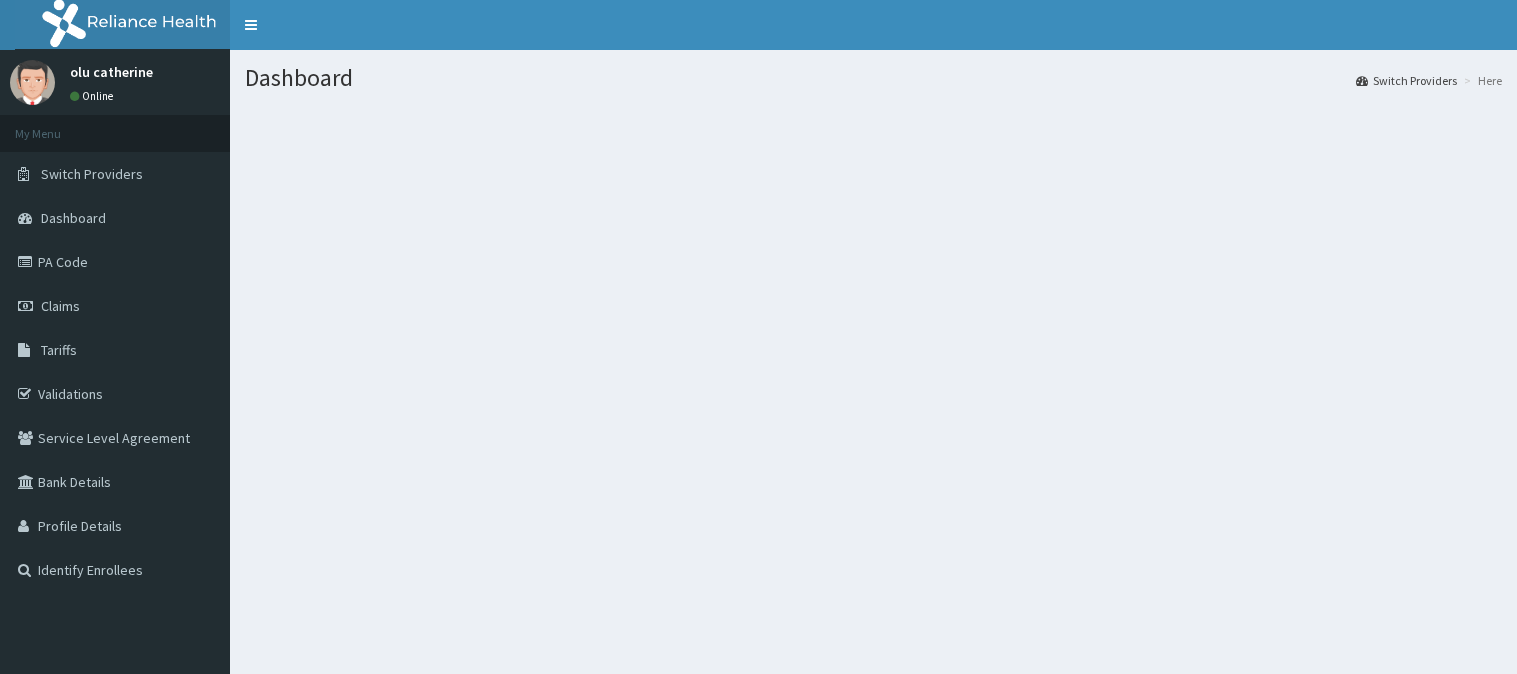 scroll, scrollTop: 0, scrollLeft: 0, axis: both 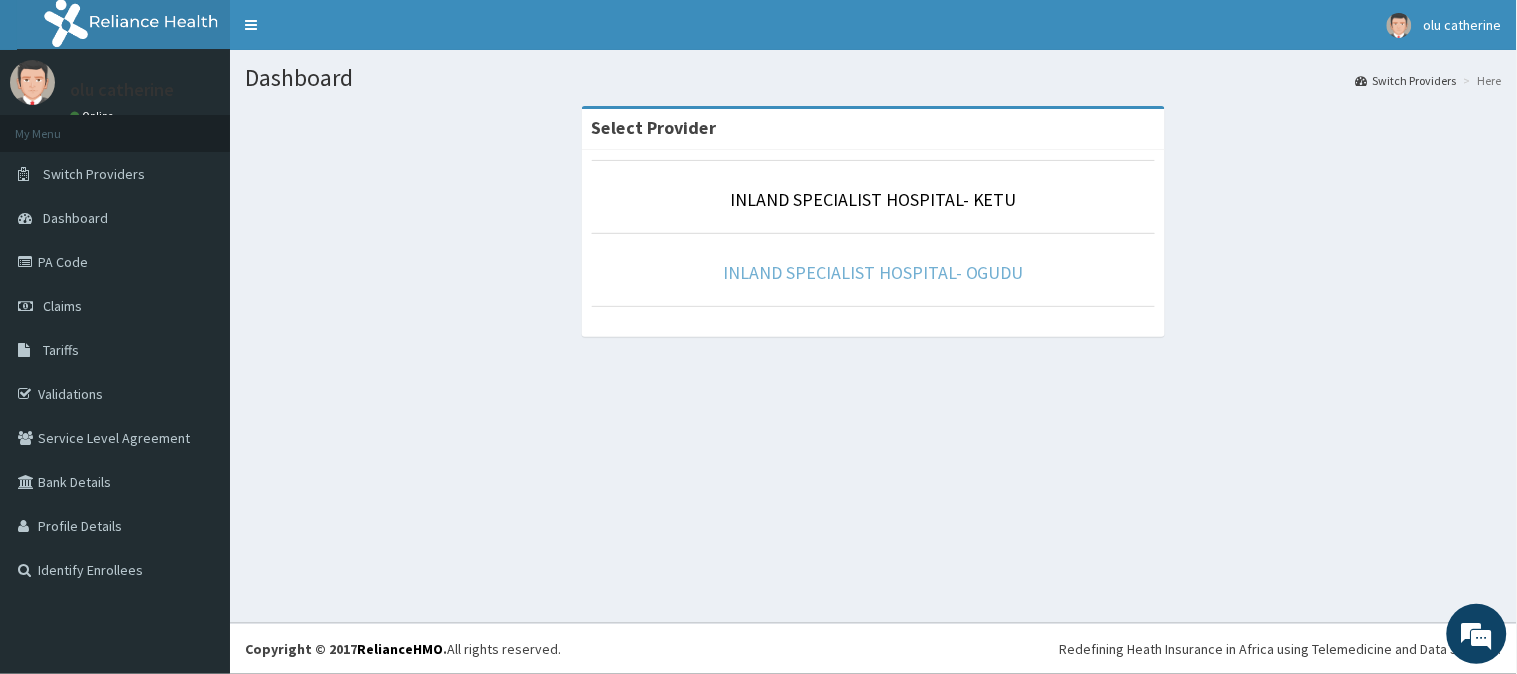 click on "INLAND SPECIALIST HOSPITAL- OGUDU" at bounding box center (873, 272) 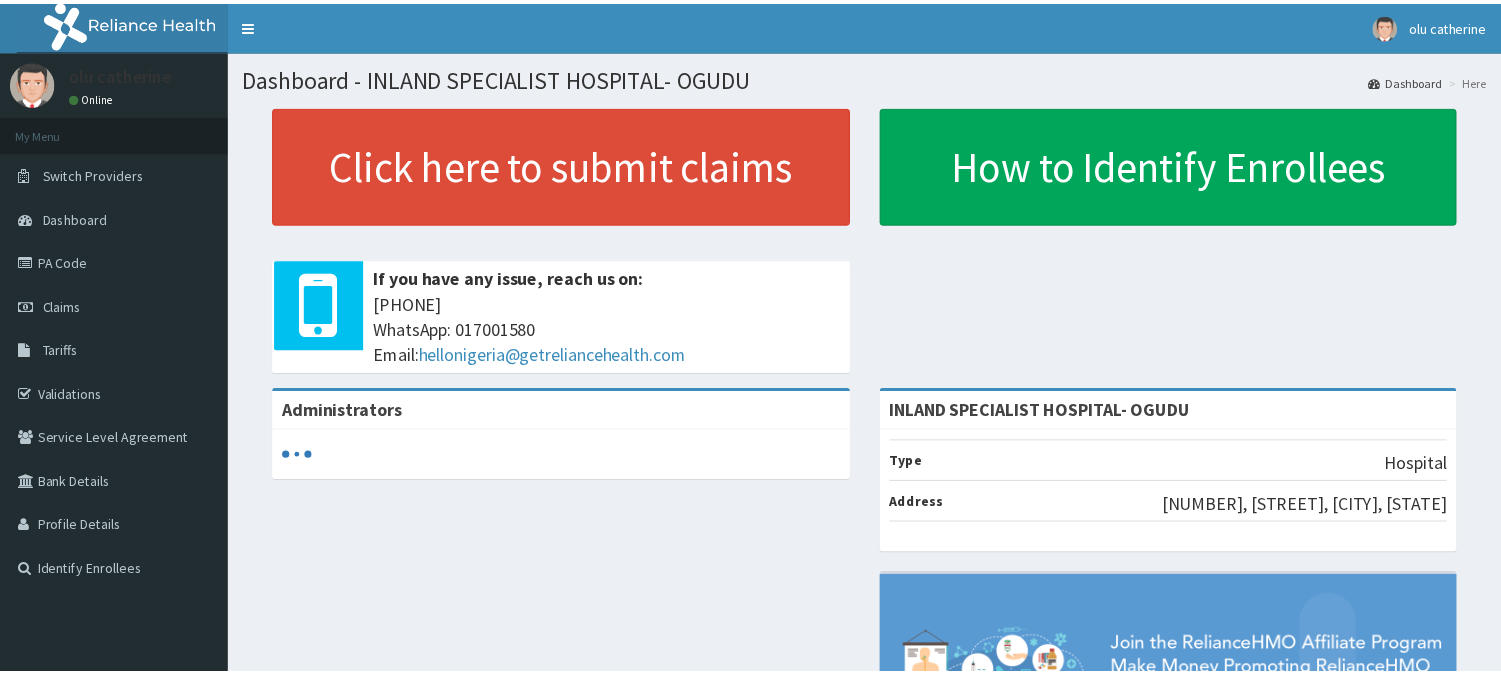 scroll, scrollTop: 0, scrollLeft: 0, axis: both 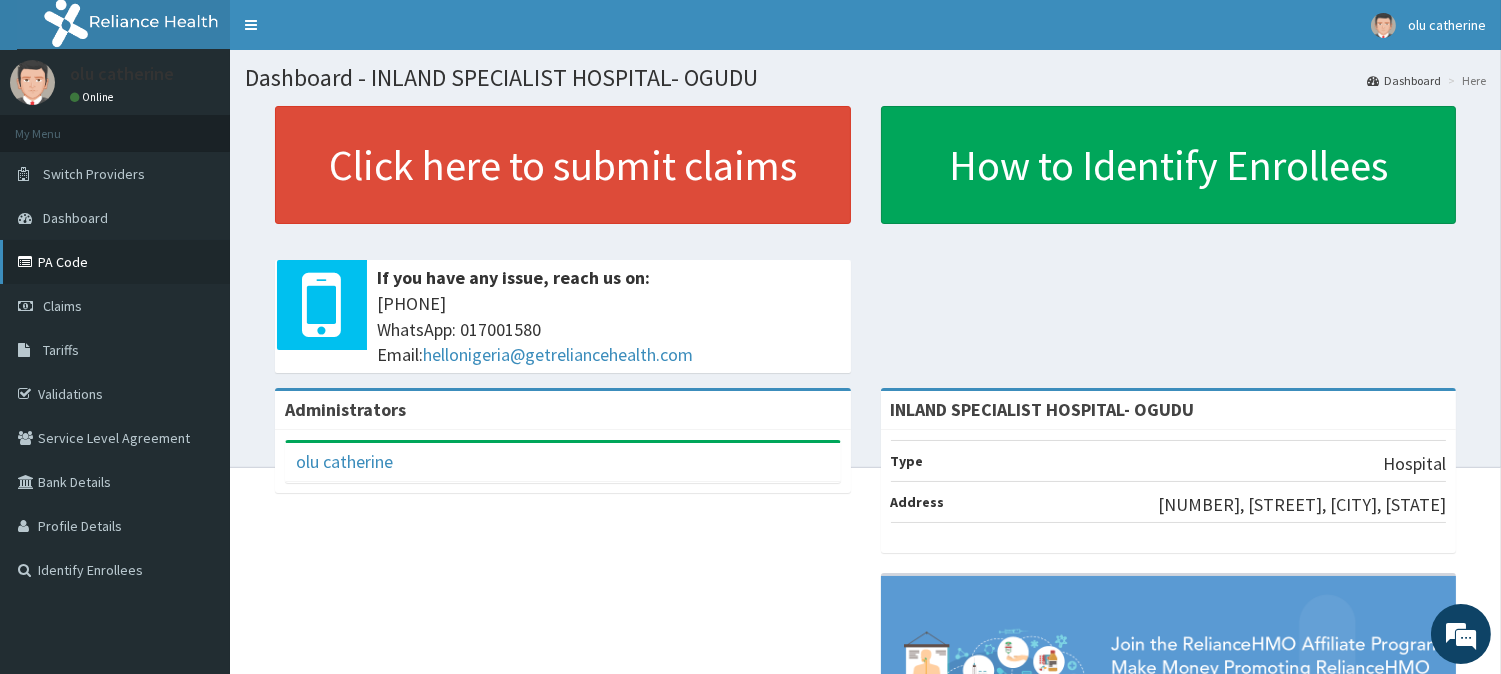 click on "PA Code" at bounding box center (115, 262) 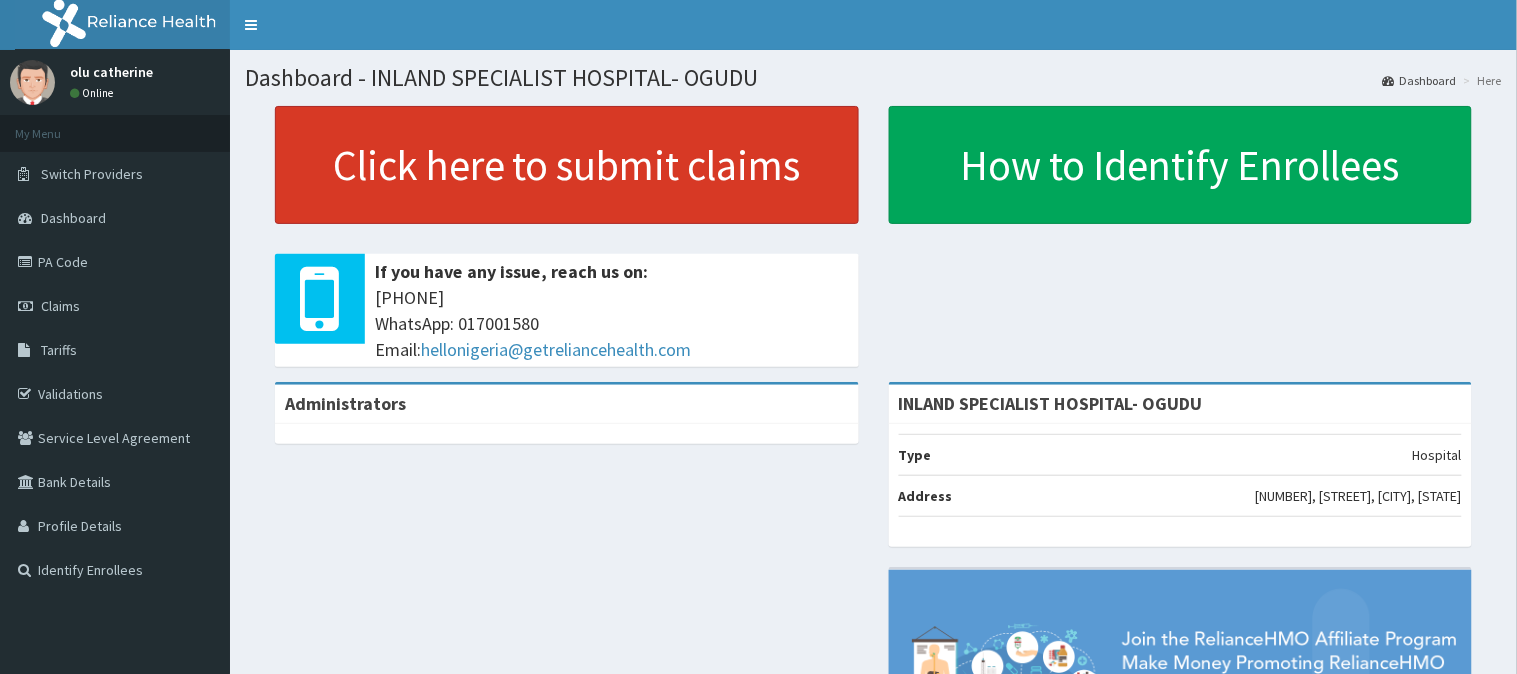 scroll, scrollTop: 0, scrollLeft: 0, axis: both 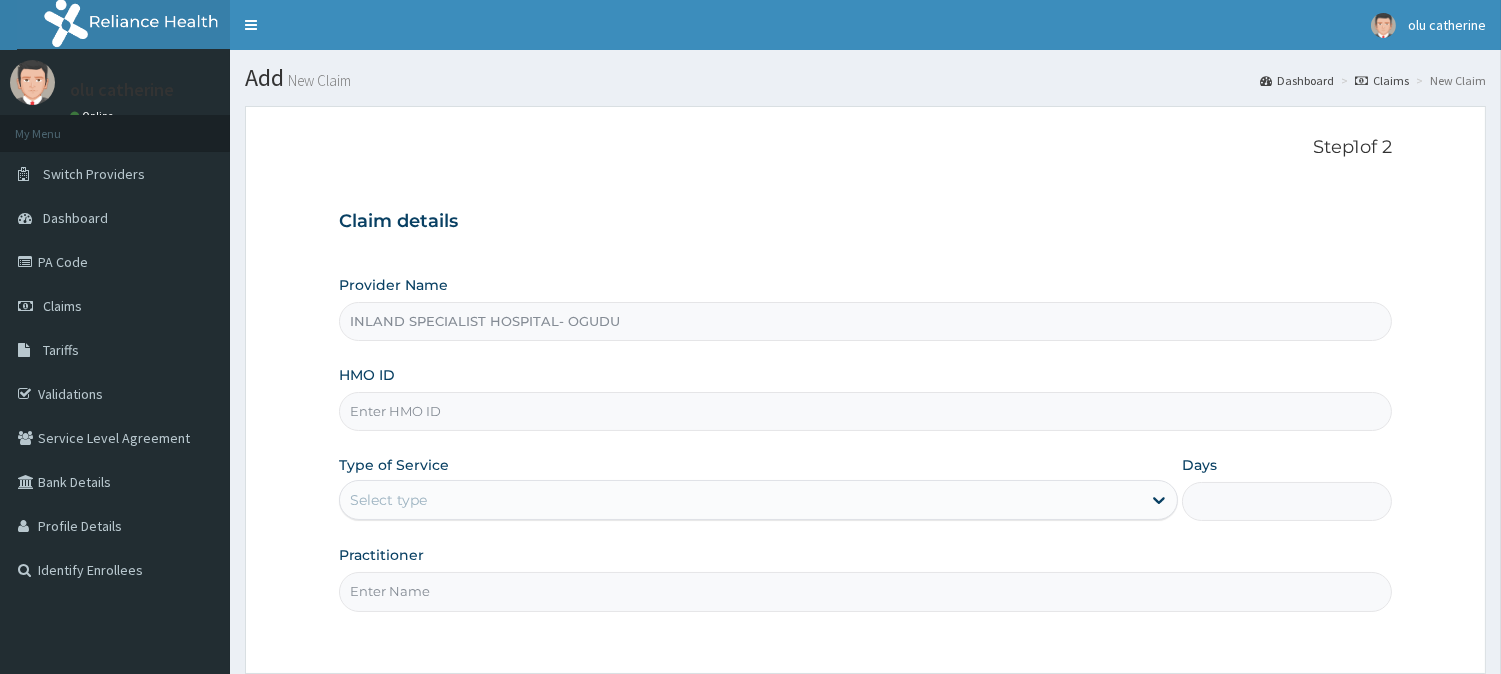 type on "INLAND SPECIALIST HOSPITAL- OGUDU" 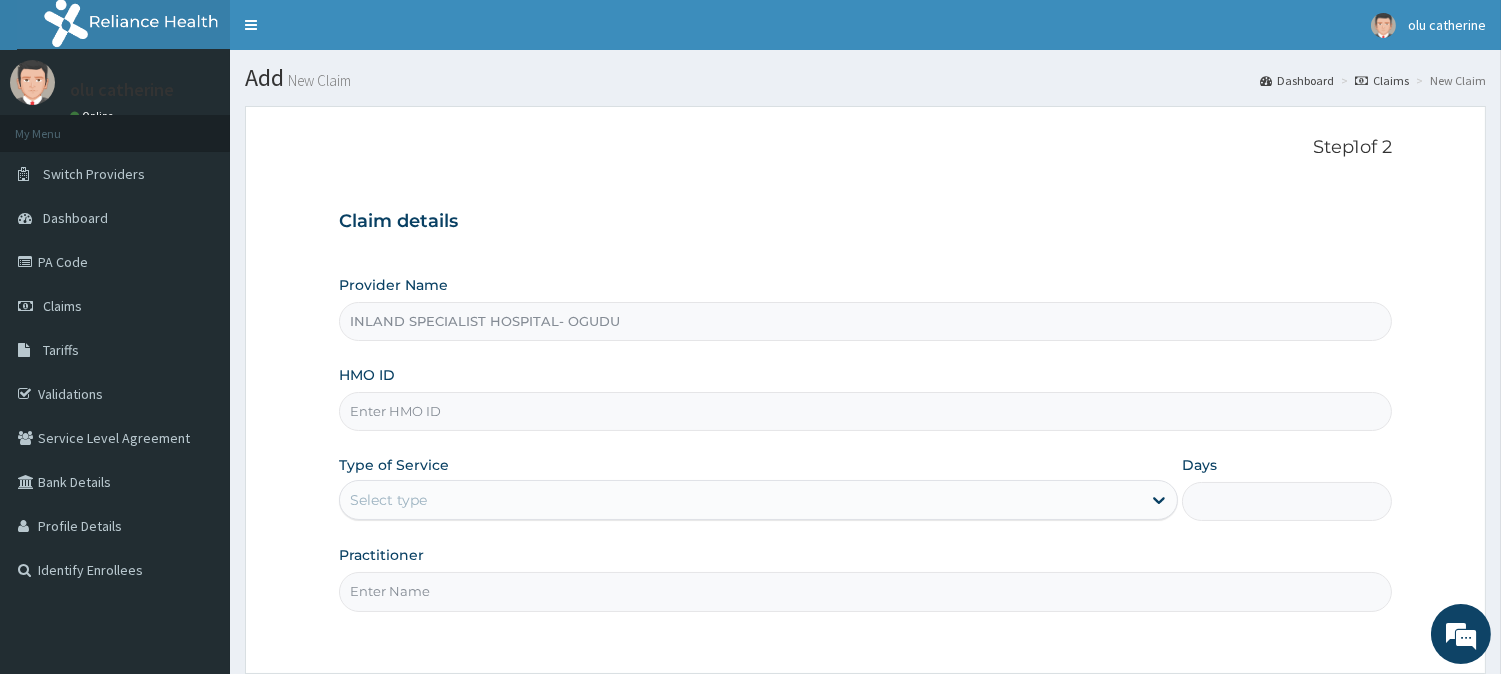 scroll, scrollTop: 0, scrollLeft: 0, axis: both 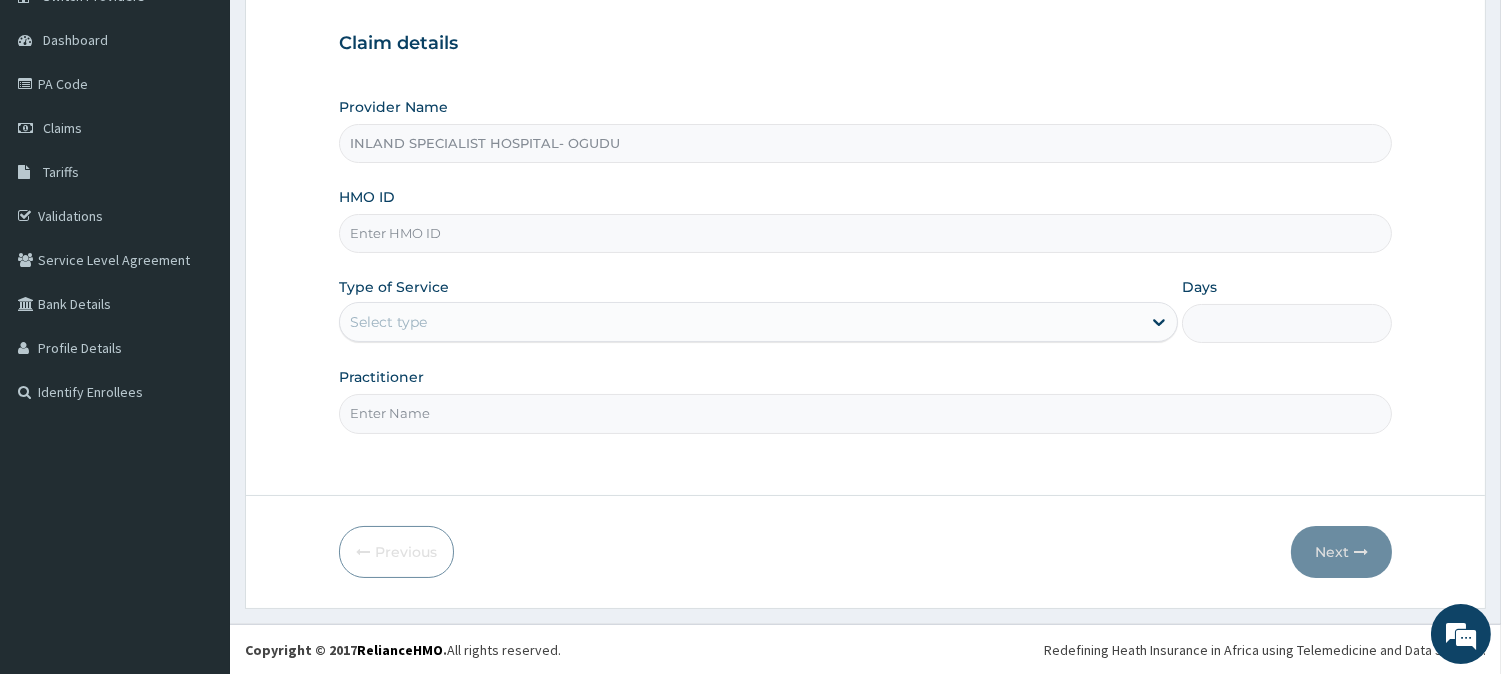 click on "HMO ID" at bounding box center (865, 233) 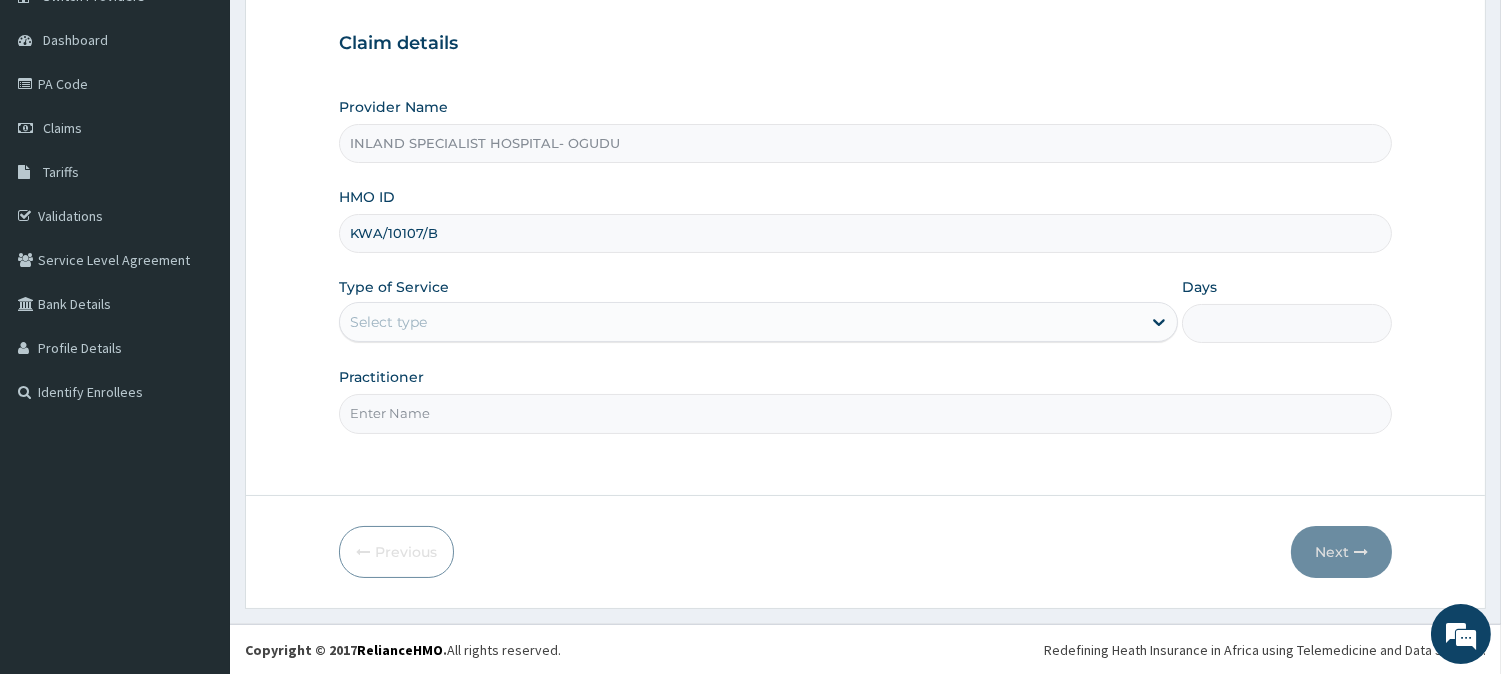 type on "KWA/10107/B" 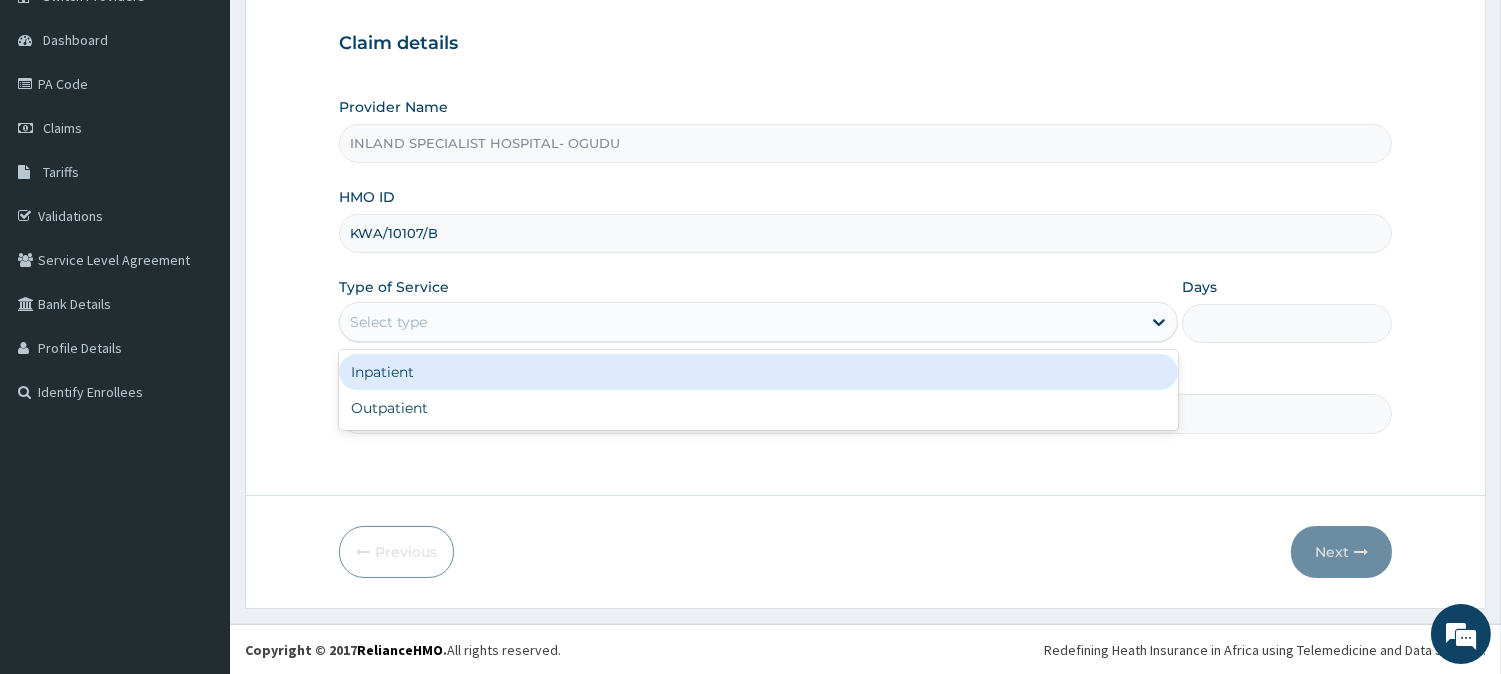 click on "Select type" at bounding box center (388, 322) 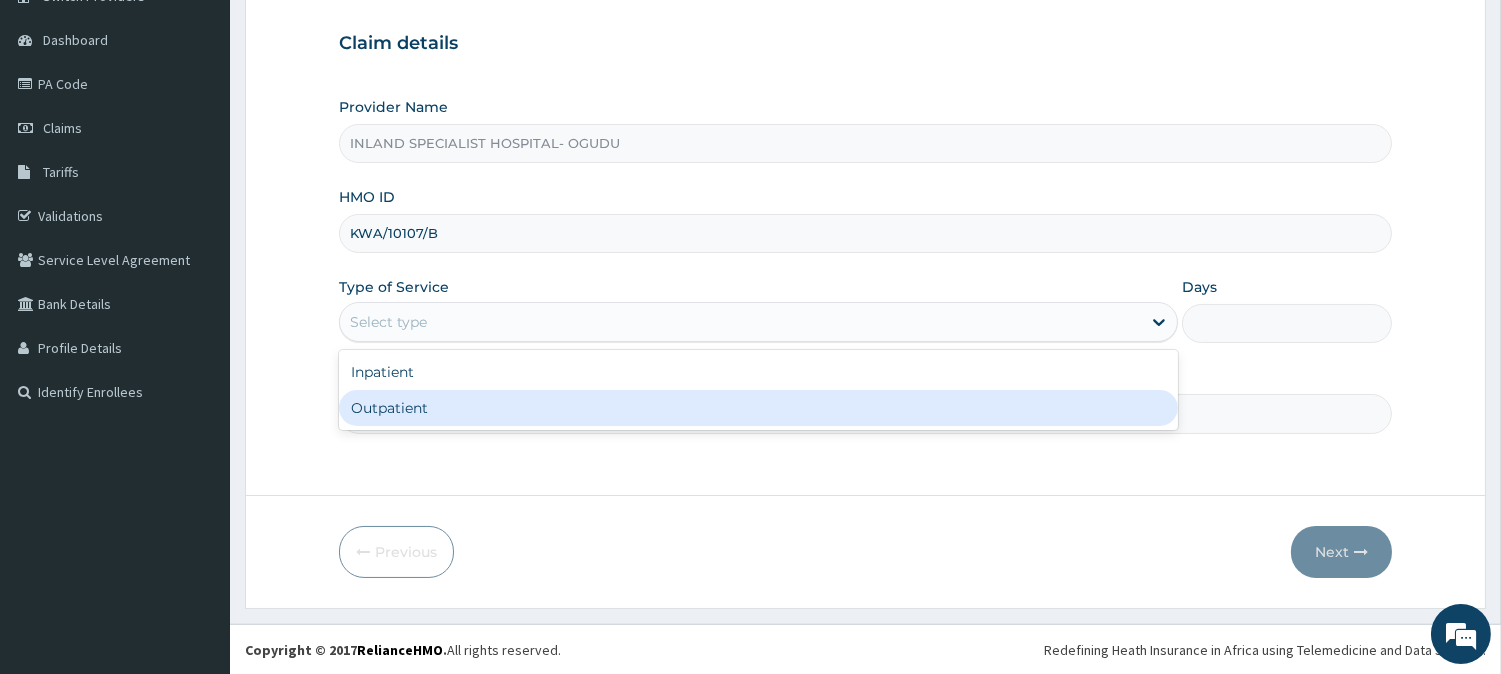 click on "Outpatient" at bounding box center [758, 408] 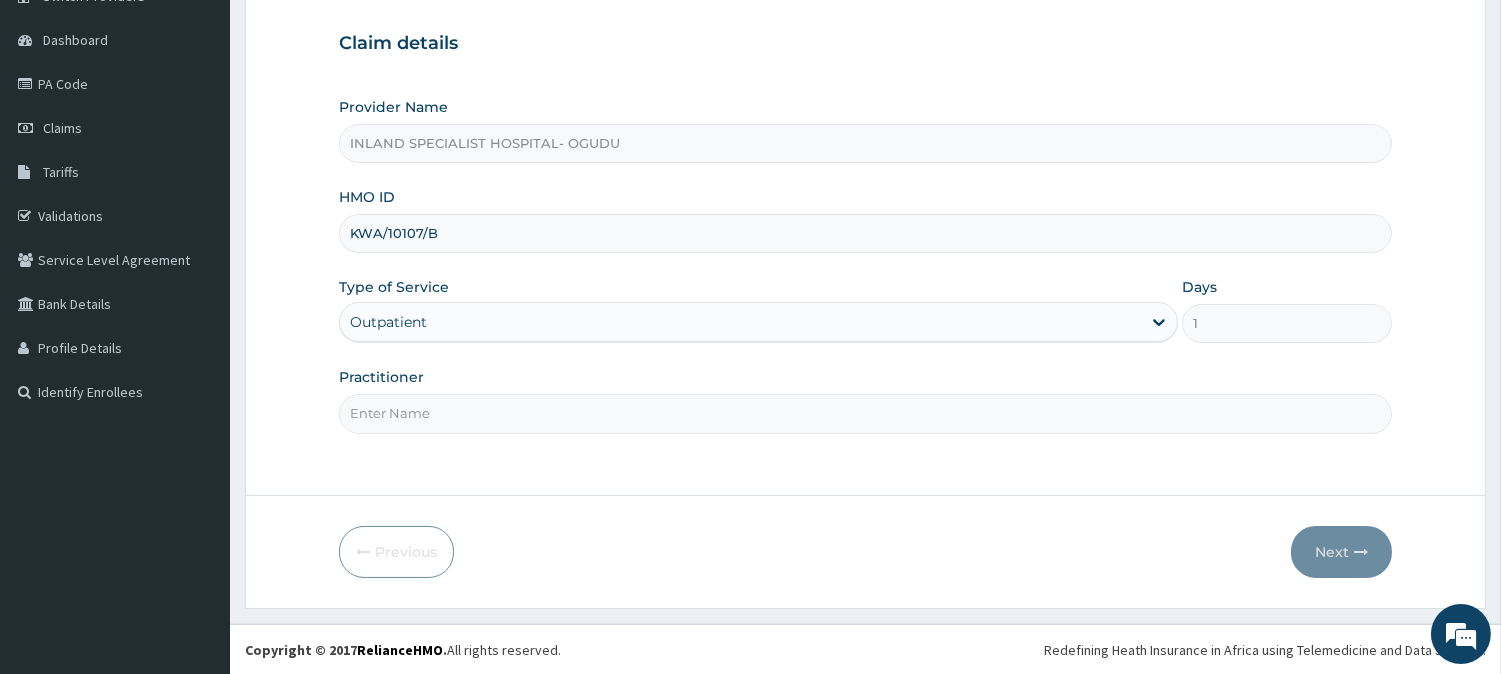 click on "Practitioner" at bounding box center (865, 413) 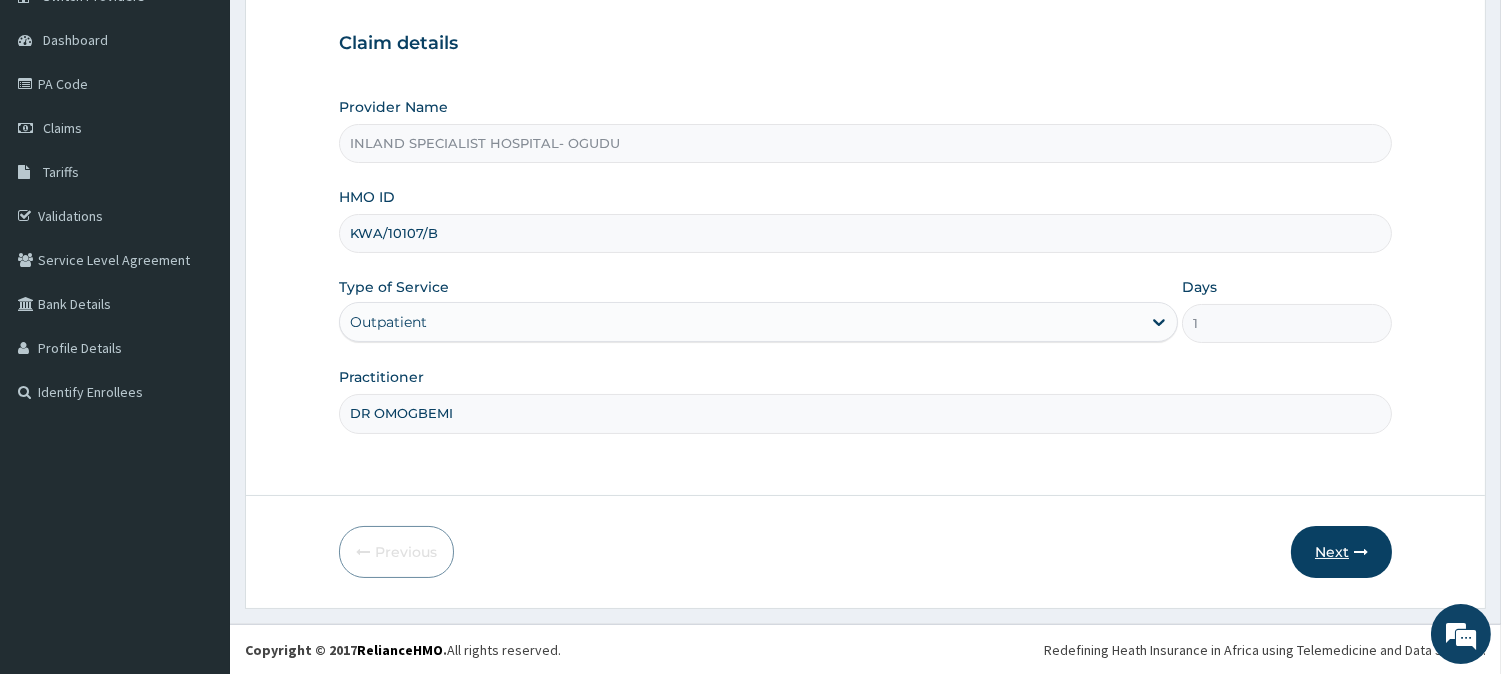 type on "DR OMOGBEMI" 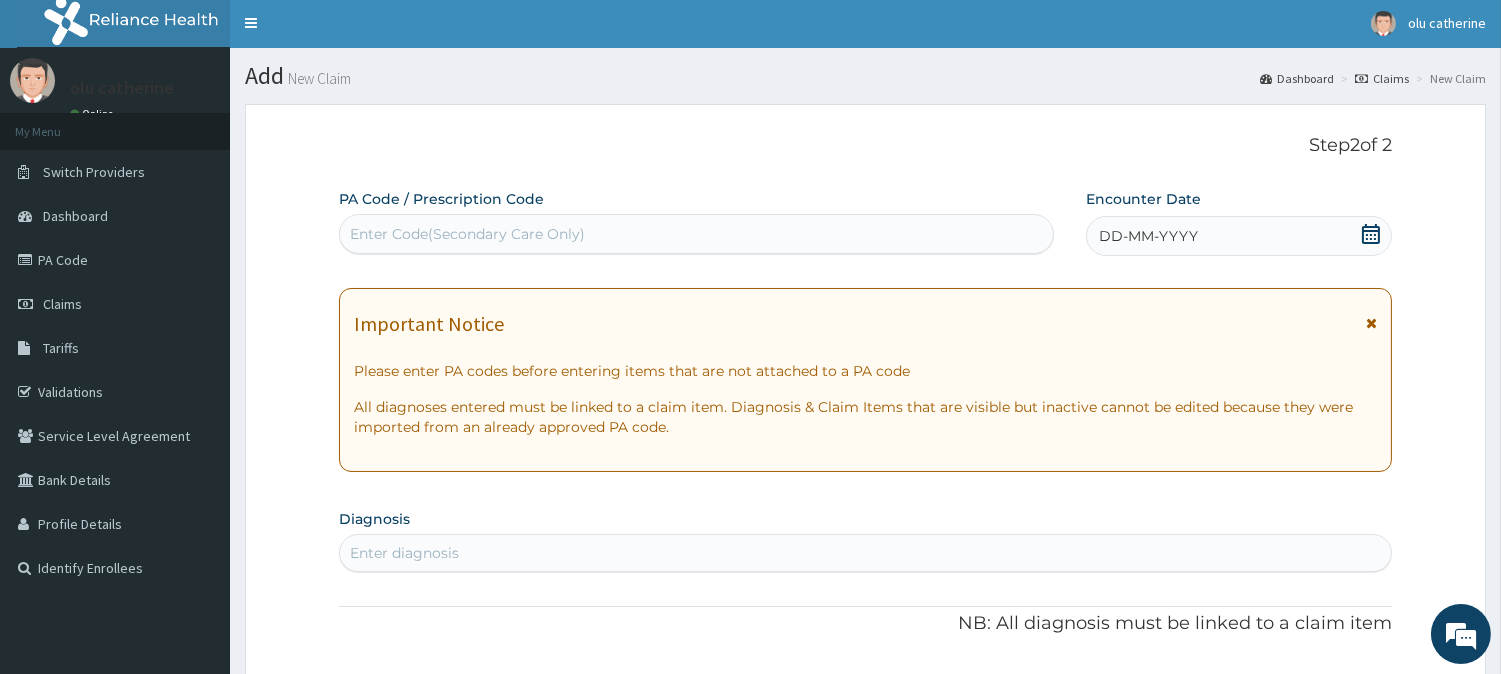 scroll, scrollTop: 0, scrollLeft: 0, axis: both 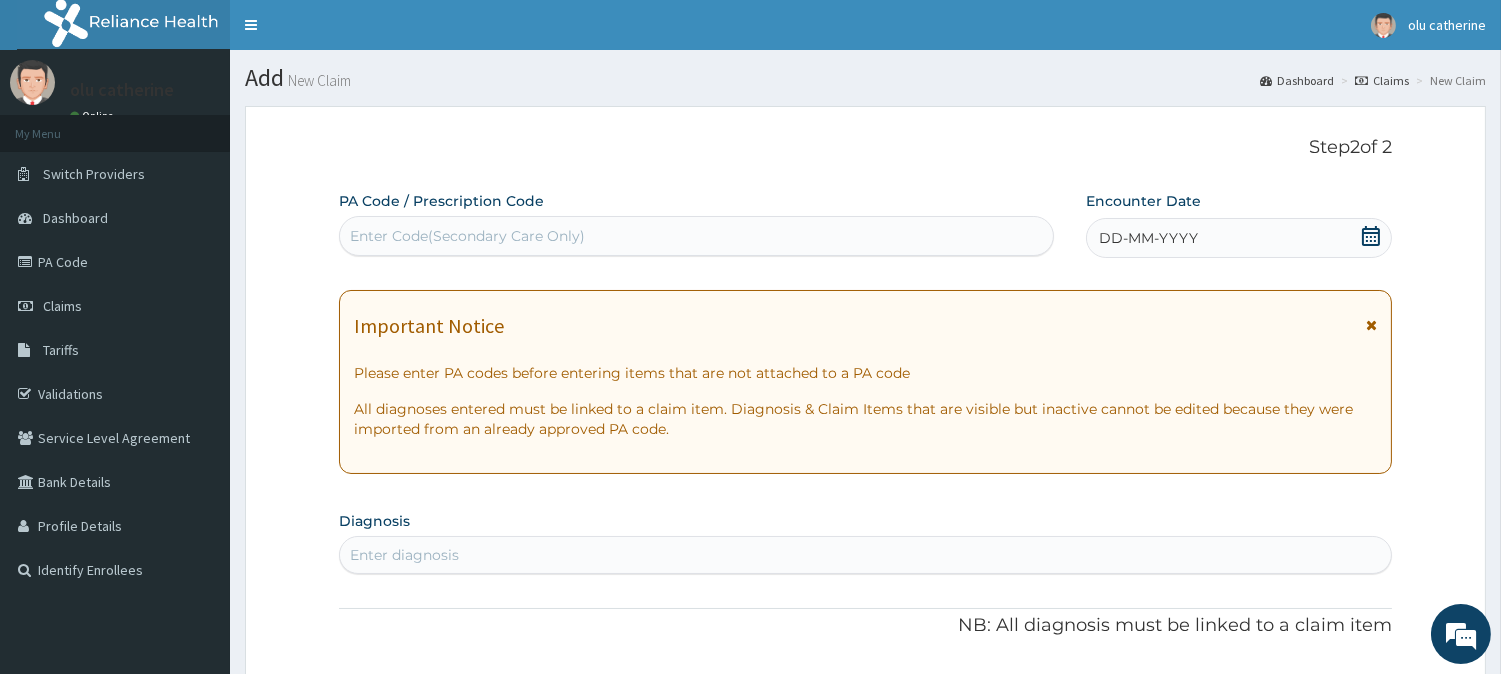 click 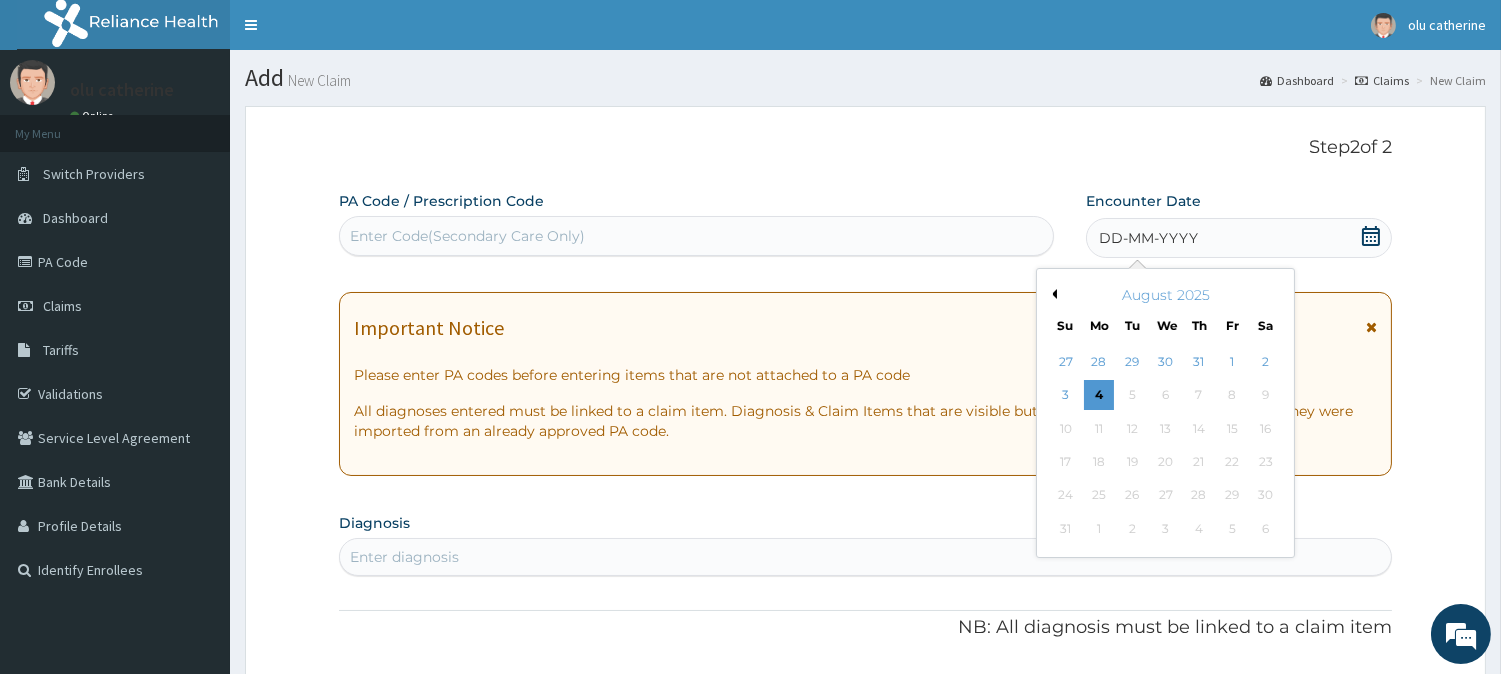 click on "Previous Month" at bounding box center [1052, 294] 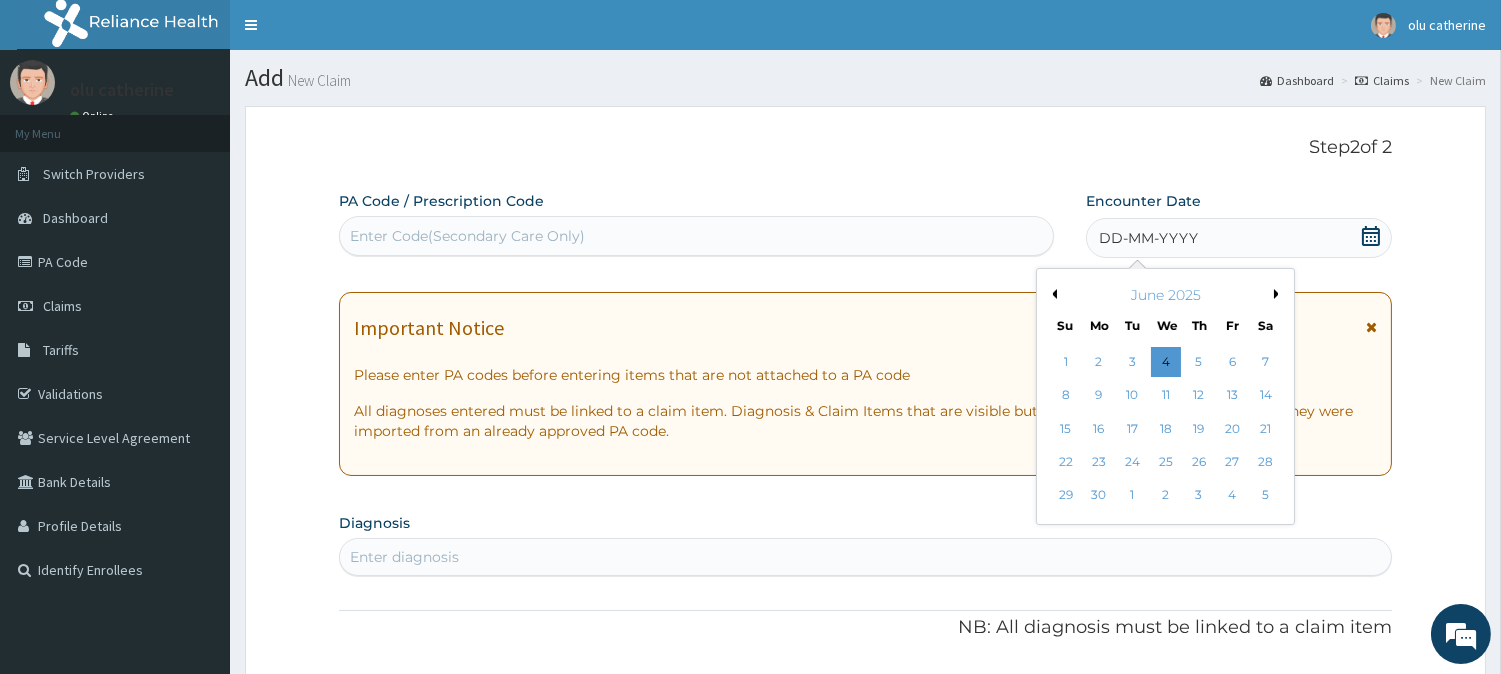 click on "Previous Month" at bounding box center (1052, 294) 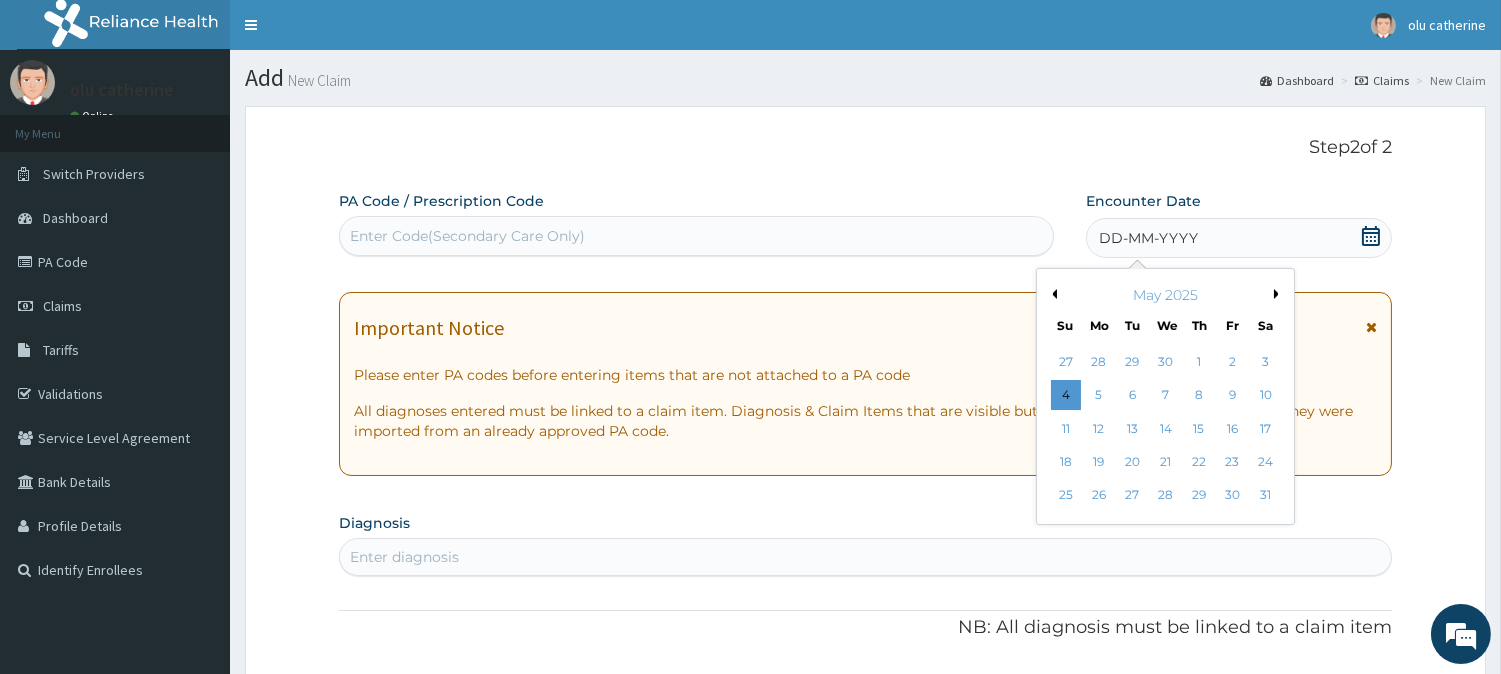 click on "Previous Month" at bounding box center [1052, 294] 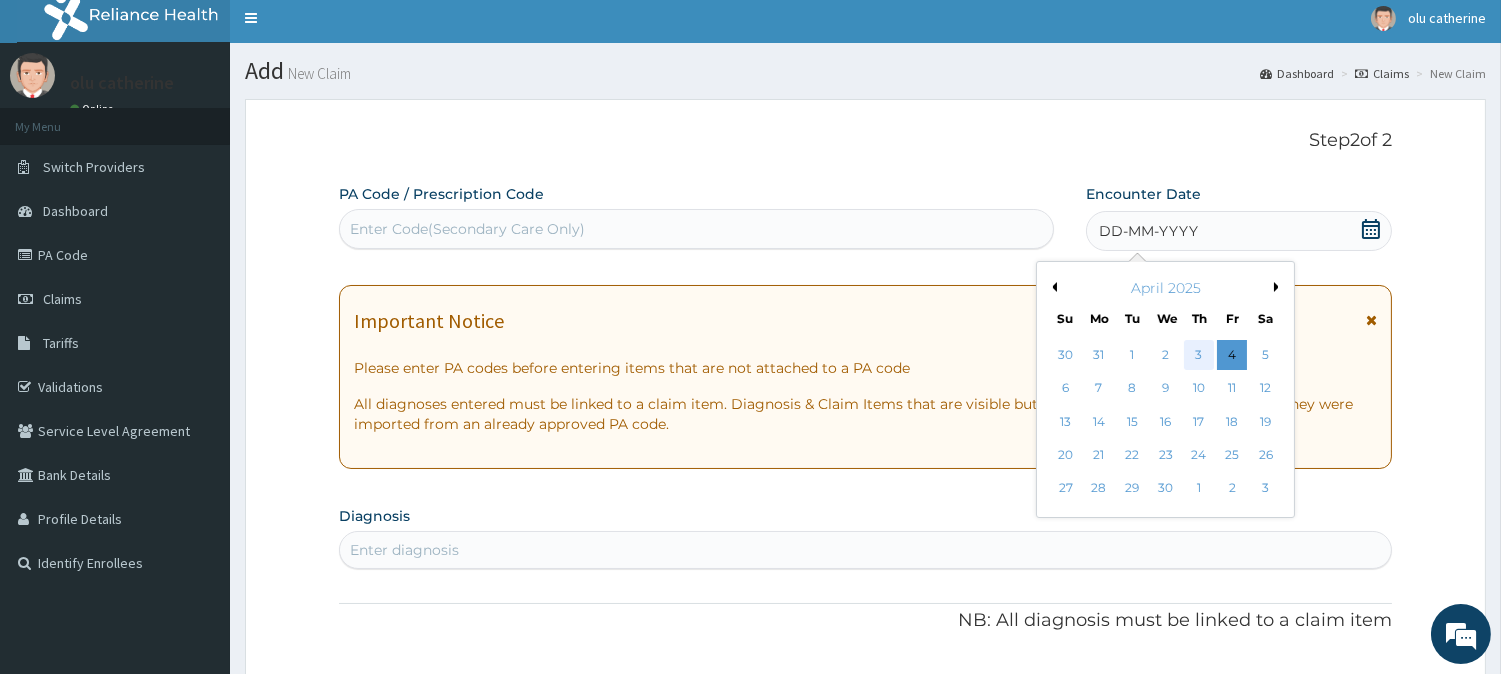 scroll, scrollTop: 5, scrollLeft: 0, axis: vertical 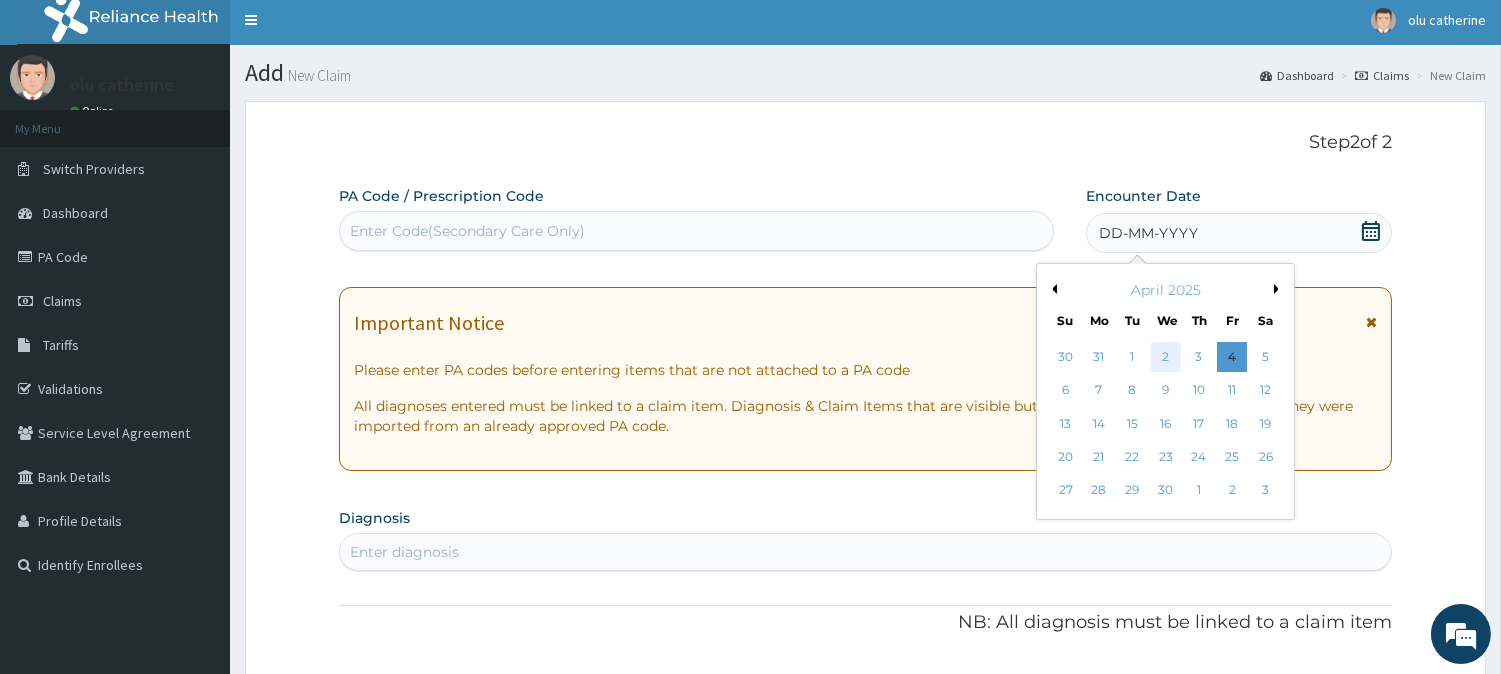 click on "2" at bounding box center [1165, 357] 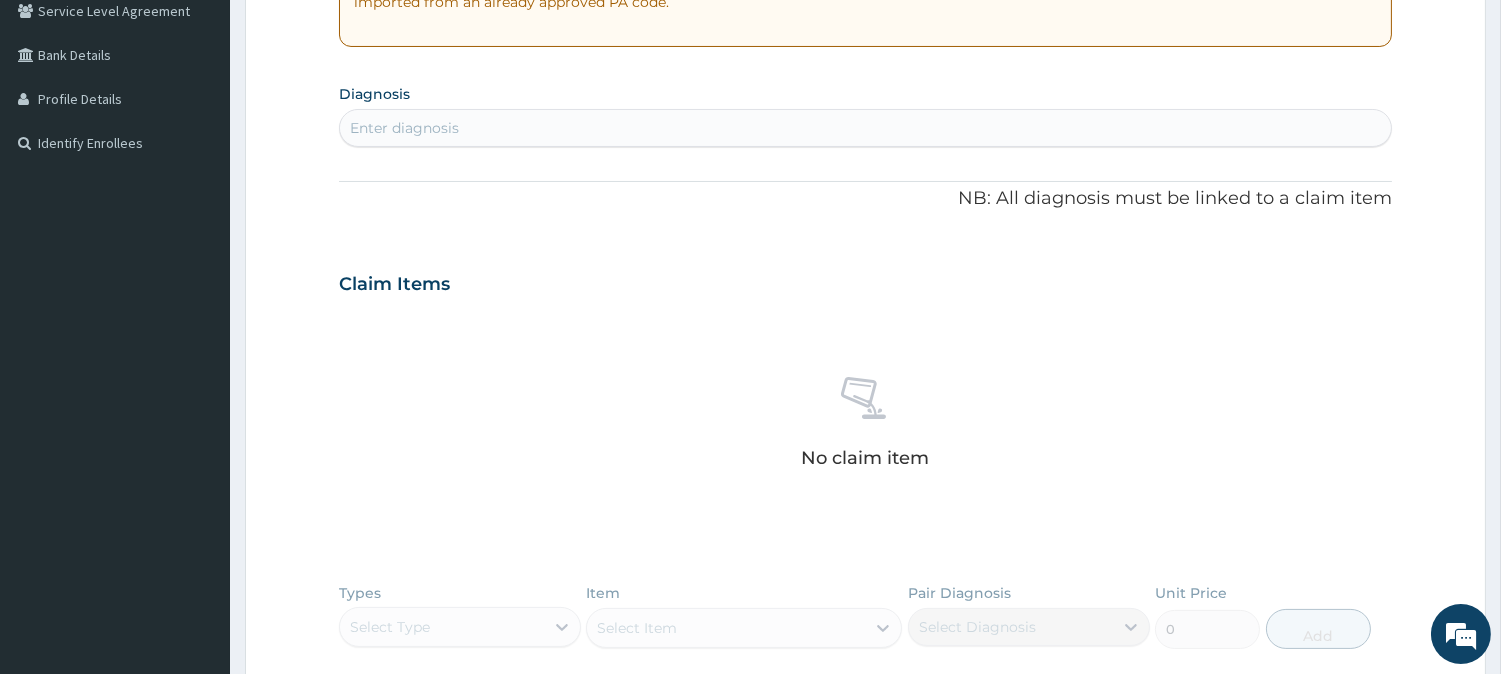 scroll, scrollTop: 450, scrollLeft: 0, axis: vertical 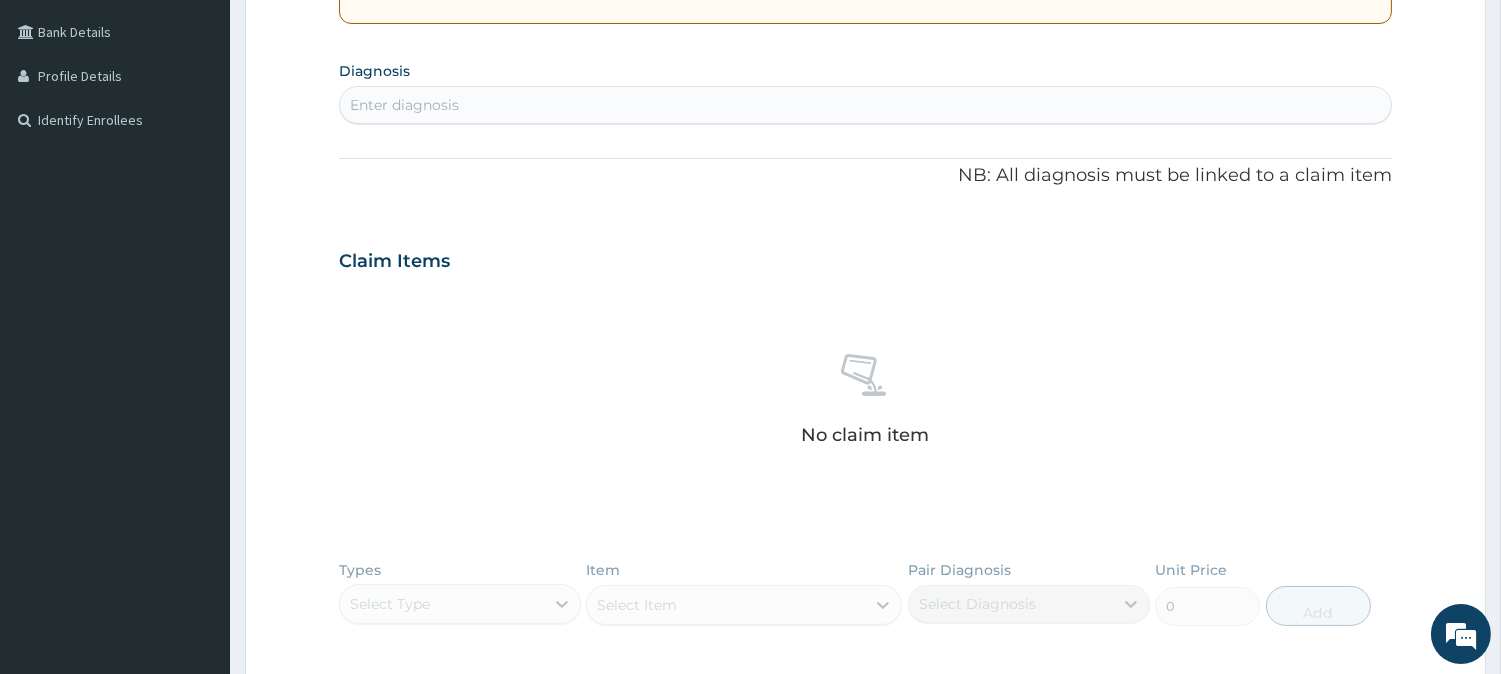 click on "Enter diagnosis" at bounding box center (865, 105) 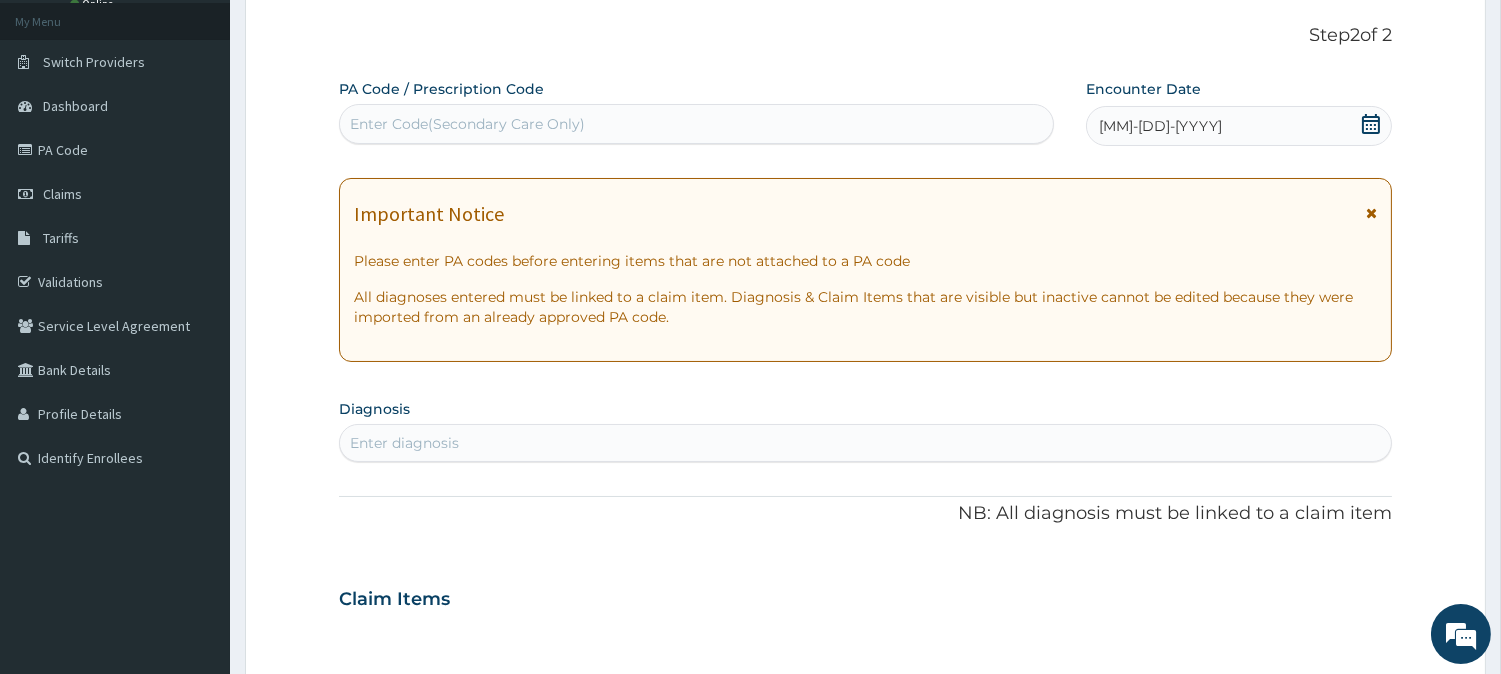 scroll, scrollTop: 85, scrollLeft: 0, axis: vertical 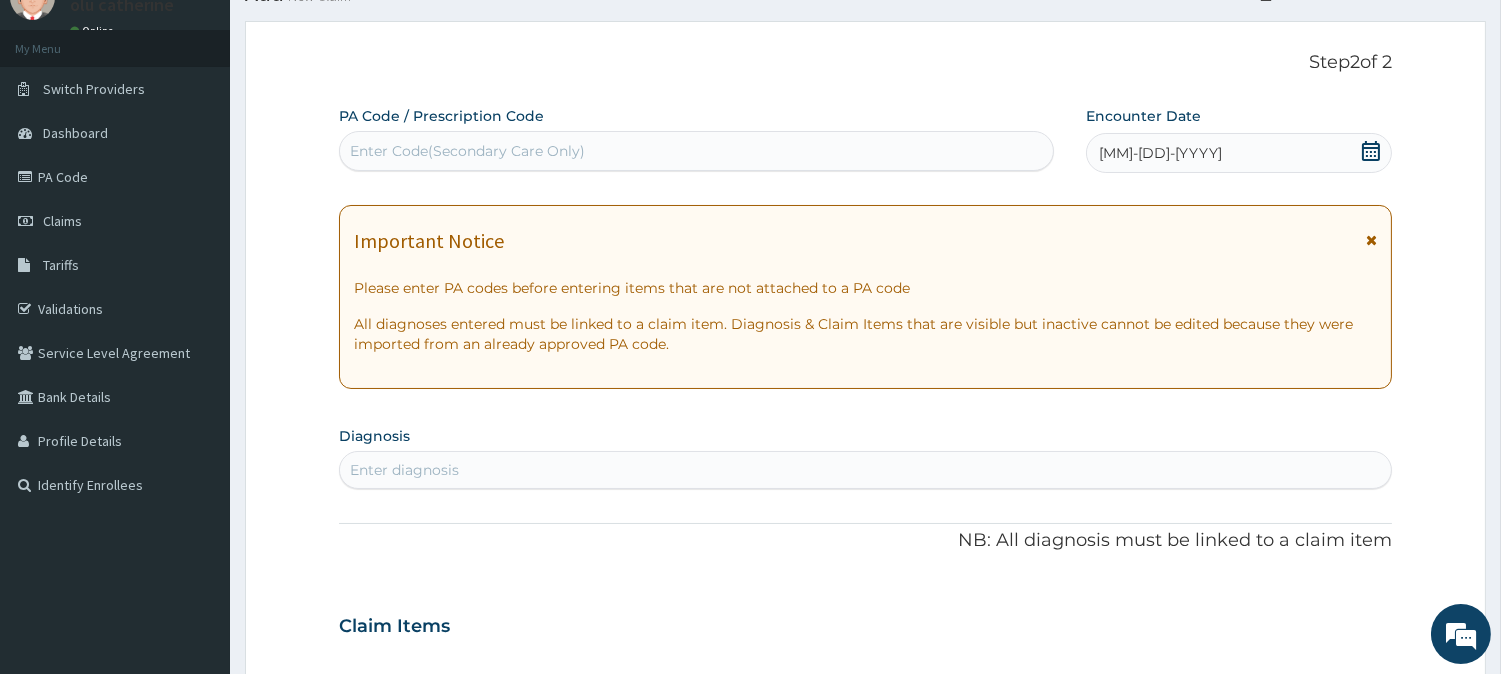 drag, startPoint x: 452, startPoint y: 147, endPoint x: 378, endPoint y: 144, distance: 74.06078 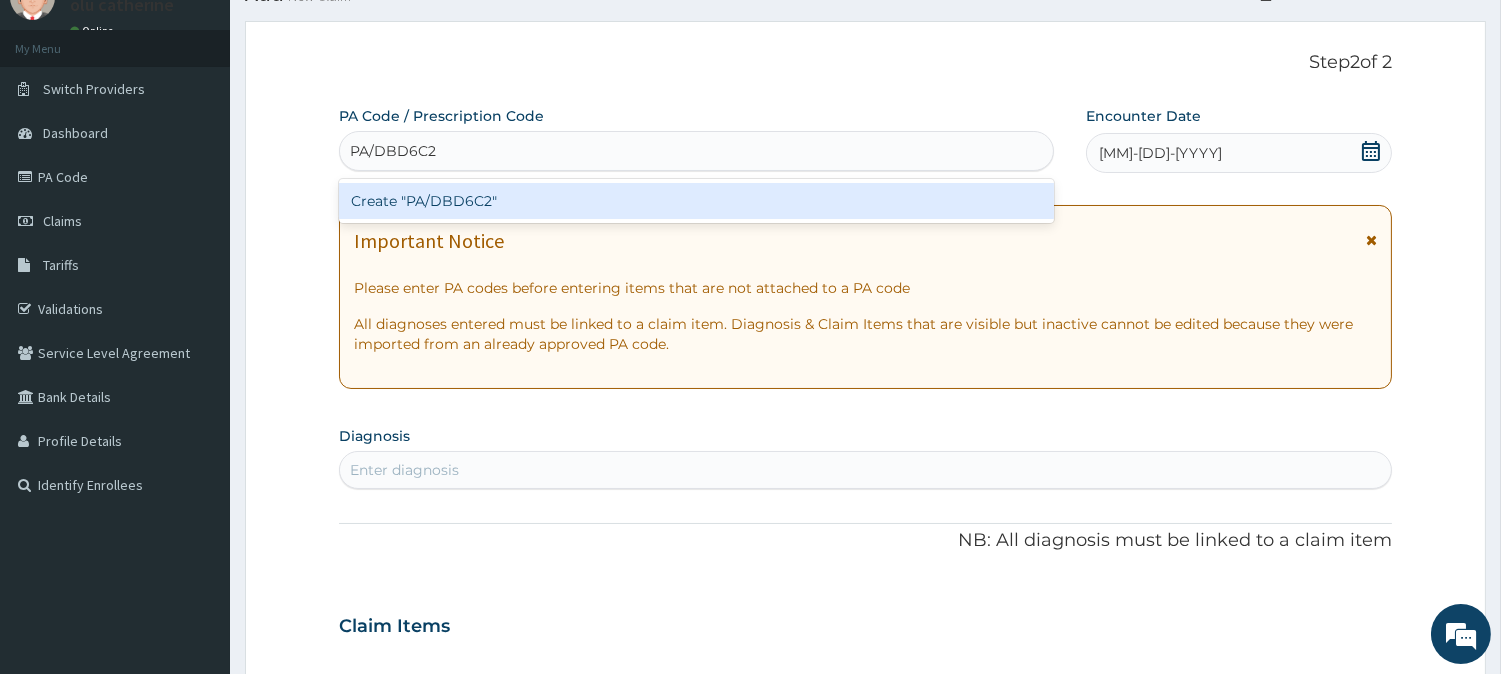 click on "Create "PA/DBD6C2"" at bounding box center [696, 201] 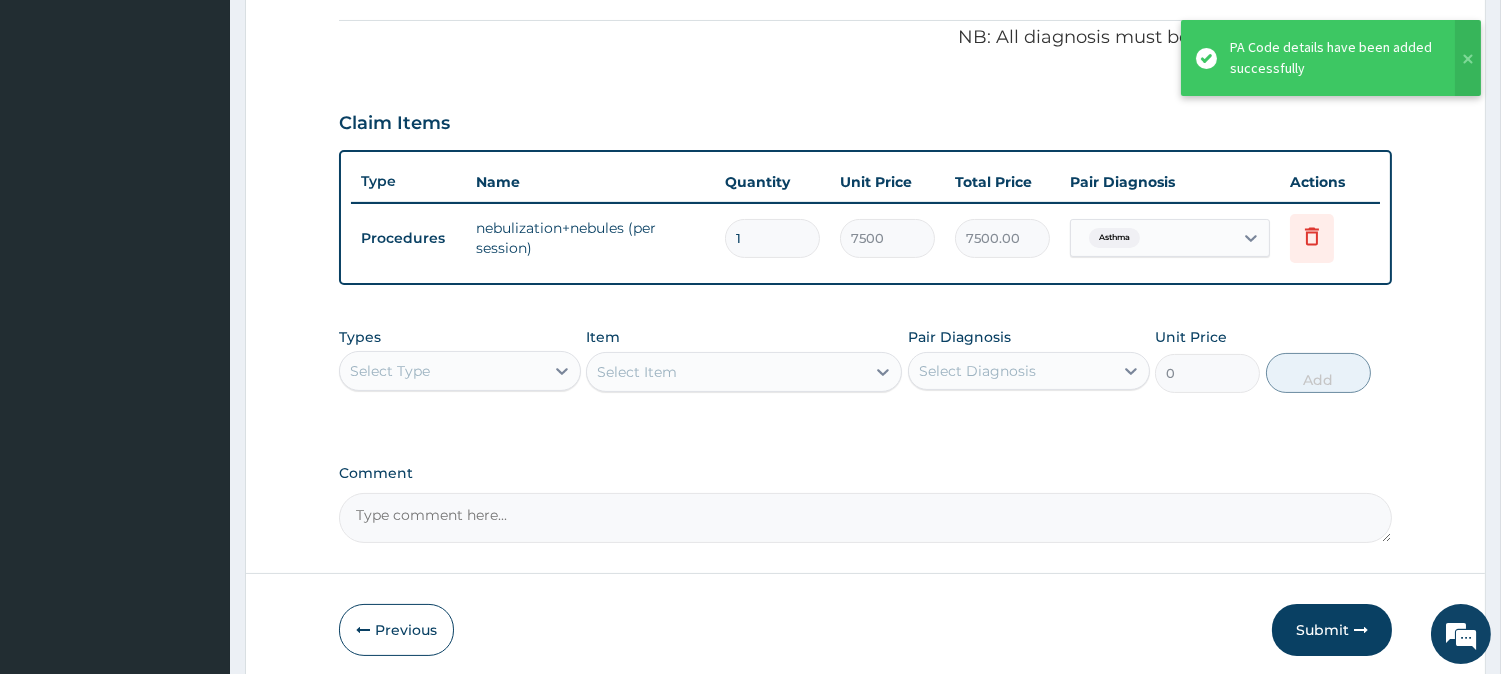 scroll, scrollTop: 671, scrollLeft: 0, axis: vertical 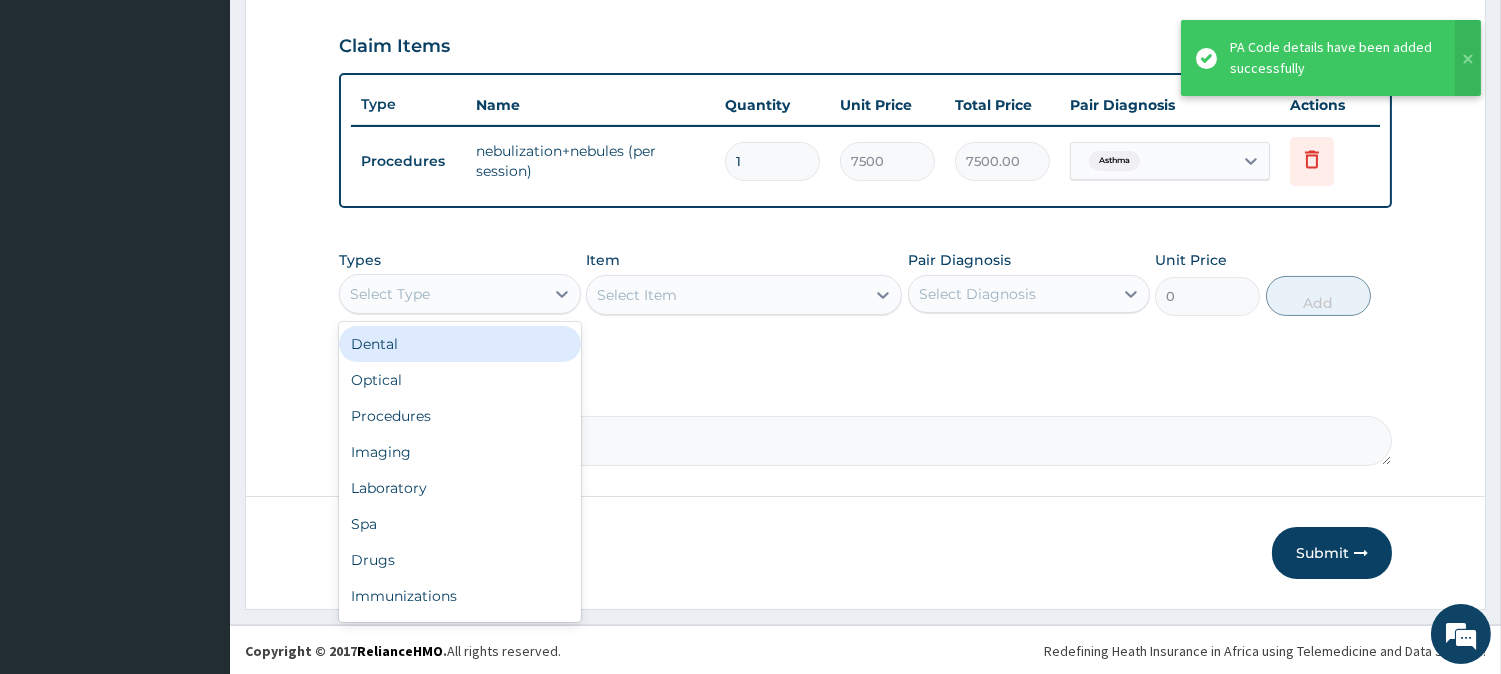 click on "Select Type" at bounding box center [442, 294] 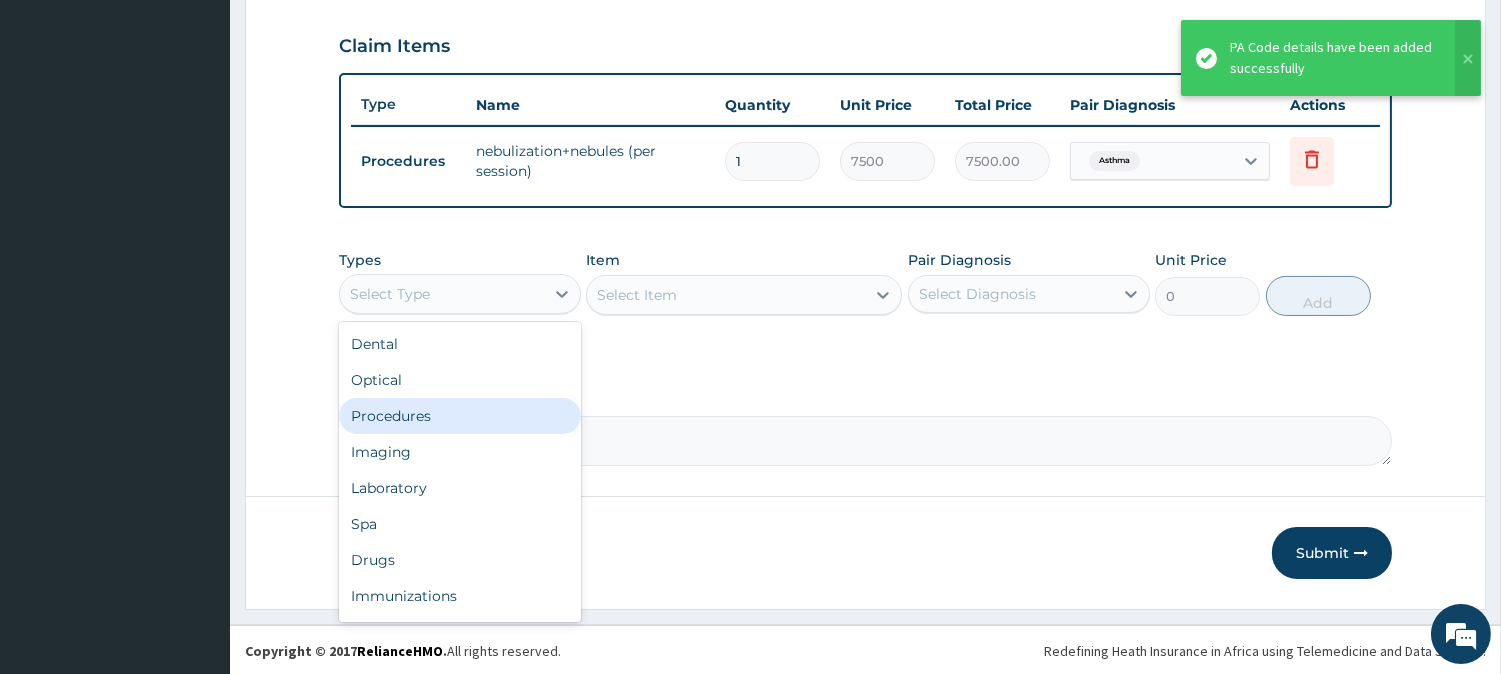 click on "Procedures" at bounding box center (460, 416) 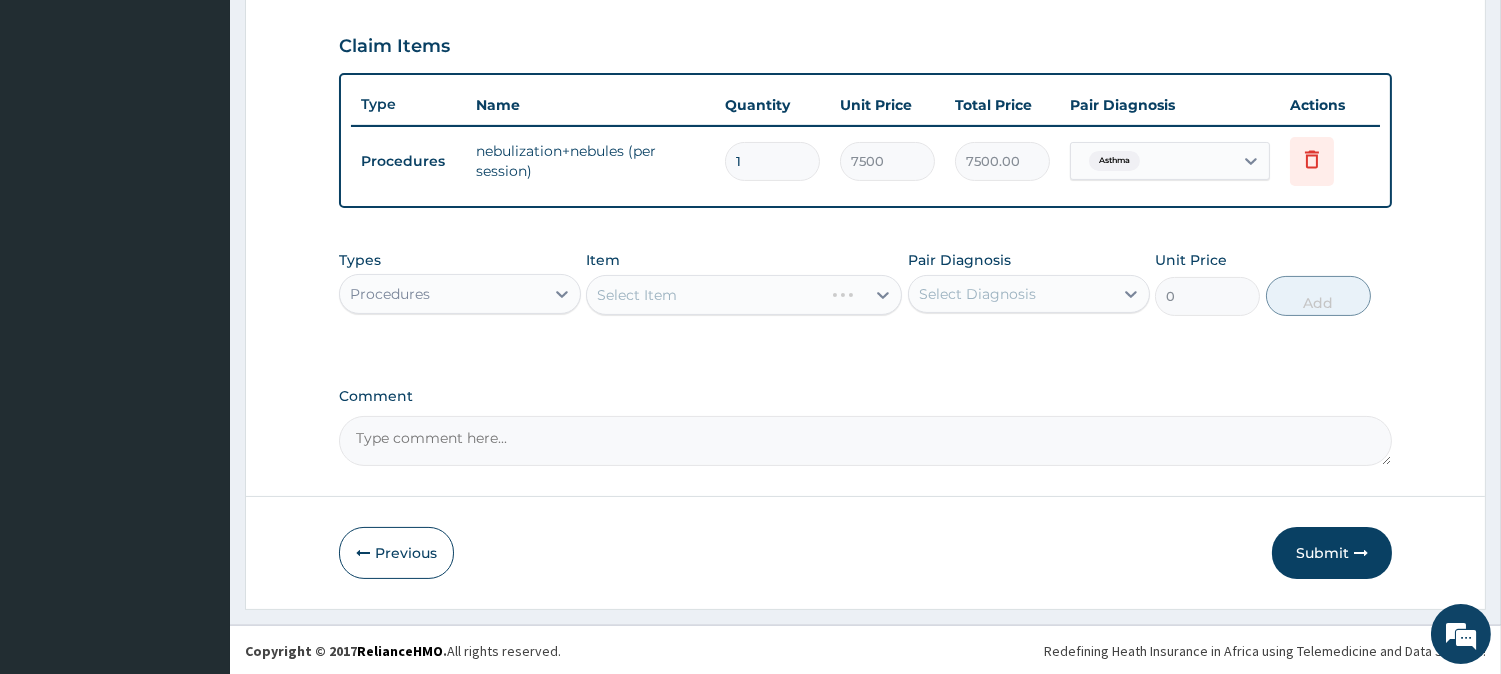 click on "Select Item" at bounding box center (744, 295) 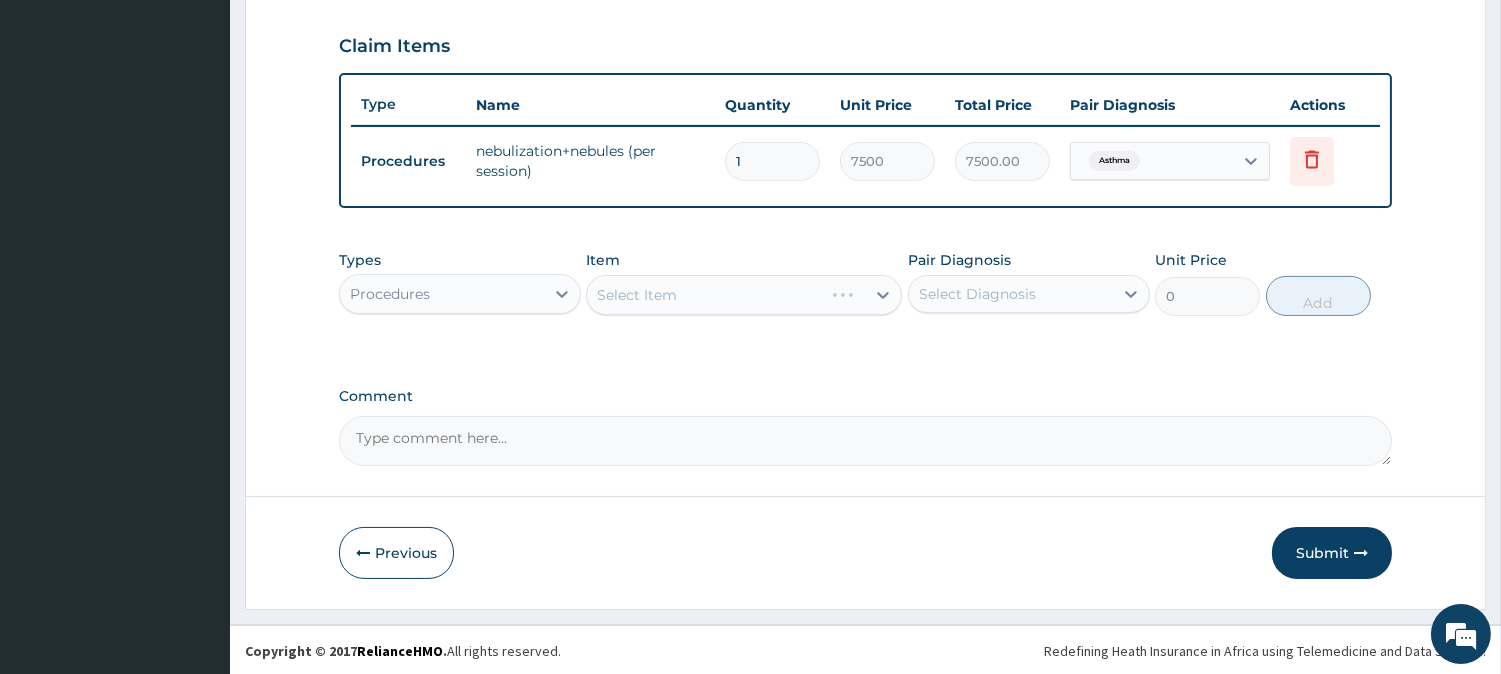 click on "Select Item" at bounding box center (744, 295) 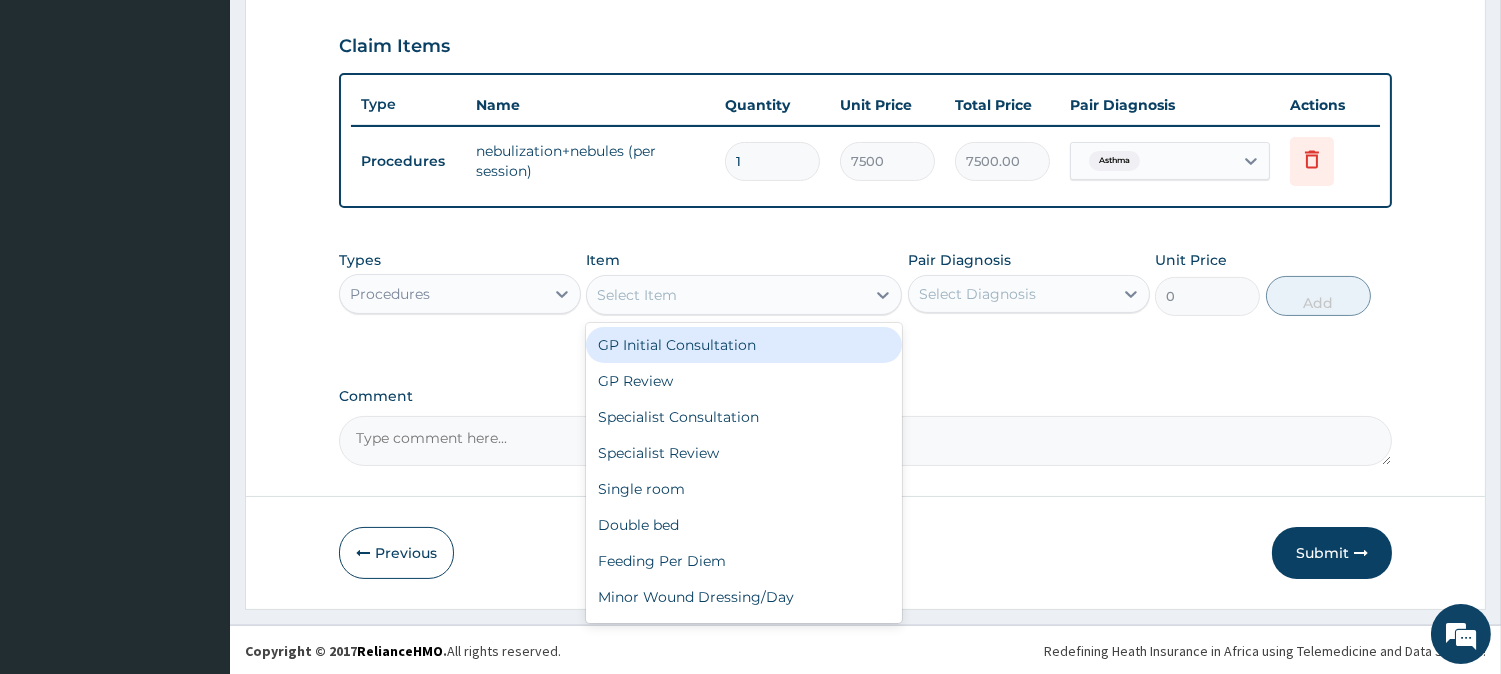 click on "Select Item" at bounding box center (726, 295) 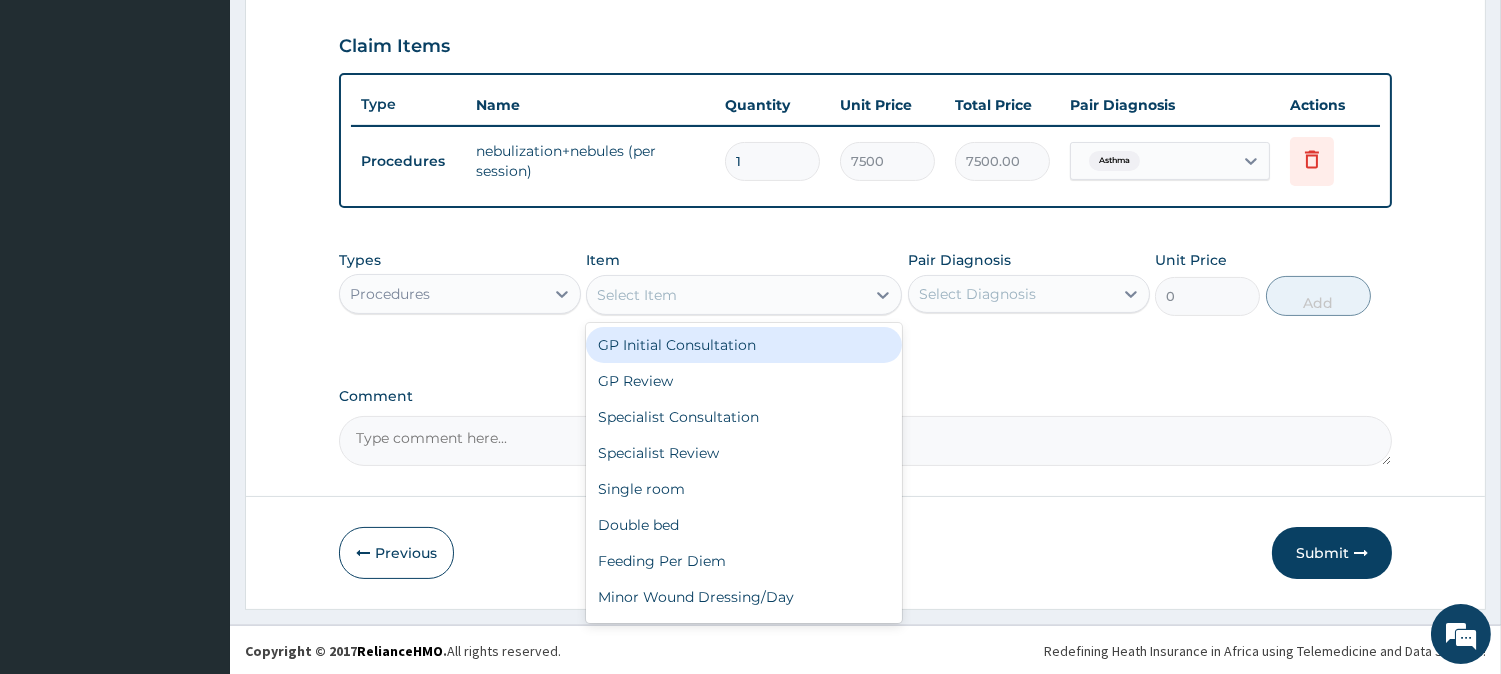 click on "GP Initial Consultation" at bounding box center [744, 345] 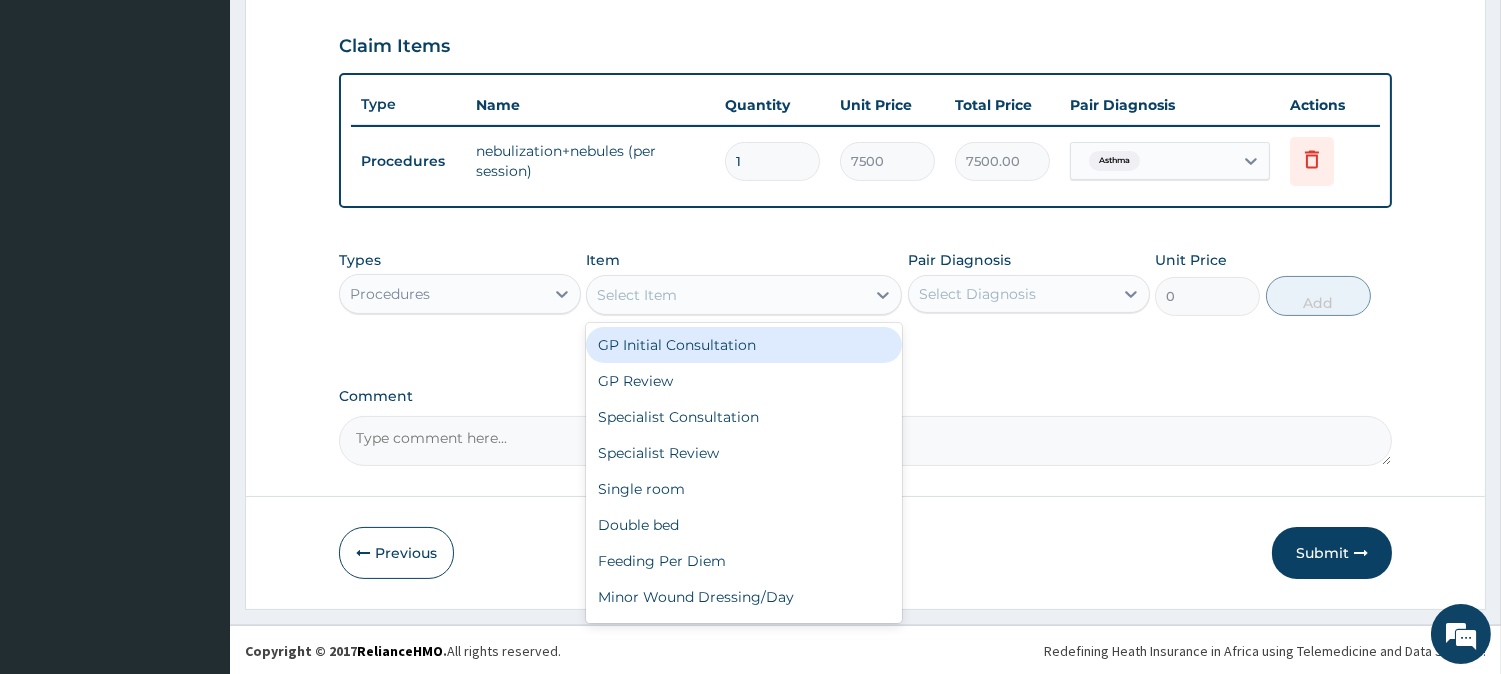 type on "3000" 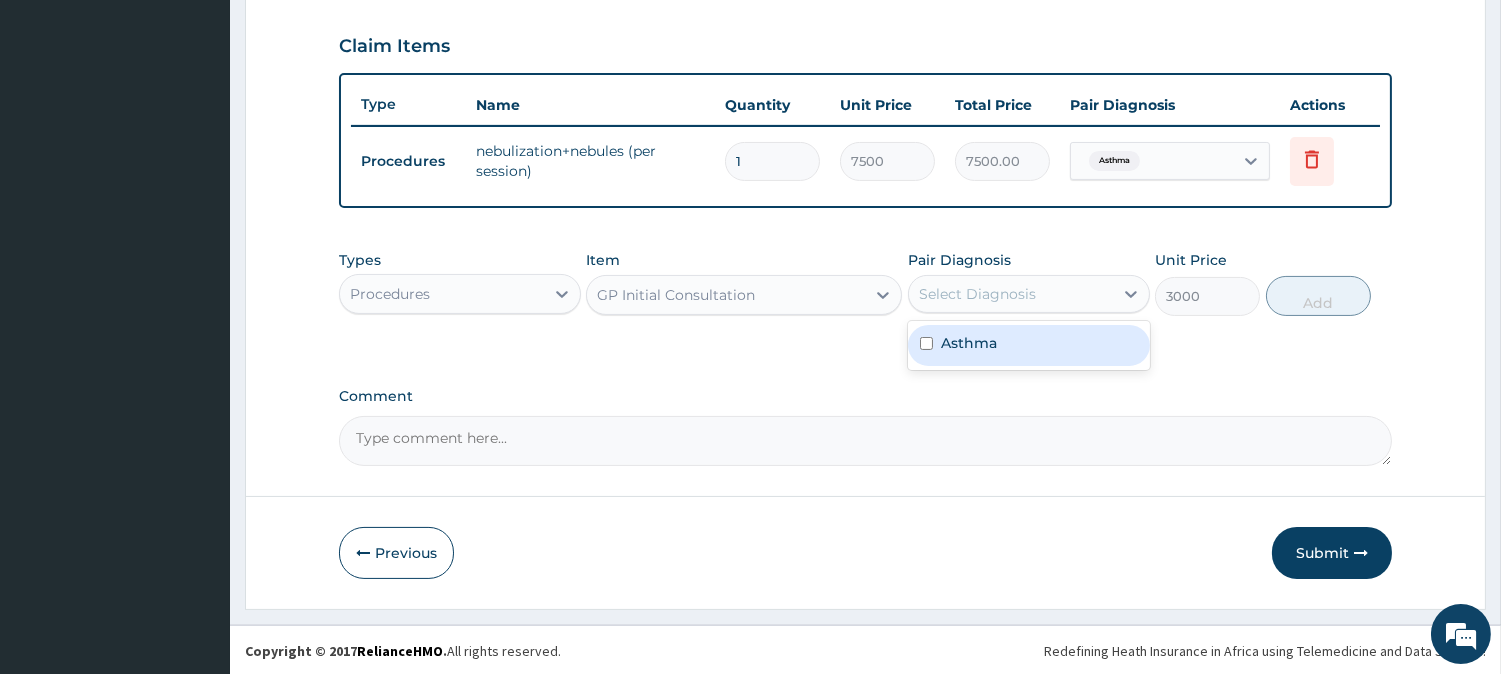 click on "Select Diagnosis" at bounding box center (977, 294) 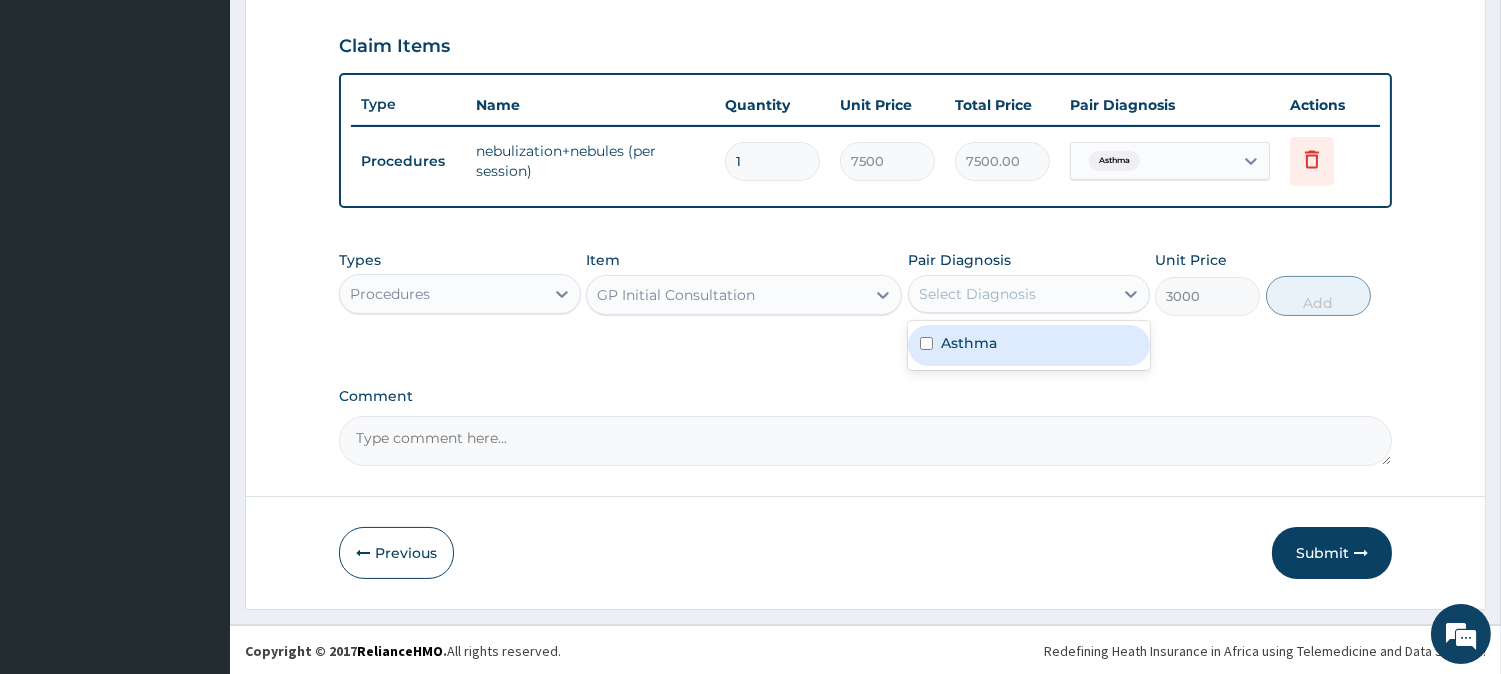 click on "Asthma" at bounding box center (969, 343) 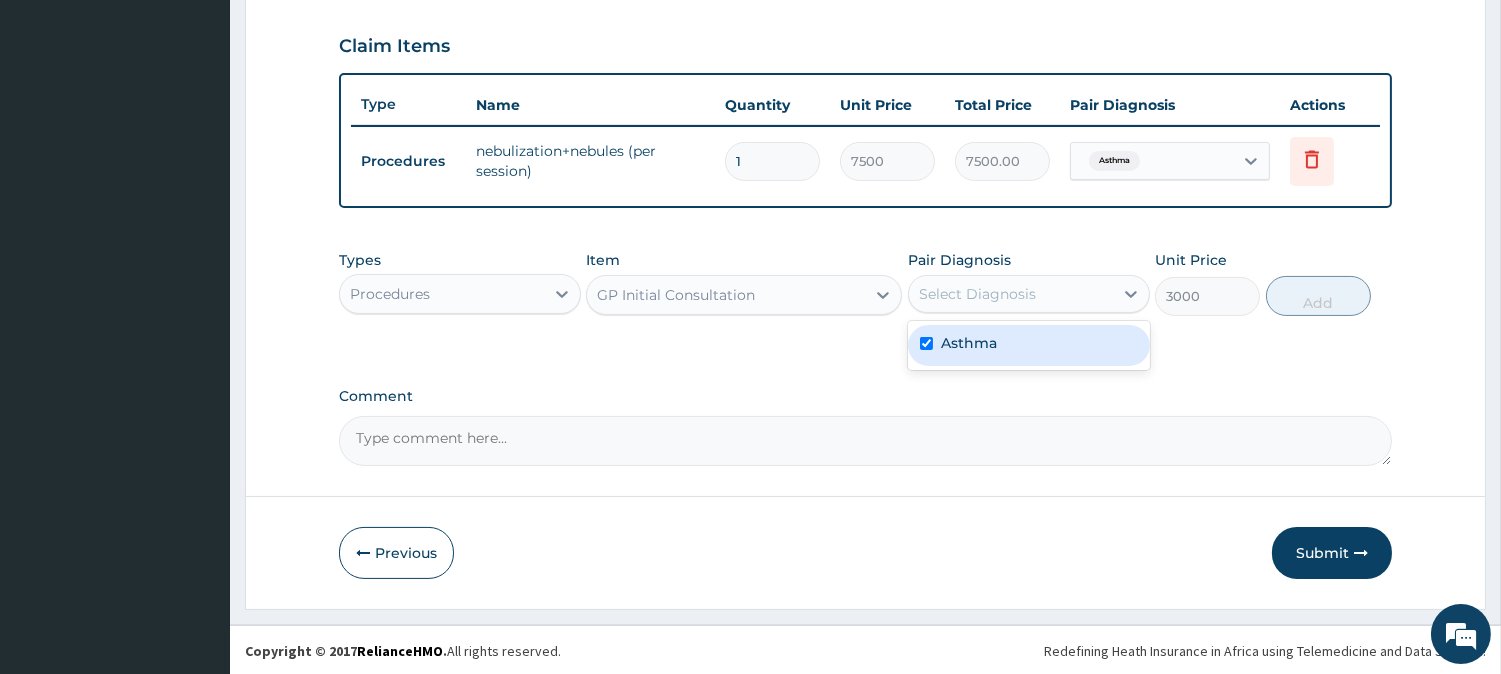 checkbox on "true" 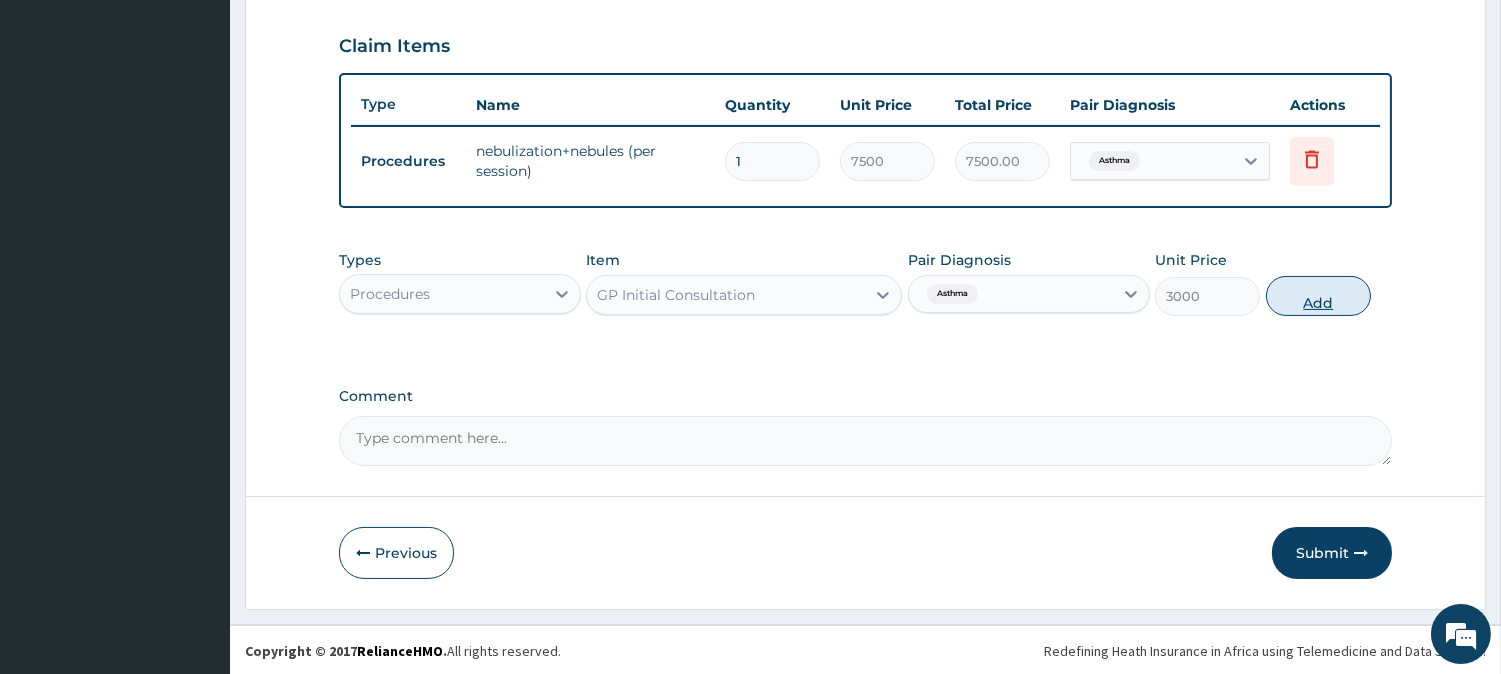 click on "Add" at bounding box center (1318, 296) 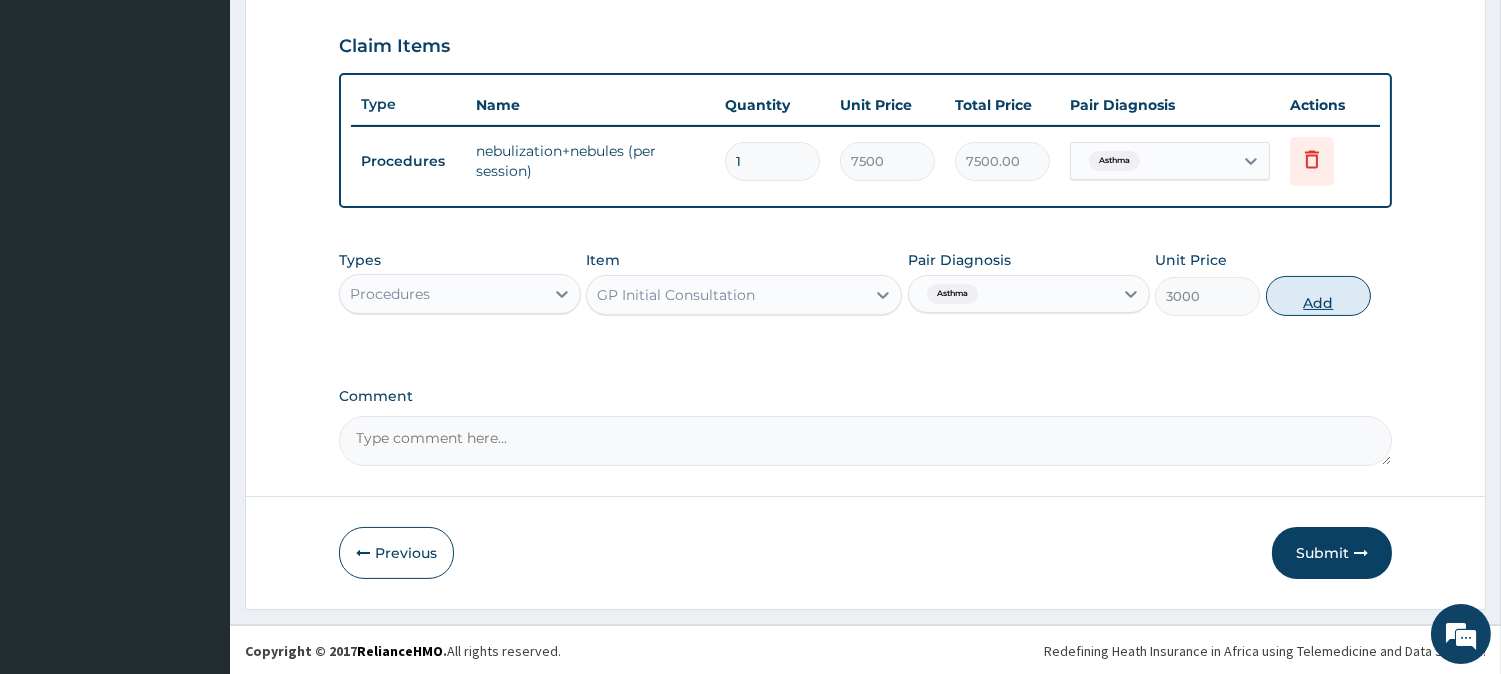 type on "0" 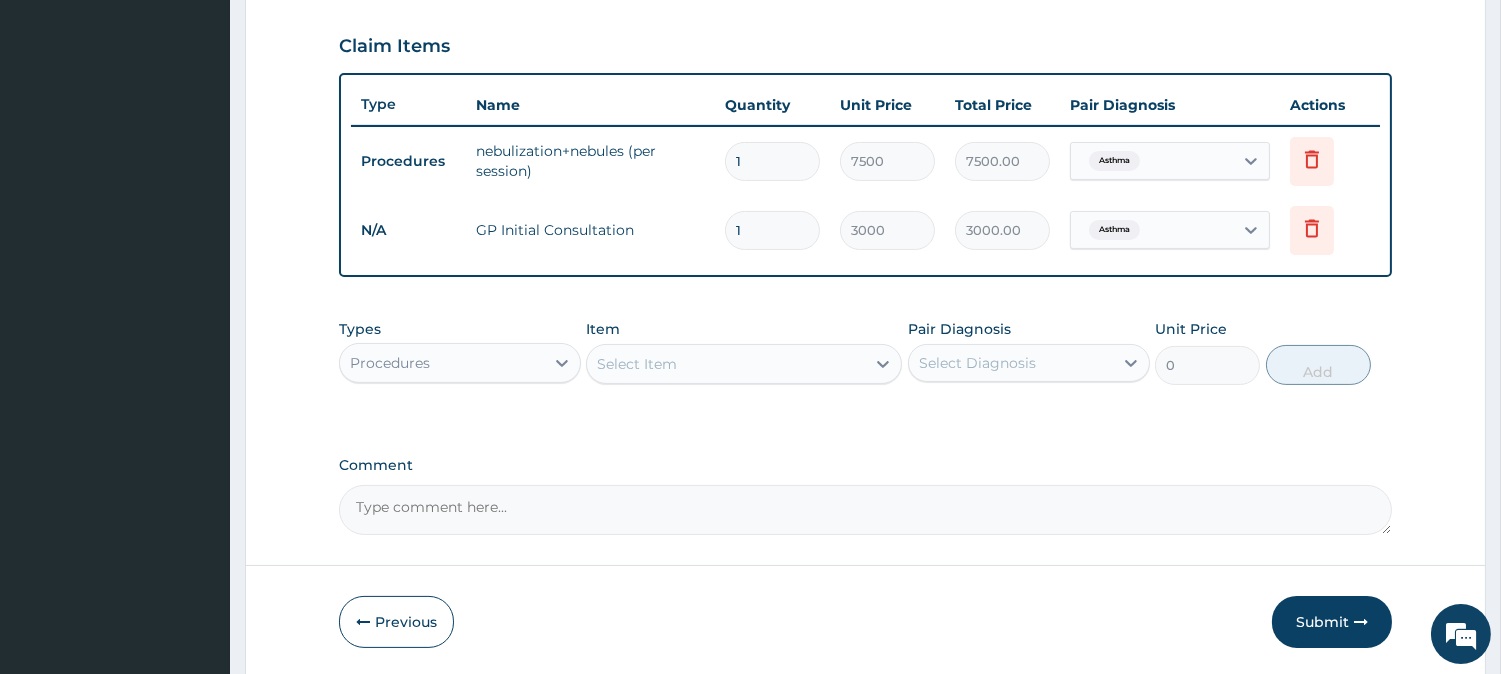 scroll, scrollTop: 740, scrollLeft: 0, axis: vertical 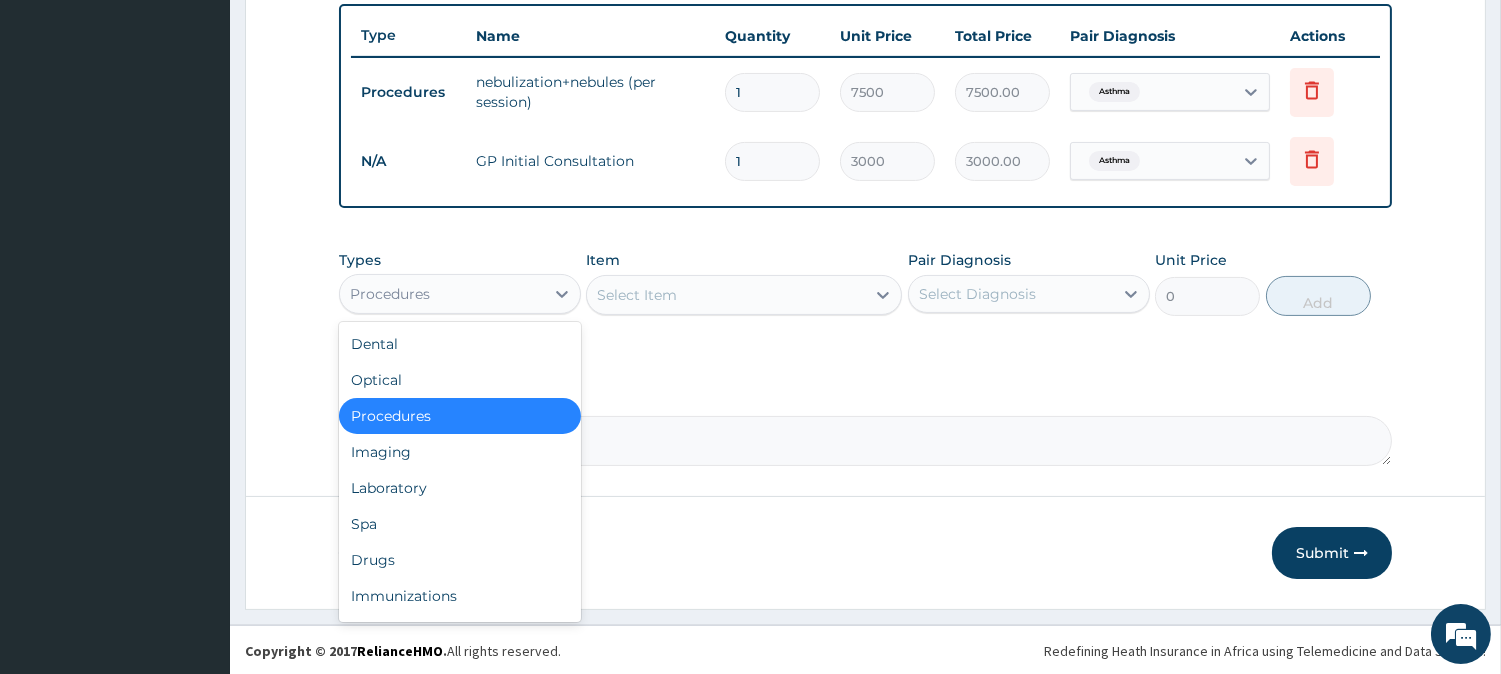click on "Procedures" at bounding box center (442, 294) 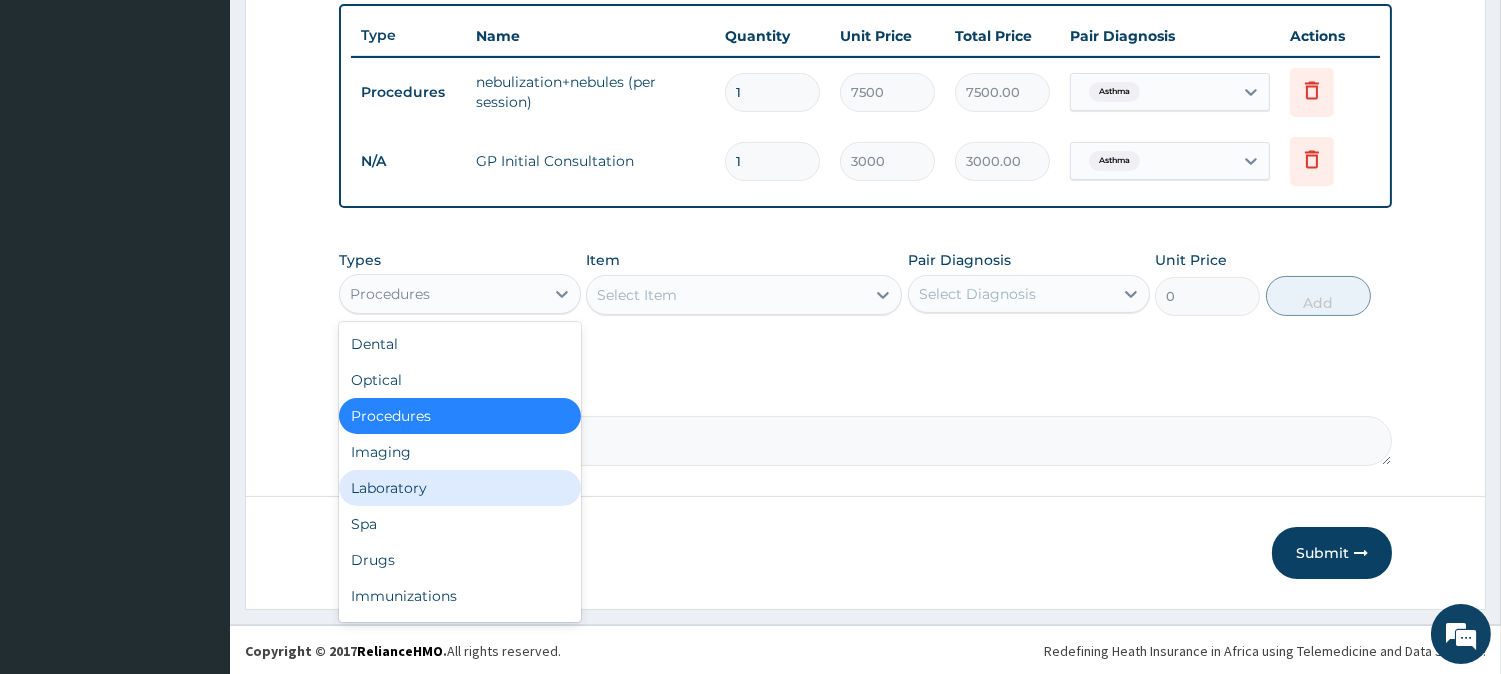 click on "Laboratory" at bounding box center [460, 488] 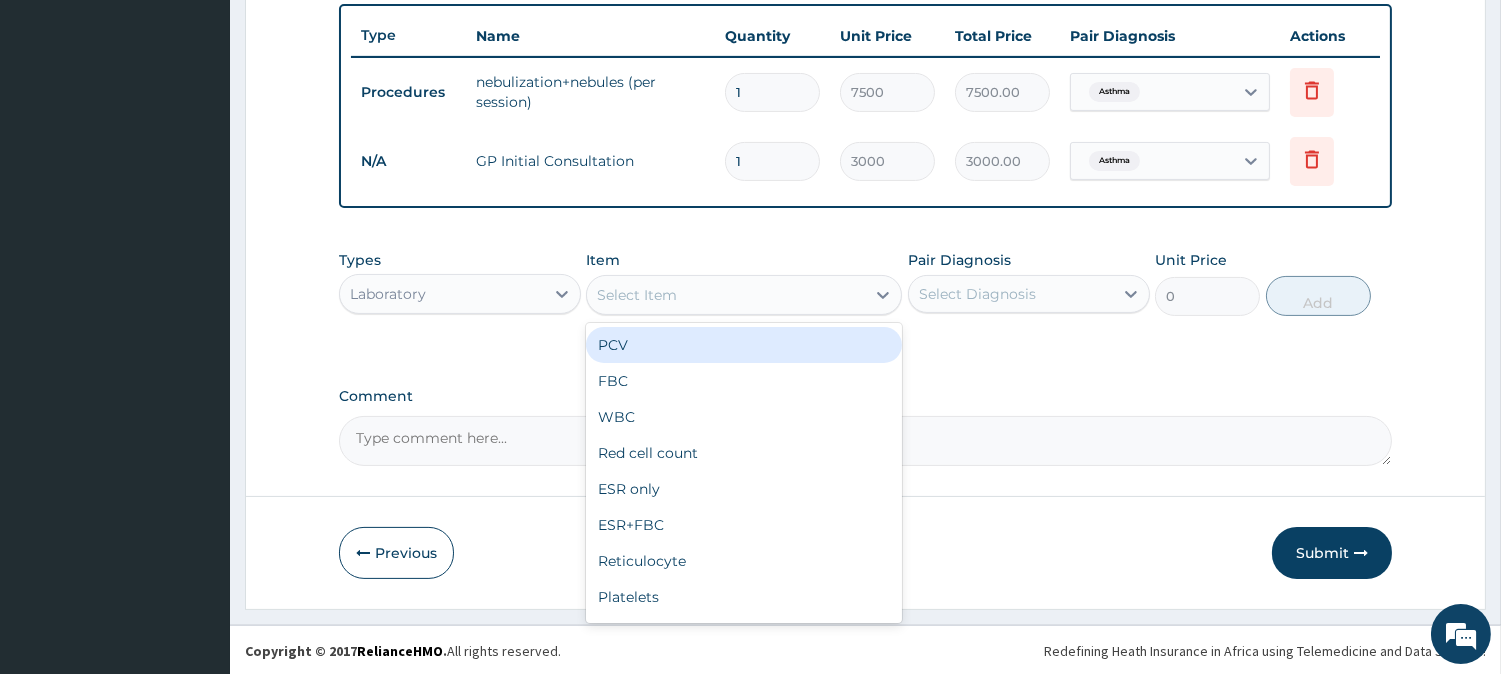 click on "Select Item" at bounding box center [637, 295] 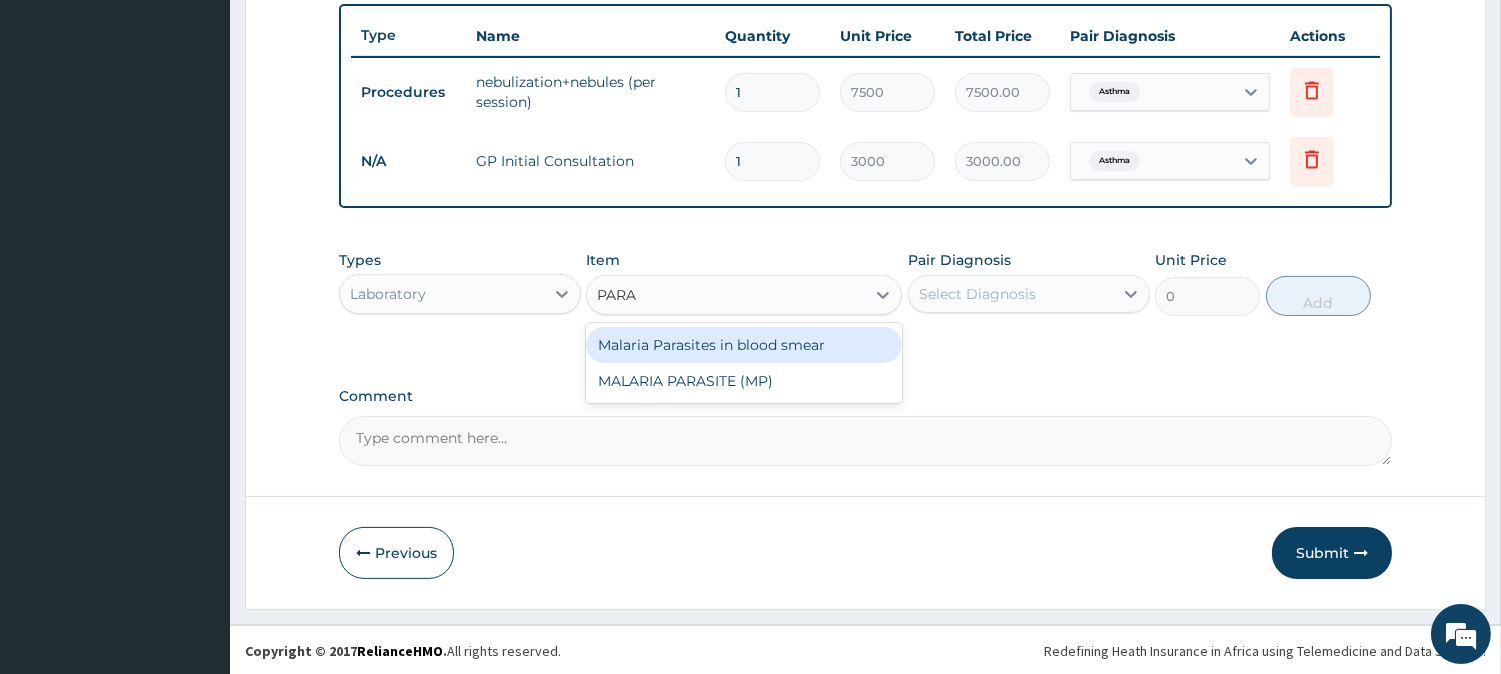 type on "PARAS" 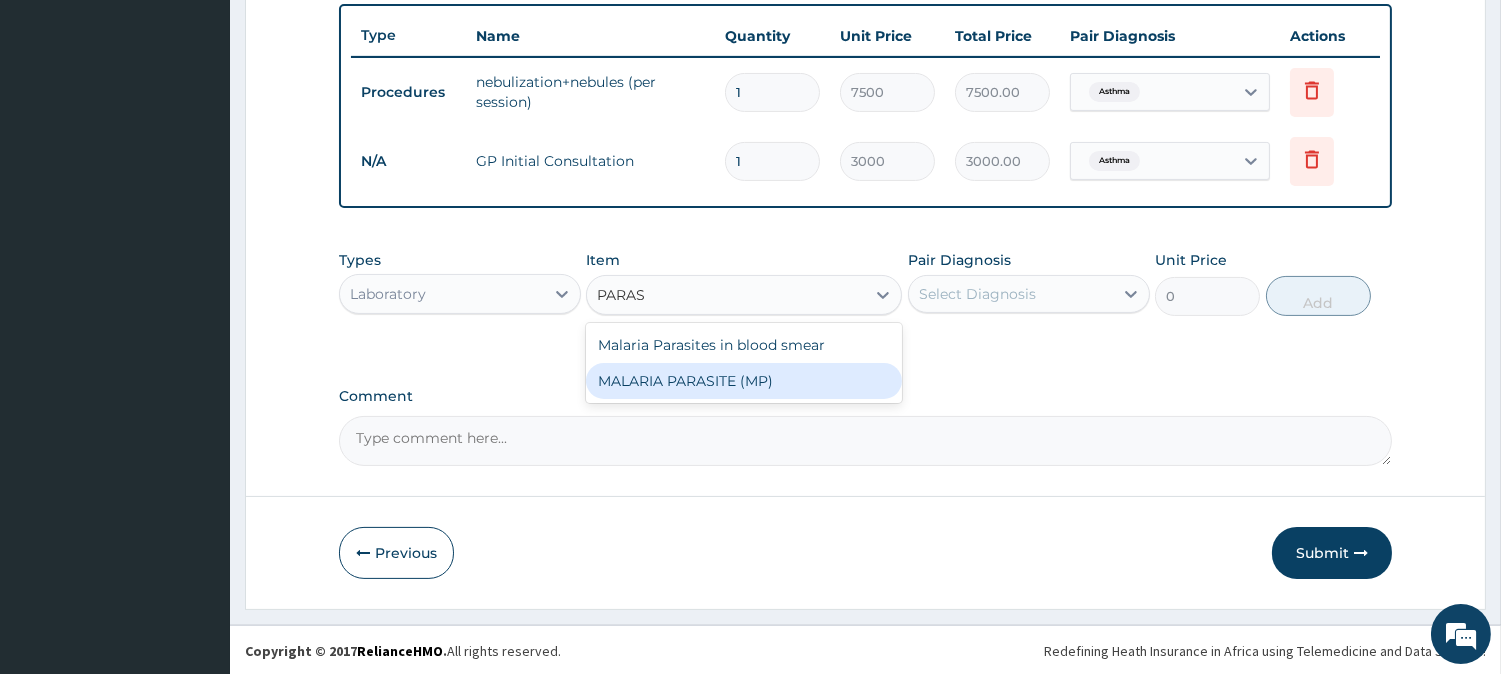 click on "MALARIA PARASITE (MP)" at bounding box center [744, 381] 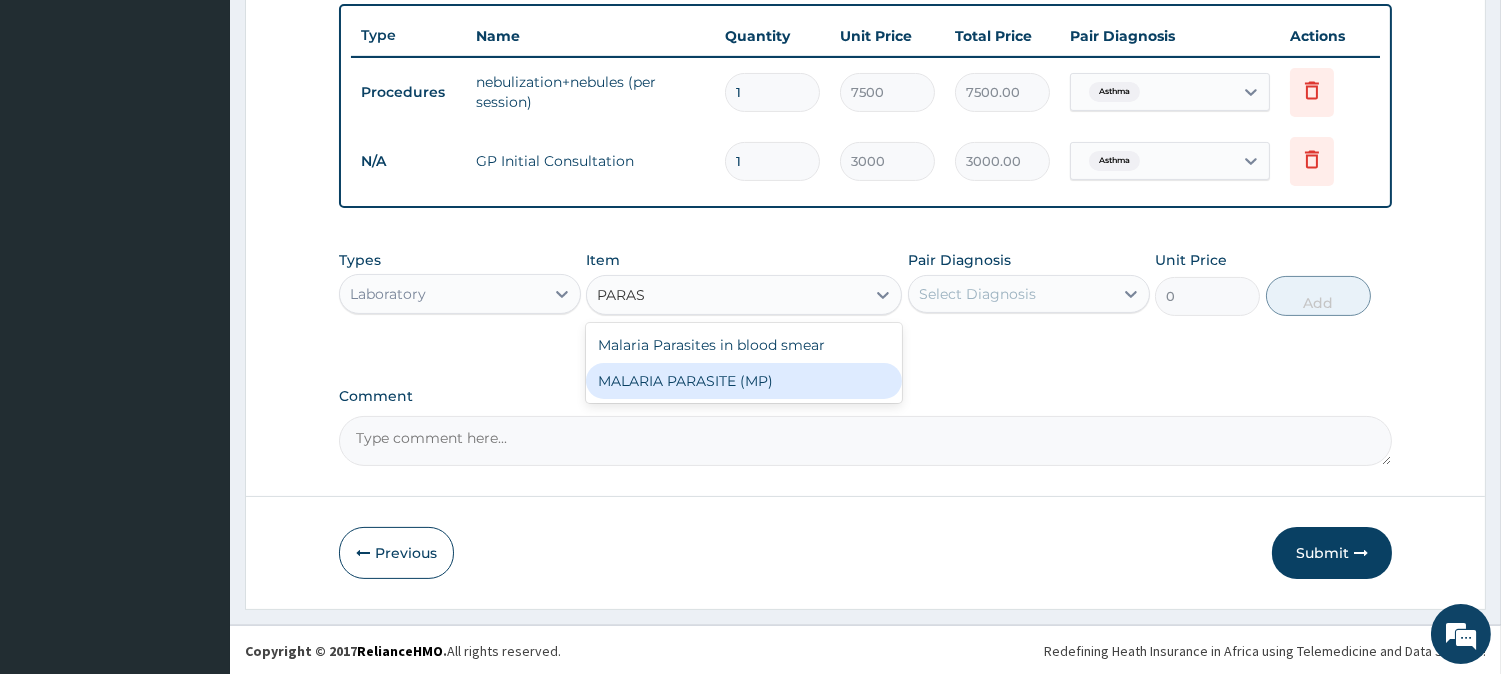 type 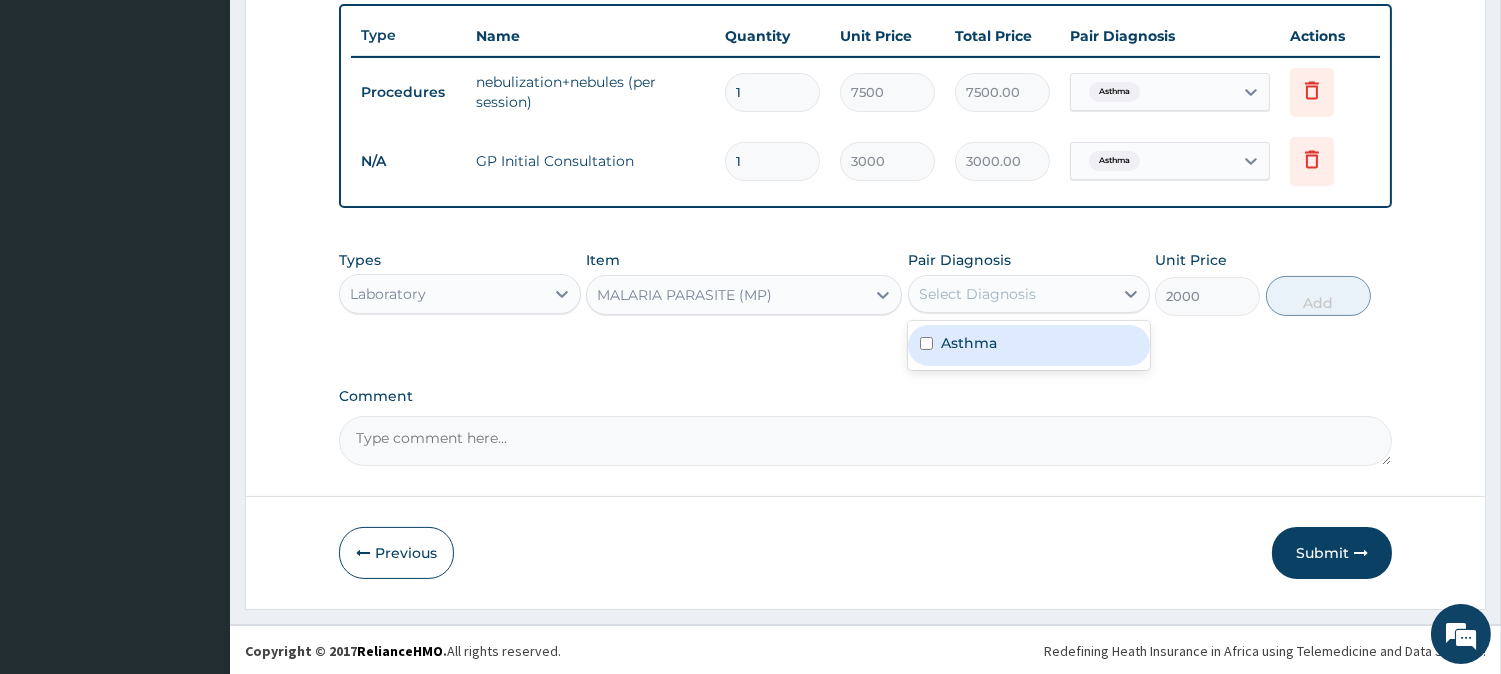 click on "Select Diagnosis" at bounding box center (977, 294) 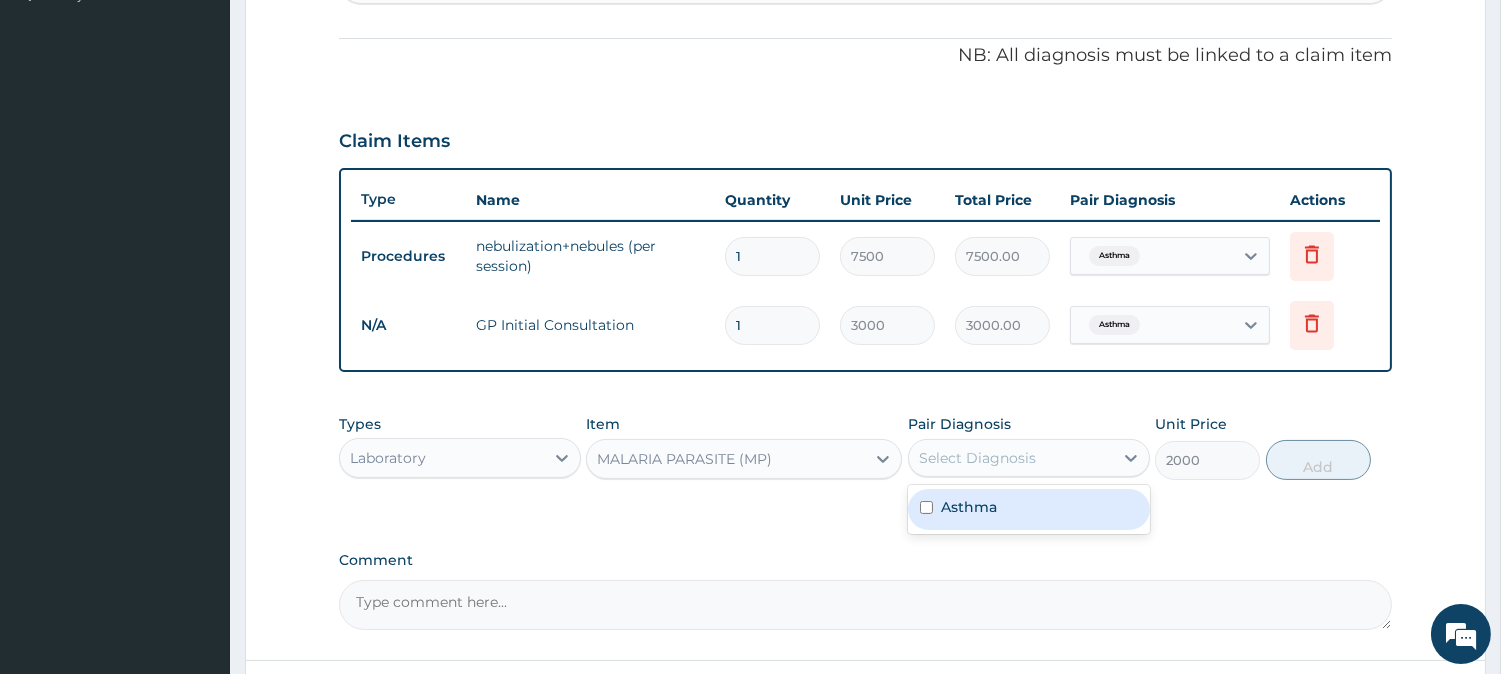 scroll, scrollTop: 184, scrollLeft: 0, axis: vertical 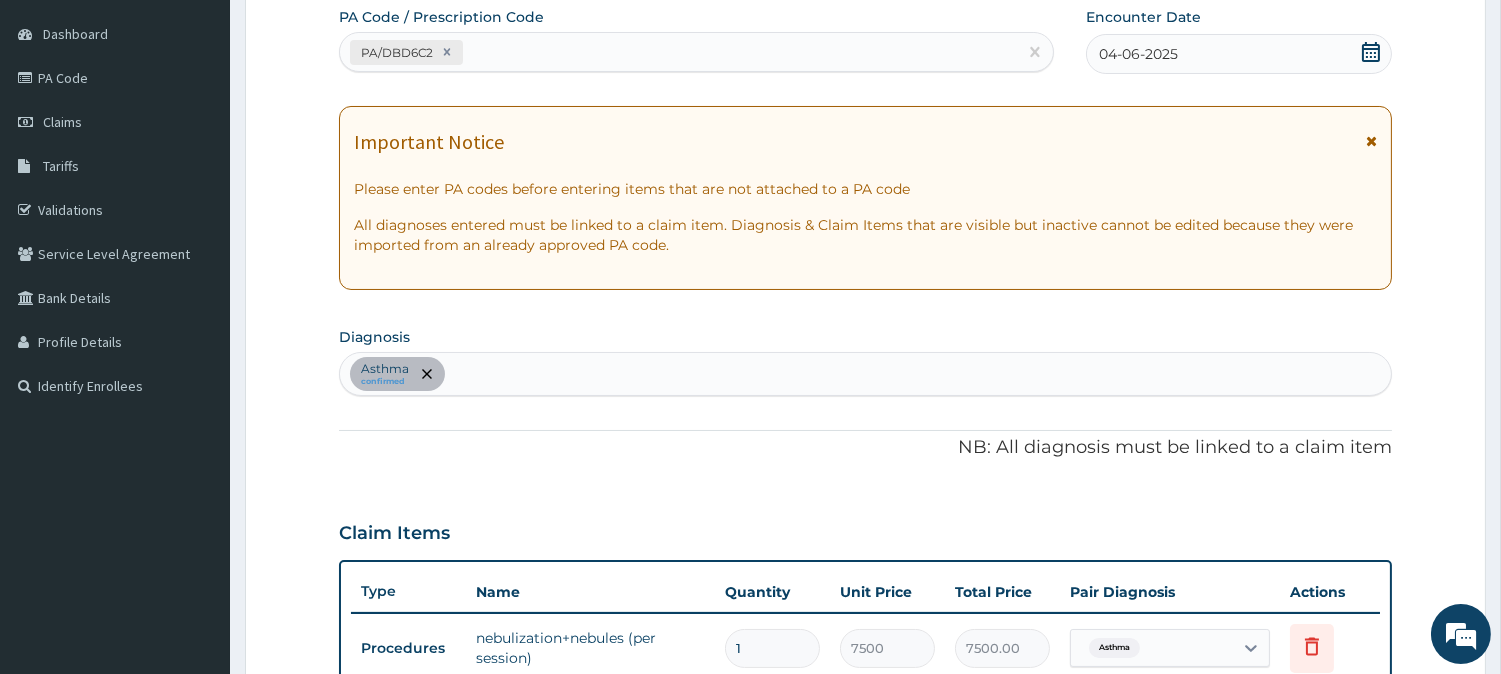click on "PA/DBD6C2" at bounding box center (678, 52) 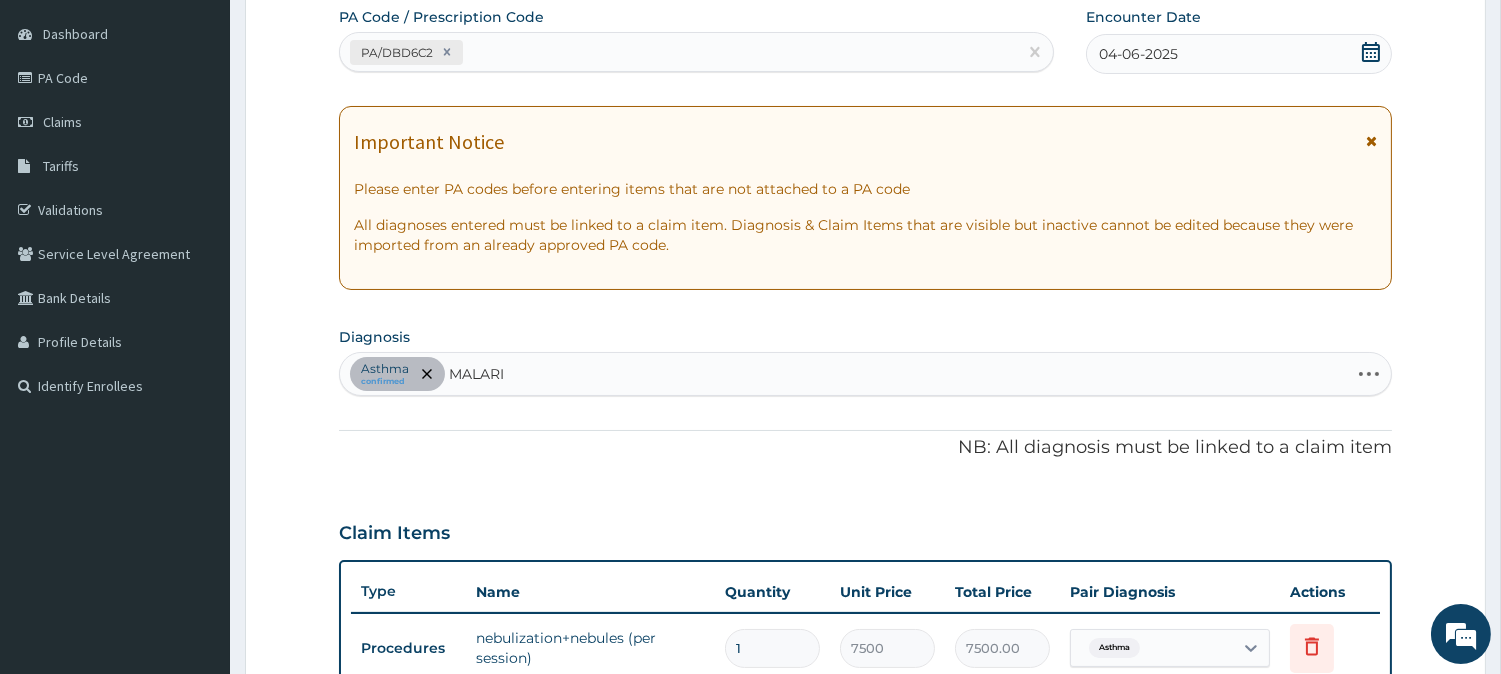 type on "MALARIA" 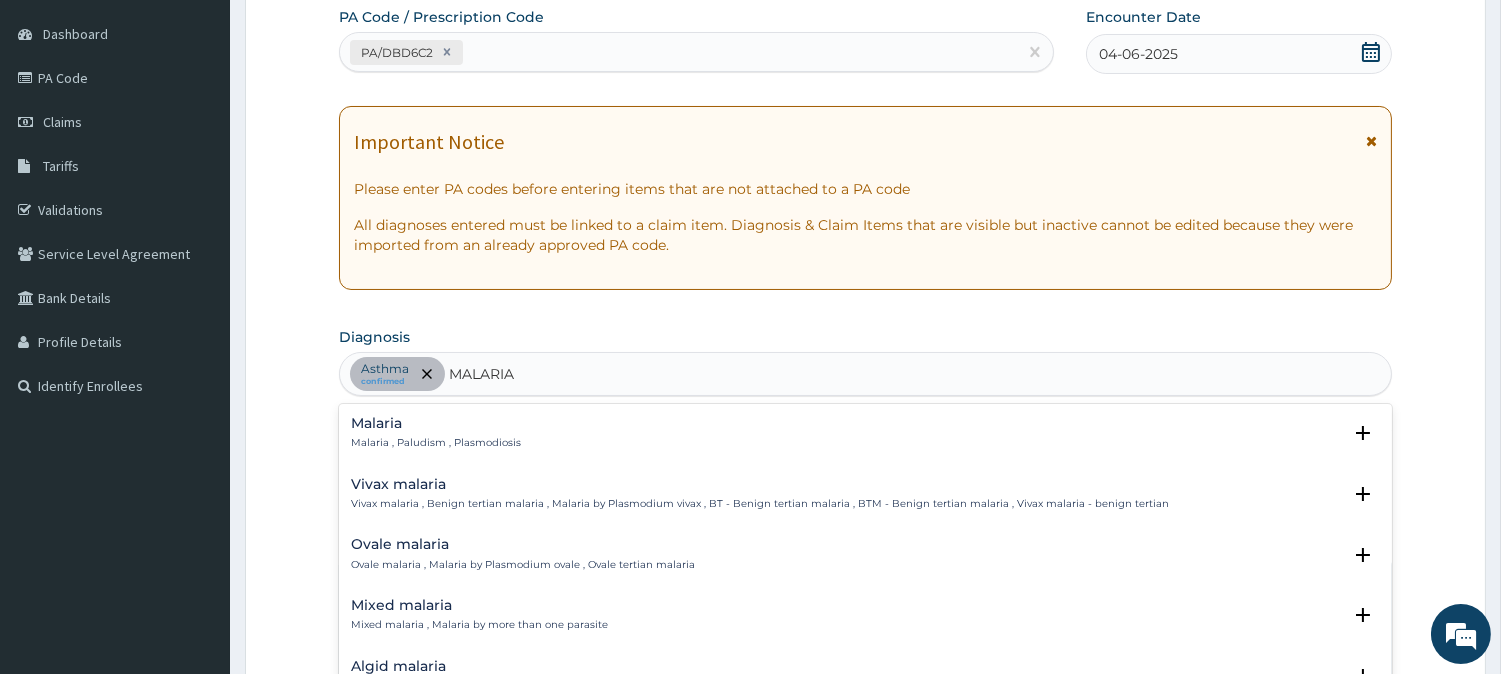 click on "Malaria" at bounding box center (436, 423) 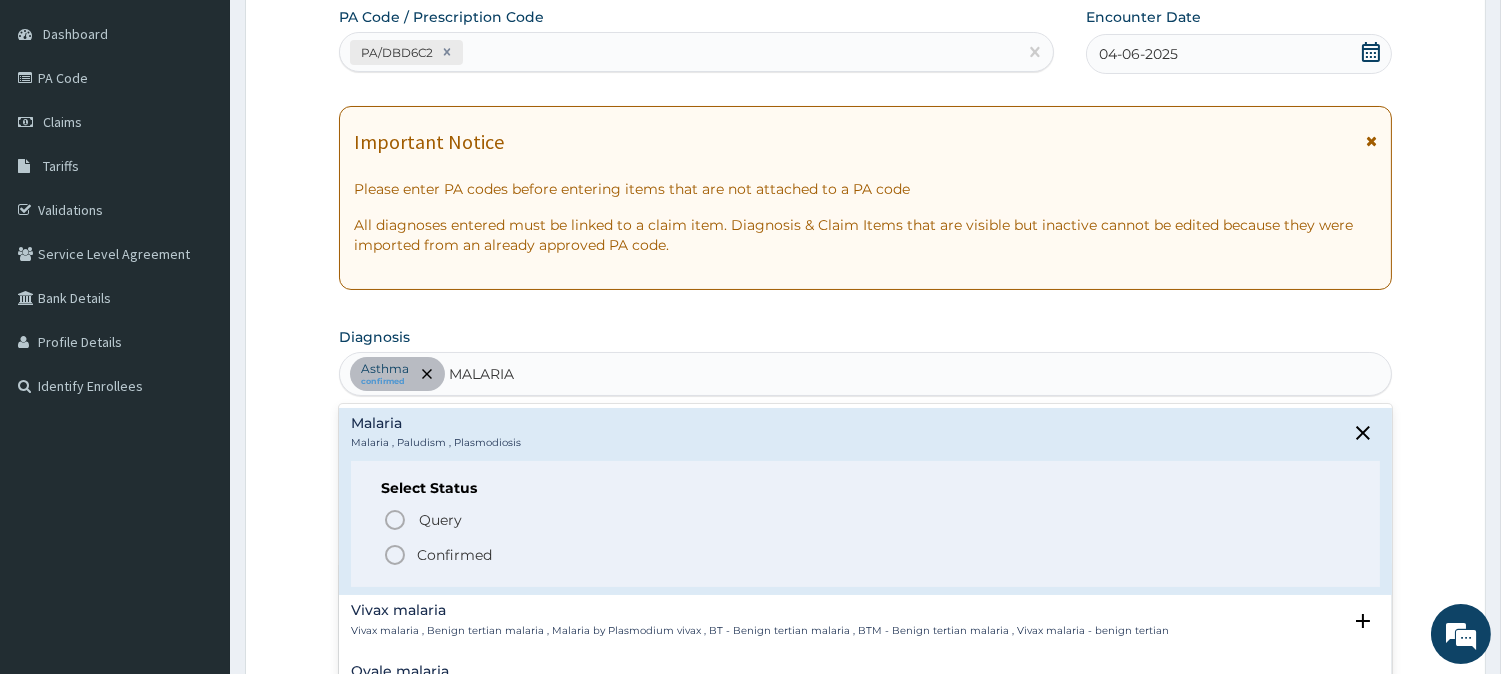 click 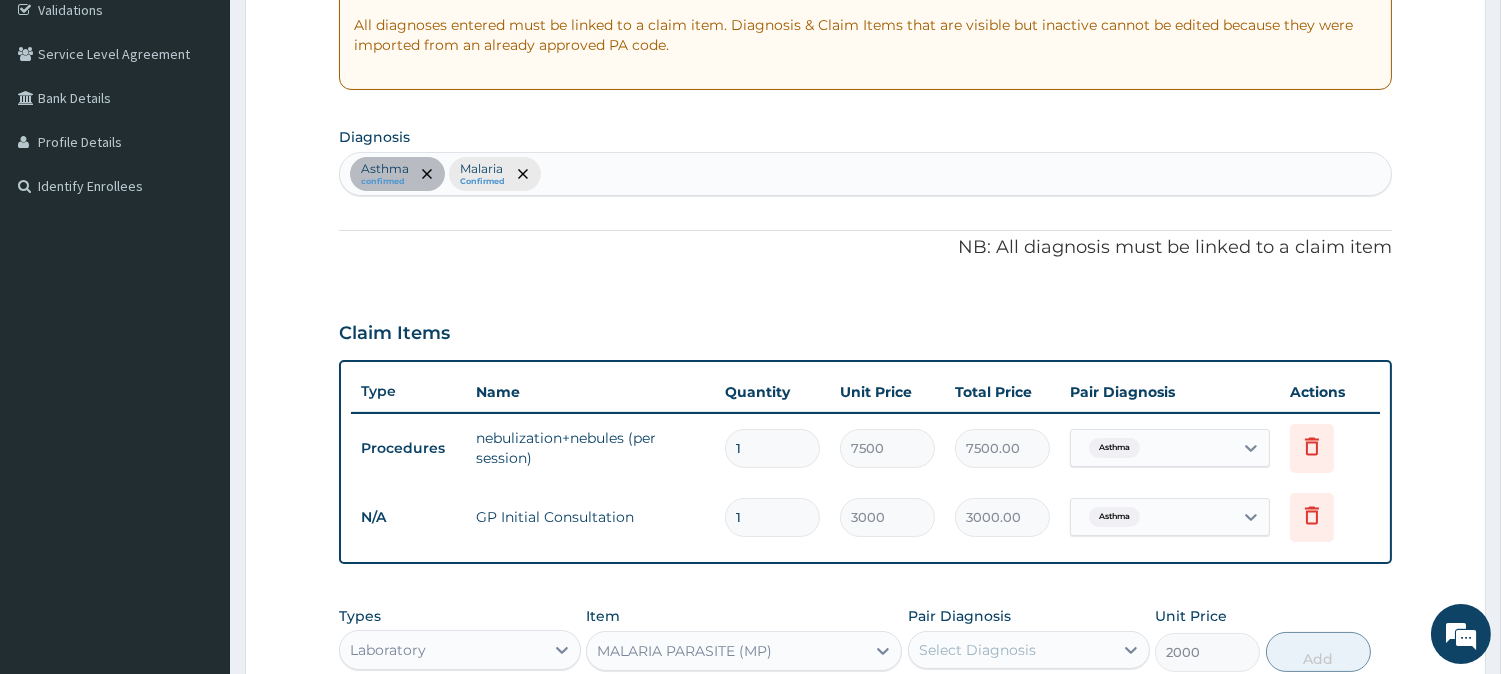 scroll, scrollTop: 406, scrollLeft: 0, axis: vertical 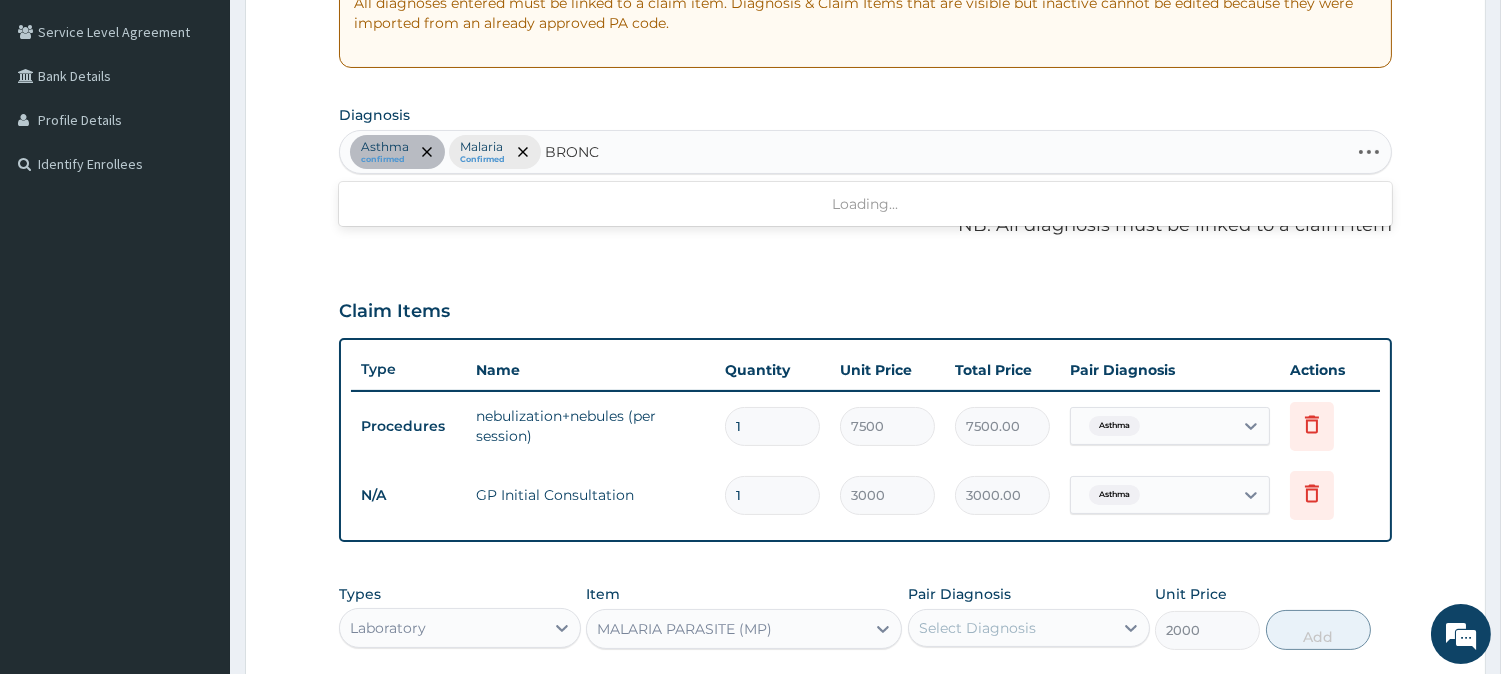 type on "BRONCH" 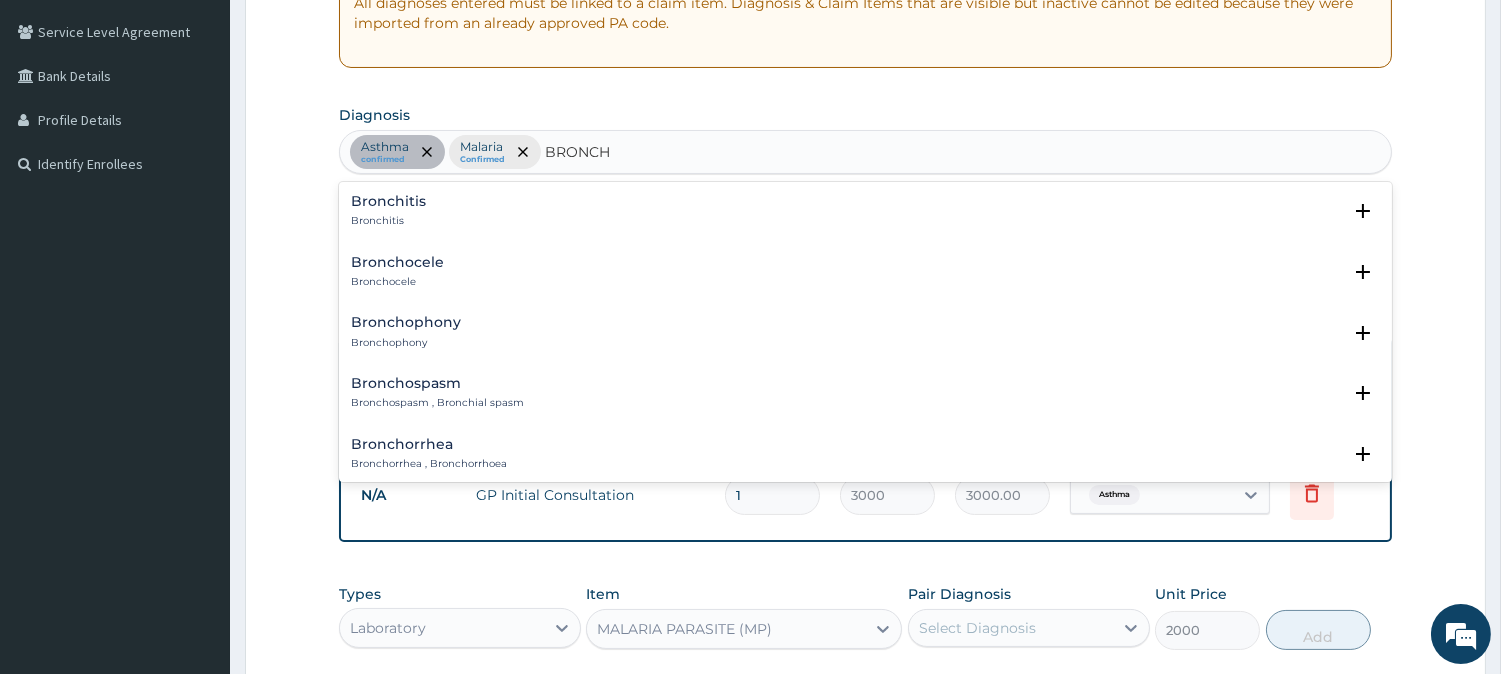 click on "Bronchitis" at bounding box center [388, 201] 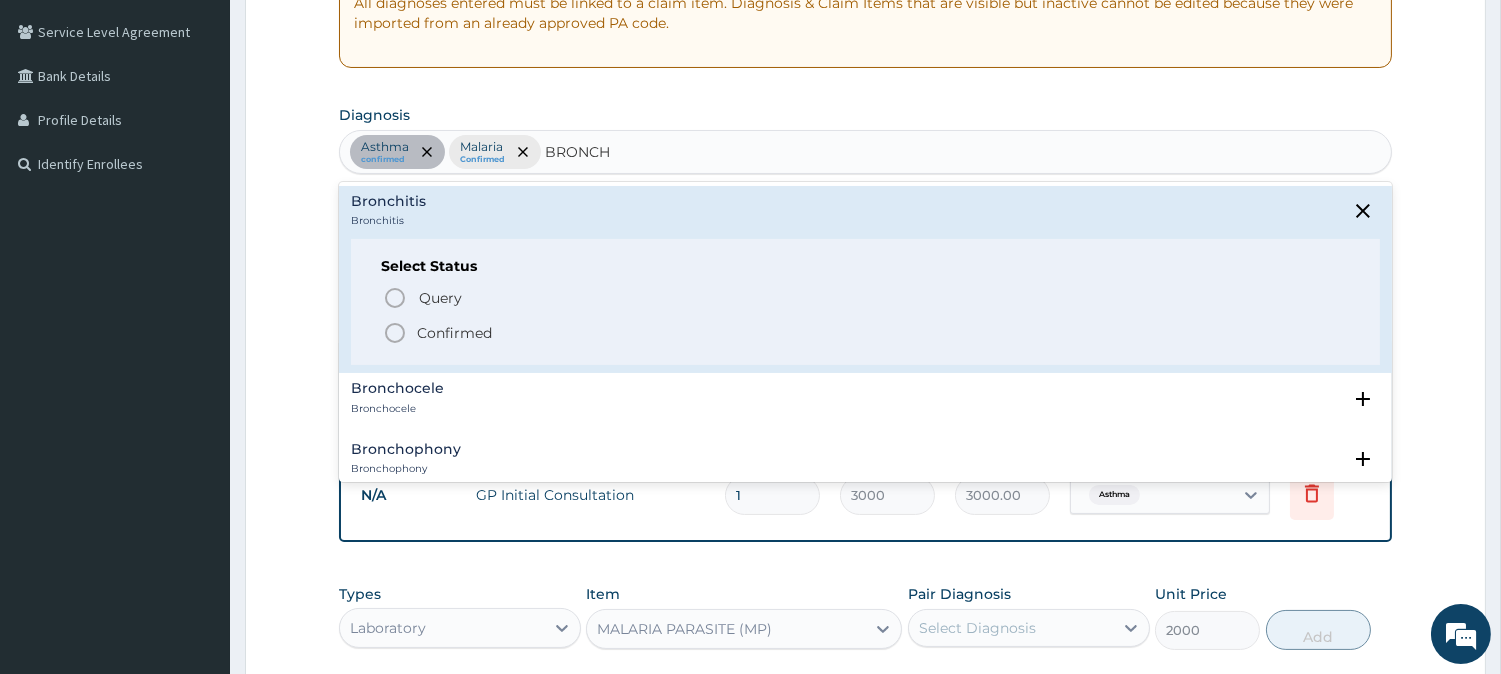 click 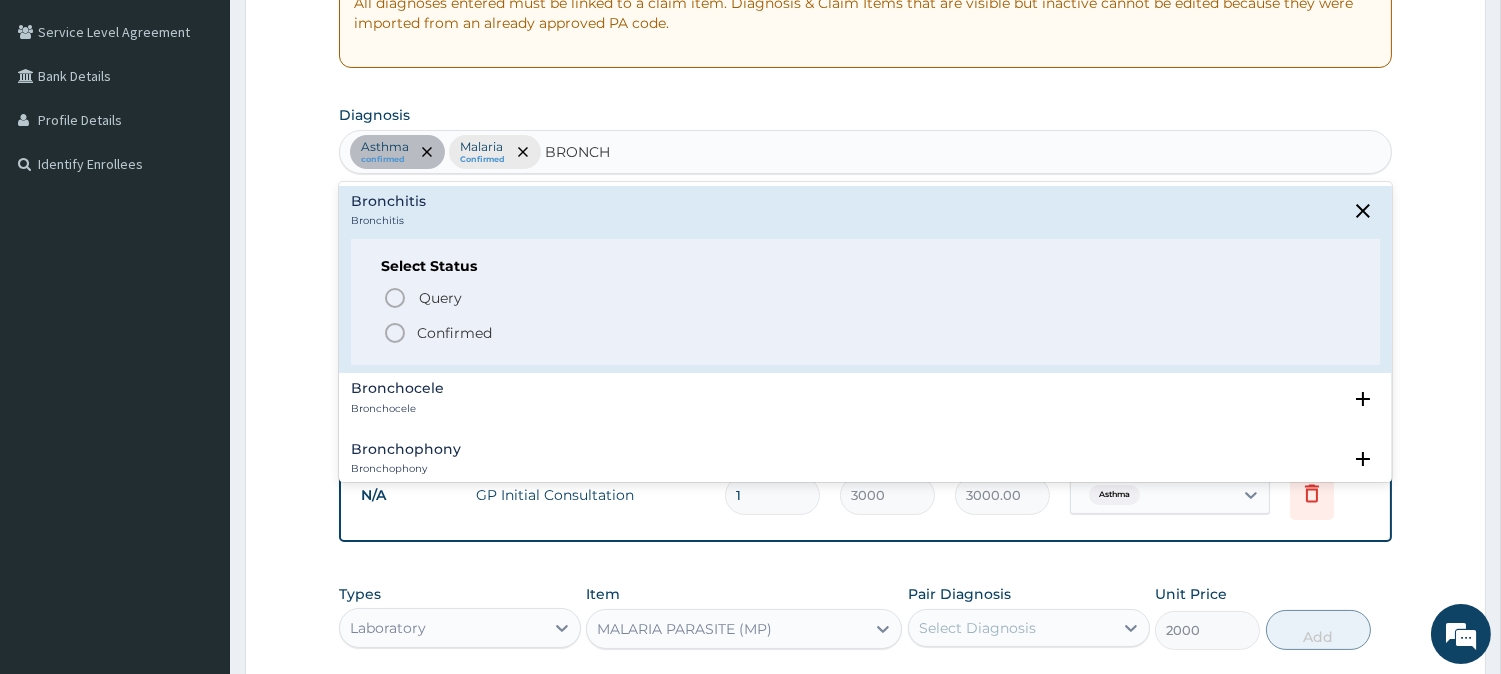 type 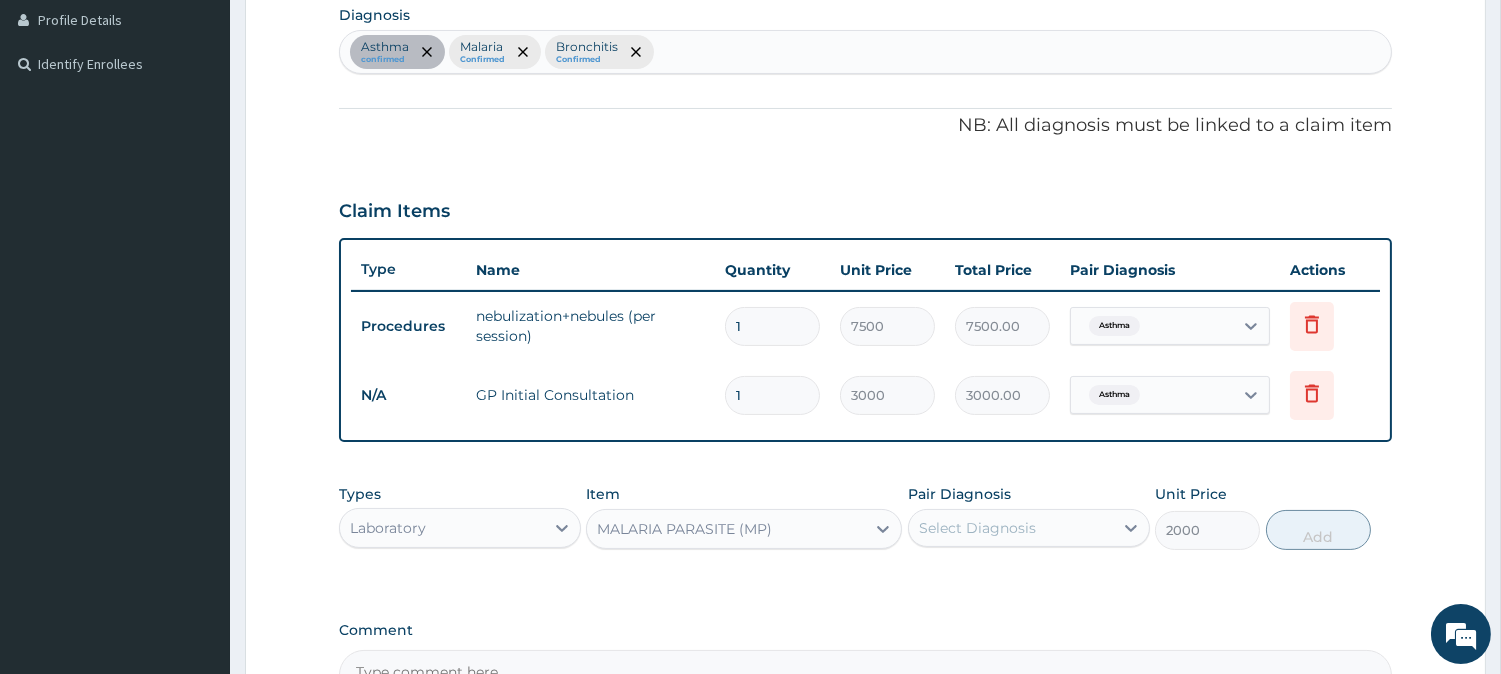 scroll, scrollTop: 740, scrollLeft: 0, axis: vertical 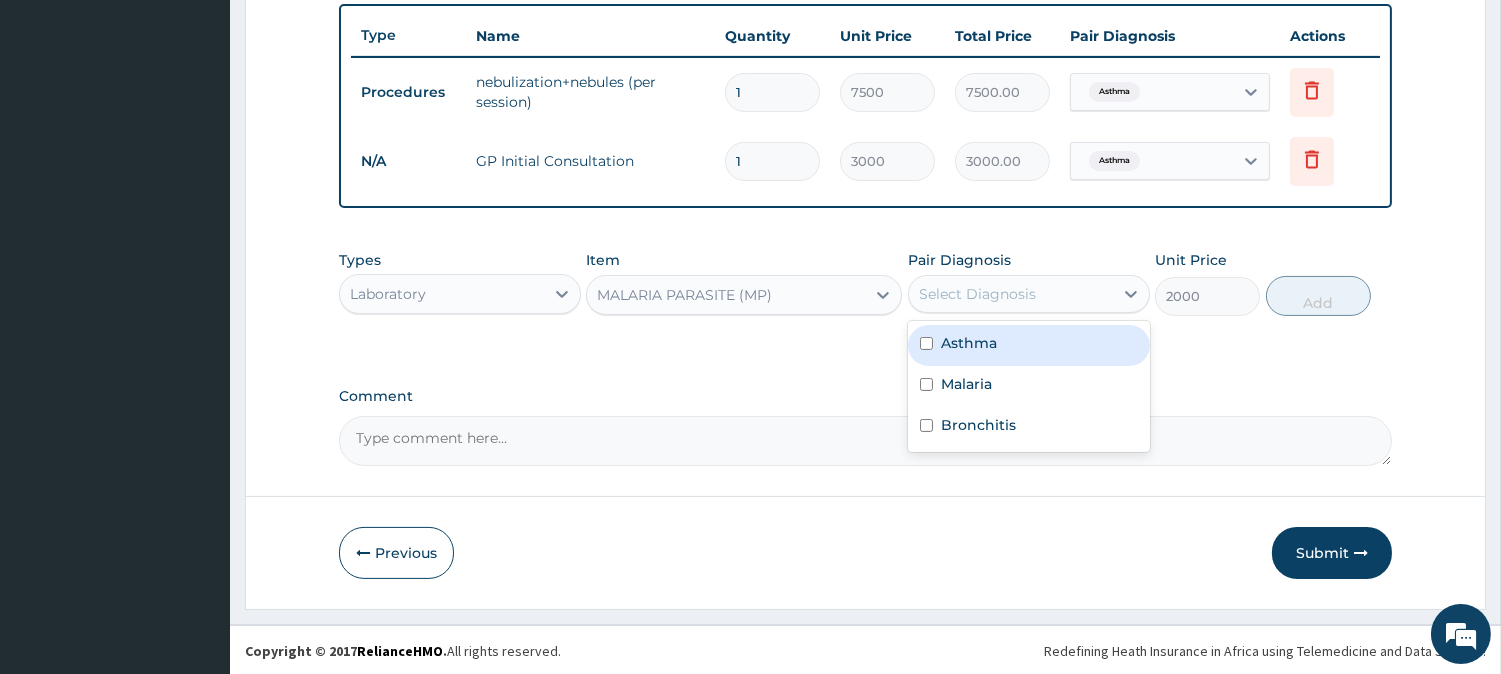 click on "Select Diagnosis" at bounding box center [977, 294] 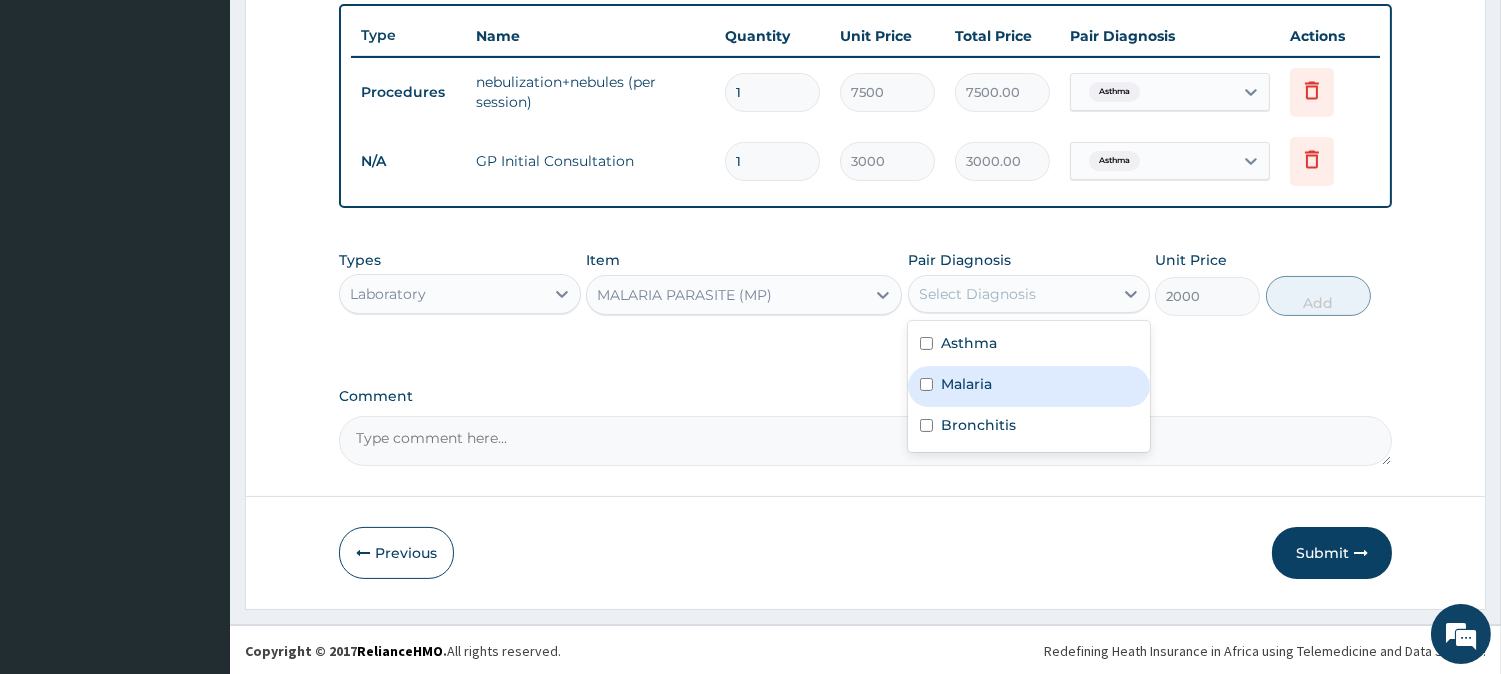 click on "Malaria" at bounding box center [966, 384] 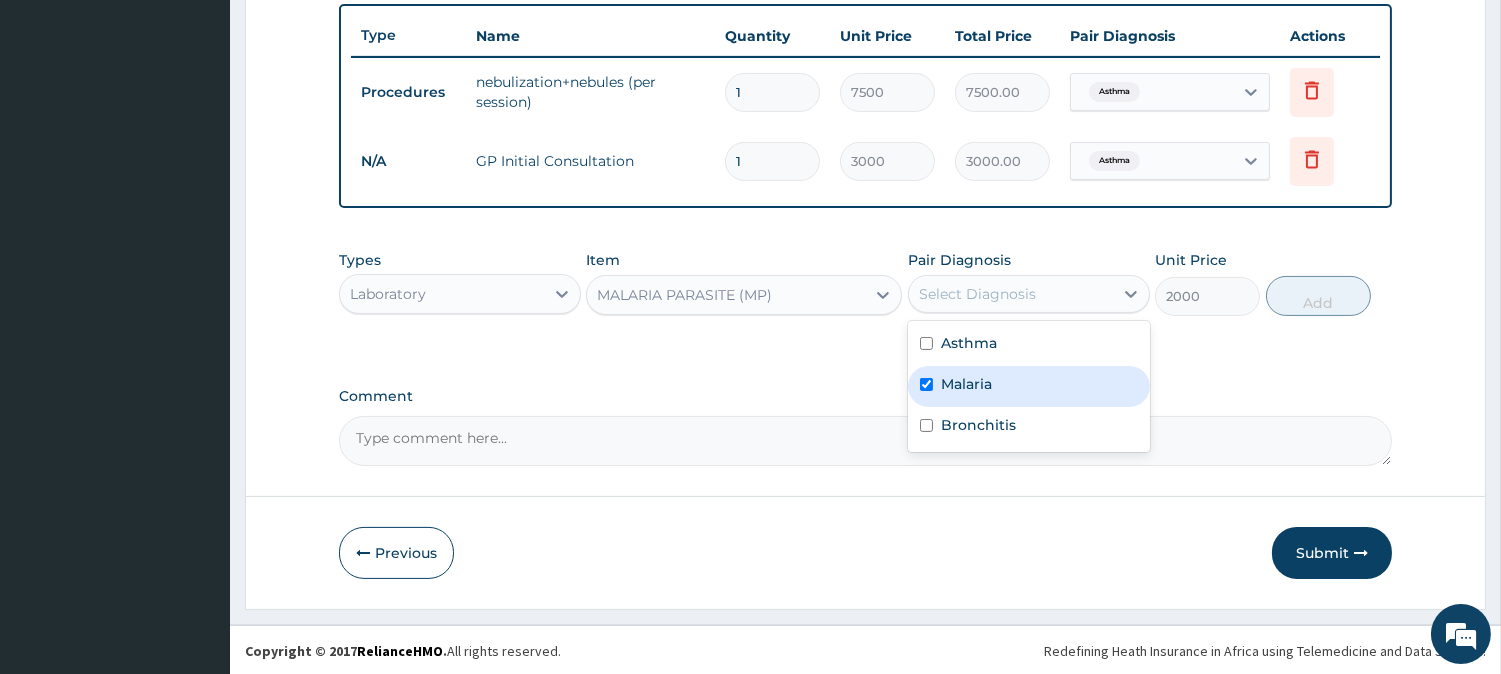 checkbox on "true" 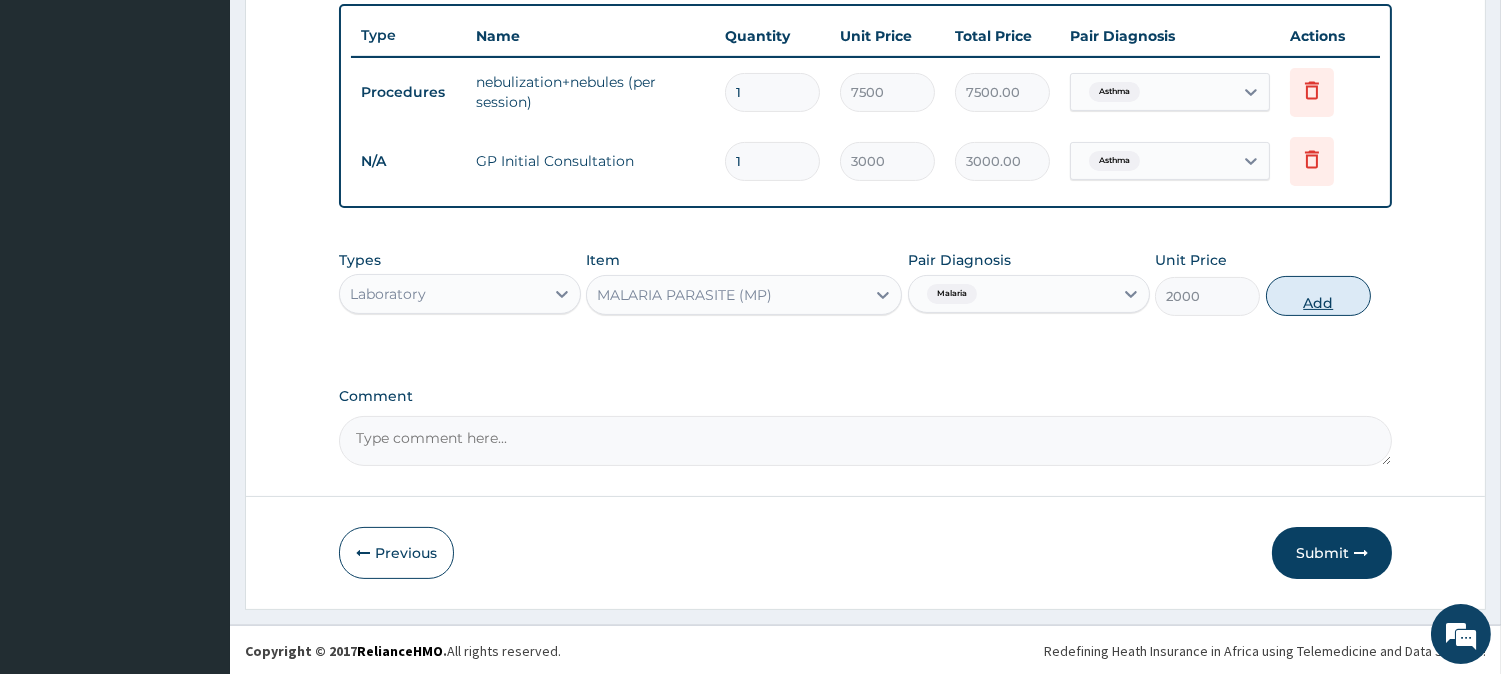 click on "Add" at bounding box center [1318, 296] 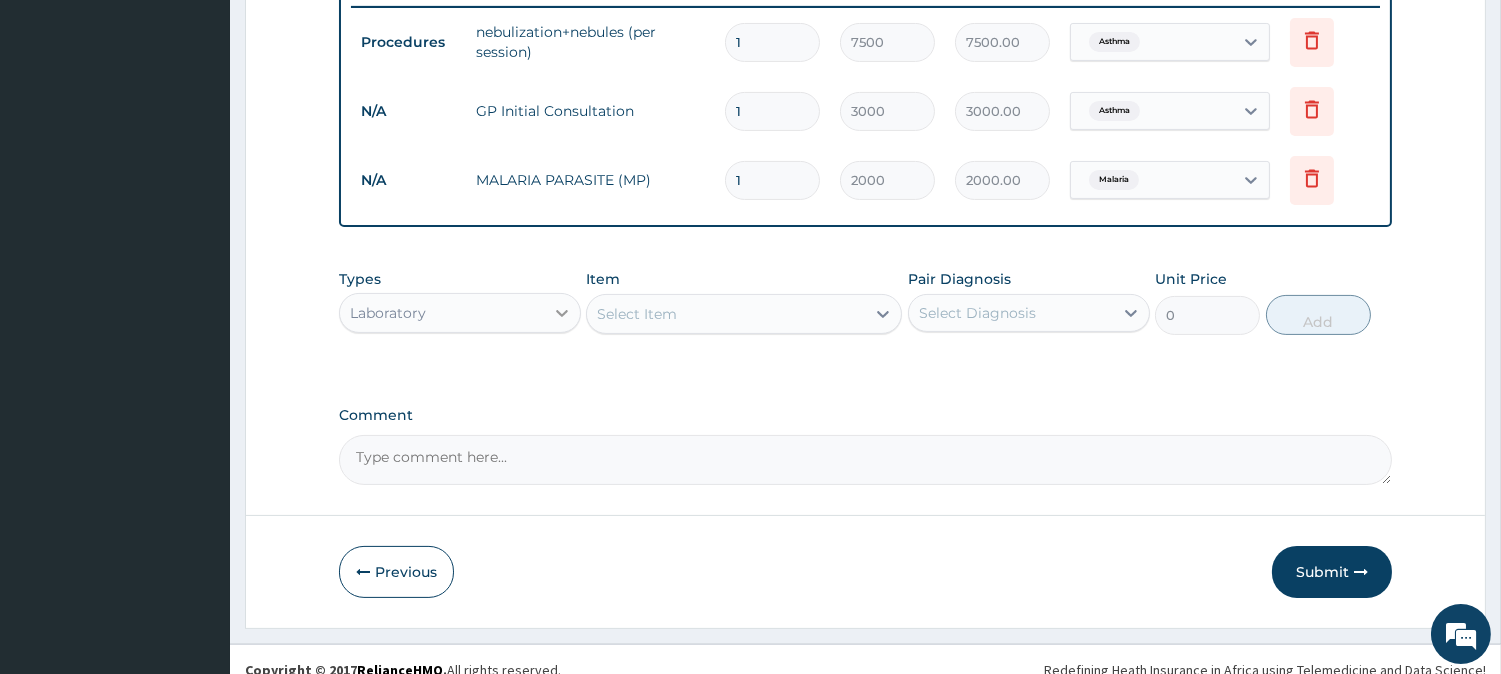 scroll, scrollTop: 810, scrollLeft: 0, axis: vertical 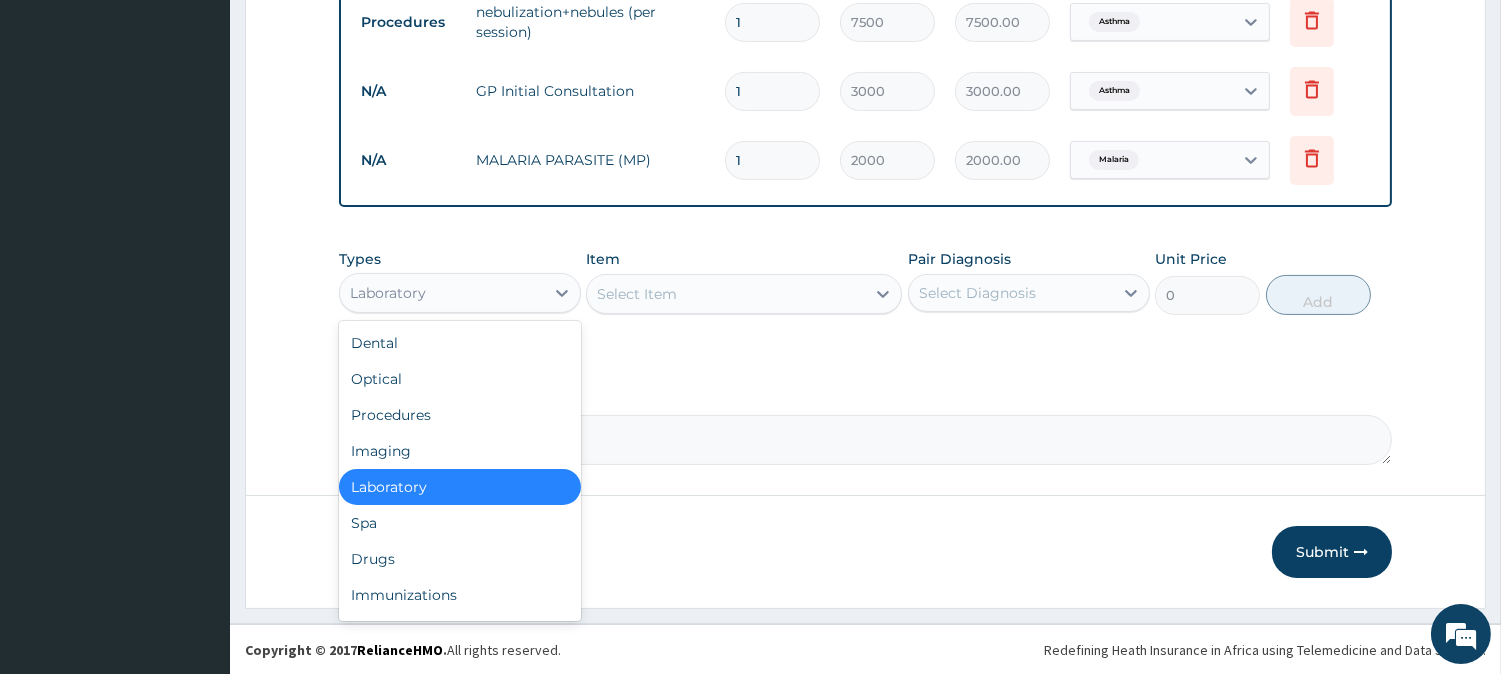 click on "Laboratory" at bounding box center (442, 293) 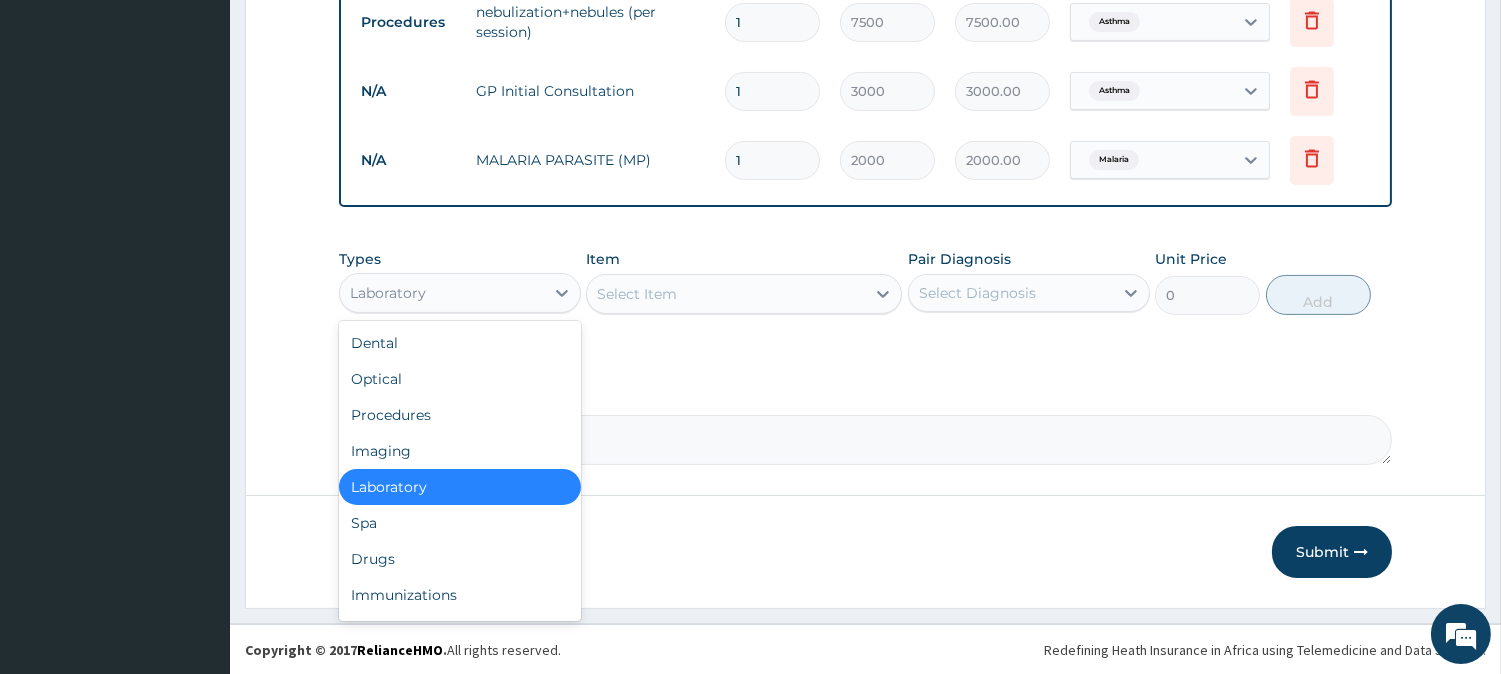 click on "Laboratory" at bounding box center (460, 487) 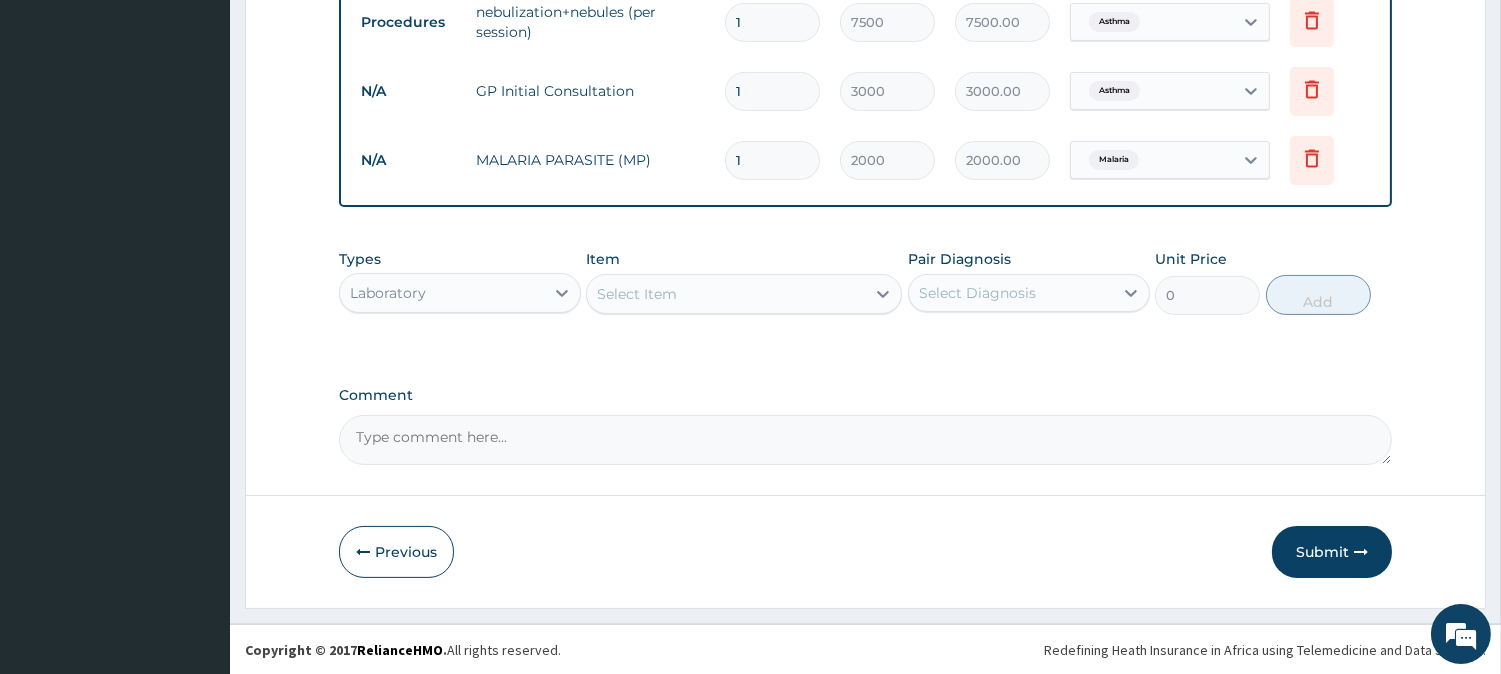 click on "Select Item" at bounding box center (637, 294) 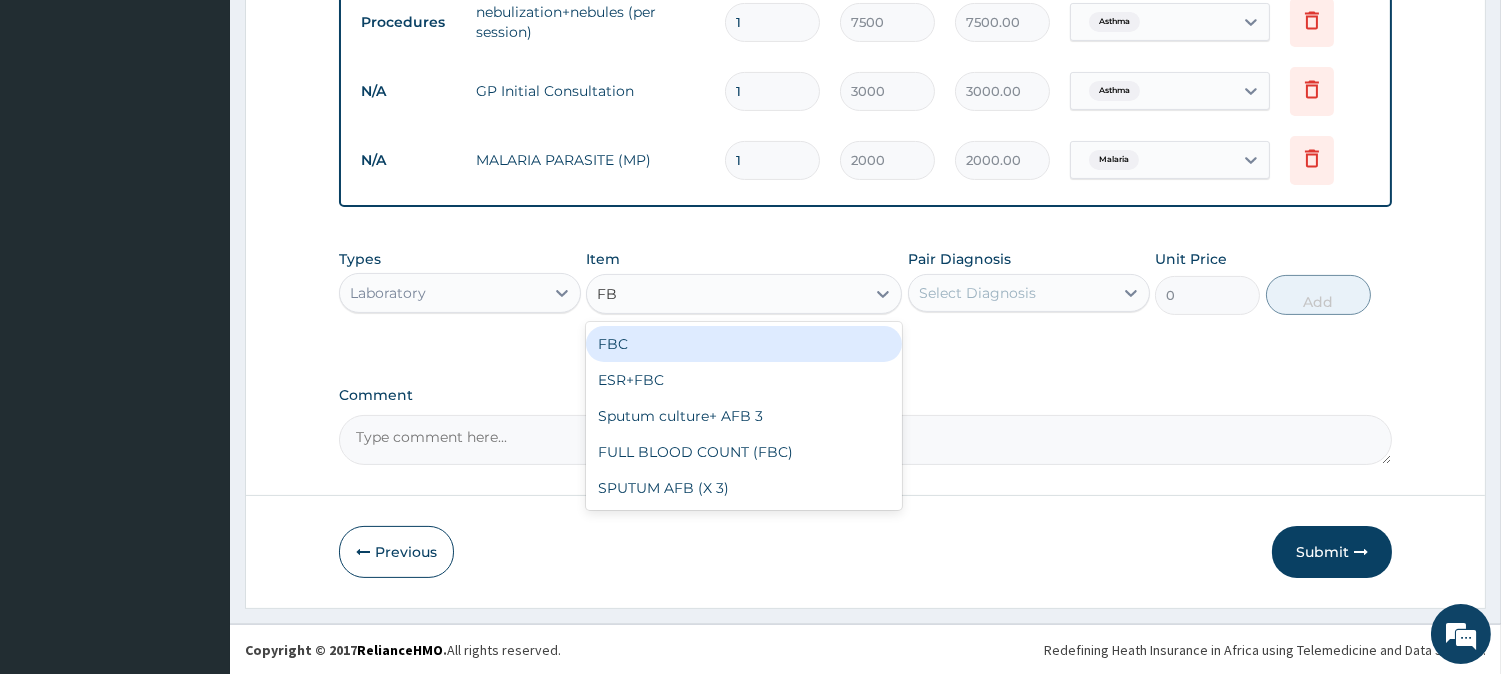 type on "FBC" 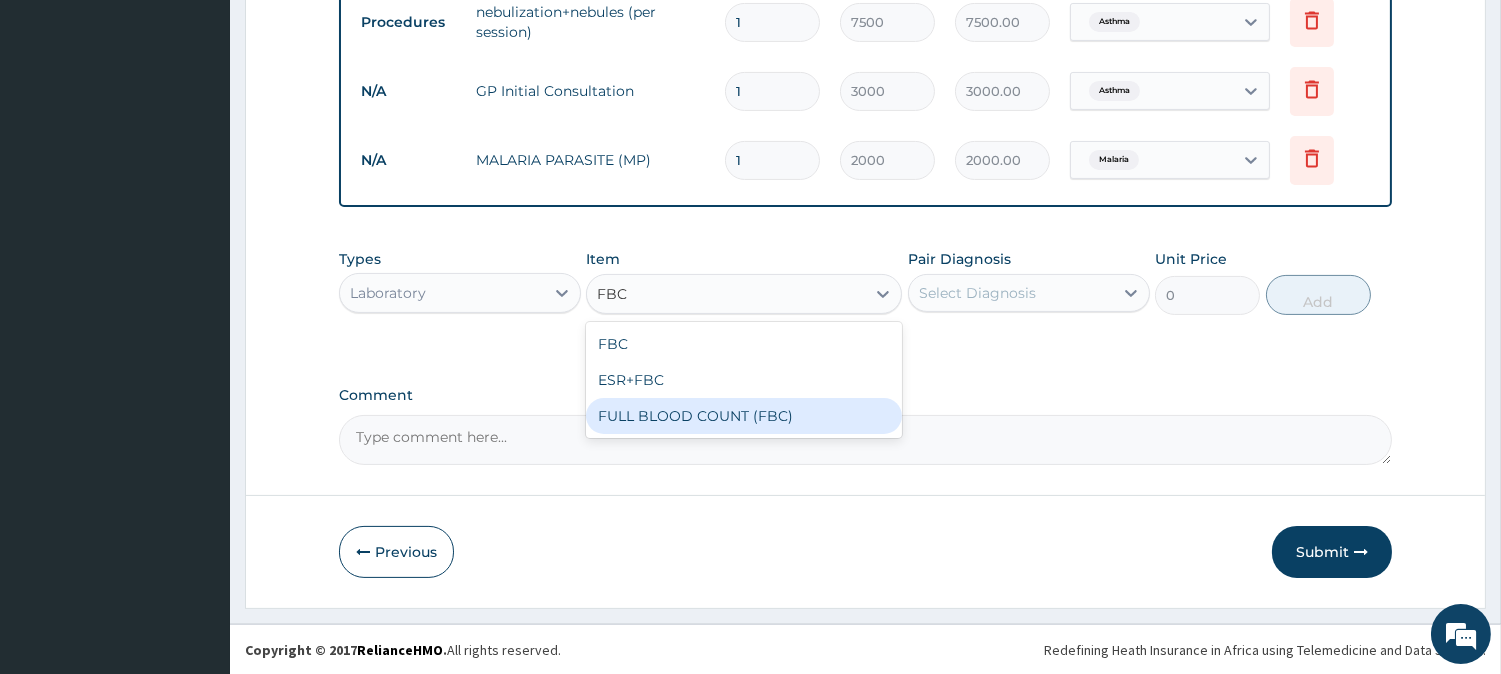 click on "FULL BLOOD COUNT (FBC)" at bounding box center (744, 416) 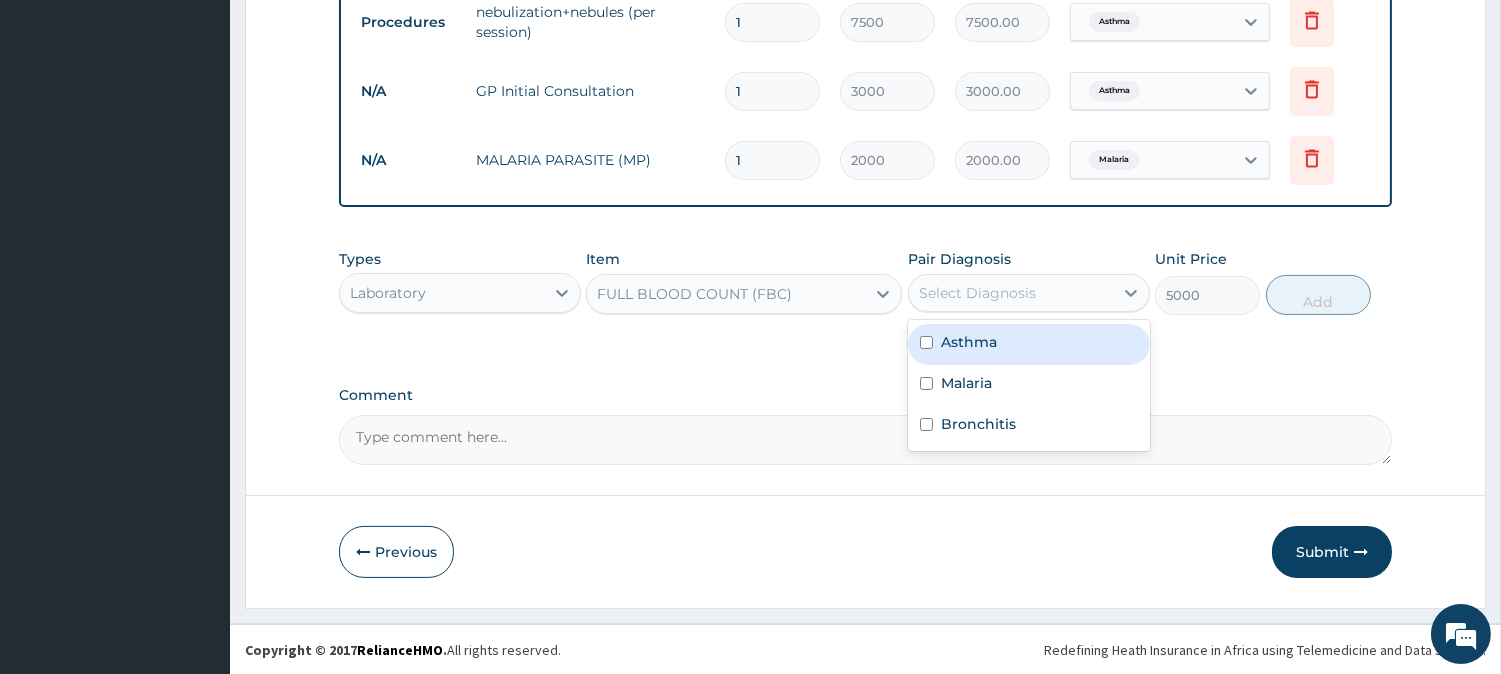 click on "Select Diagnosis" at bounding box center (977, 293) 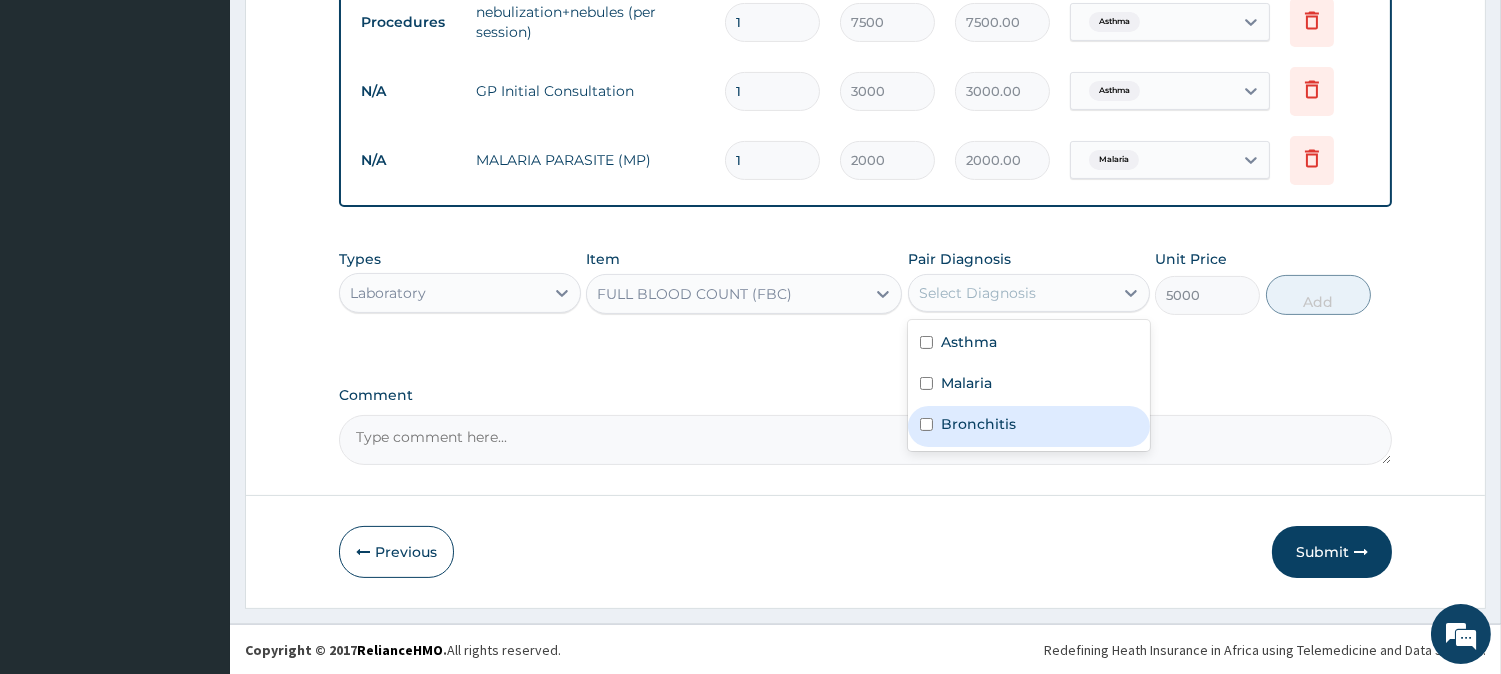 click on "Bronchitis" at bounding box center [978, 424] 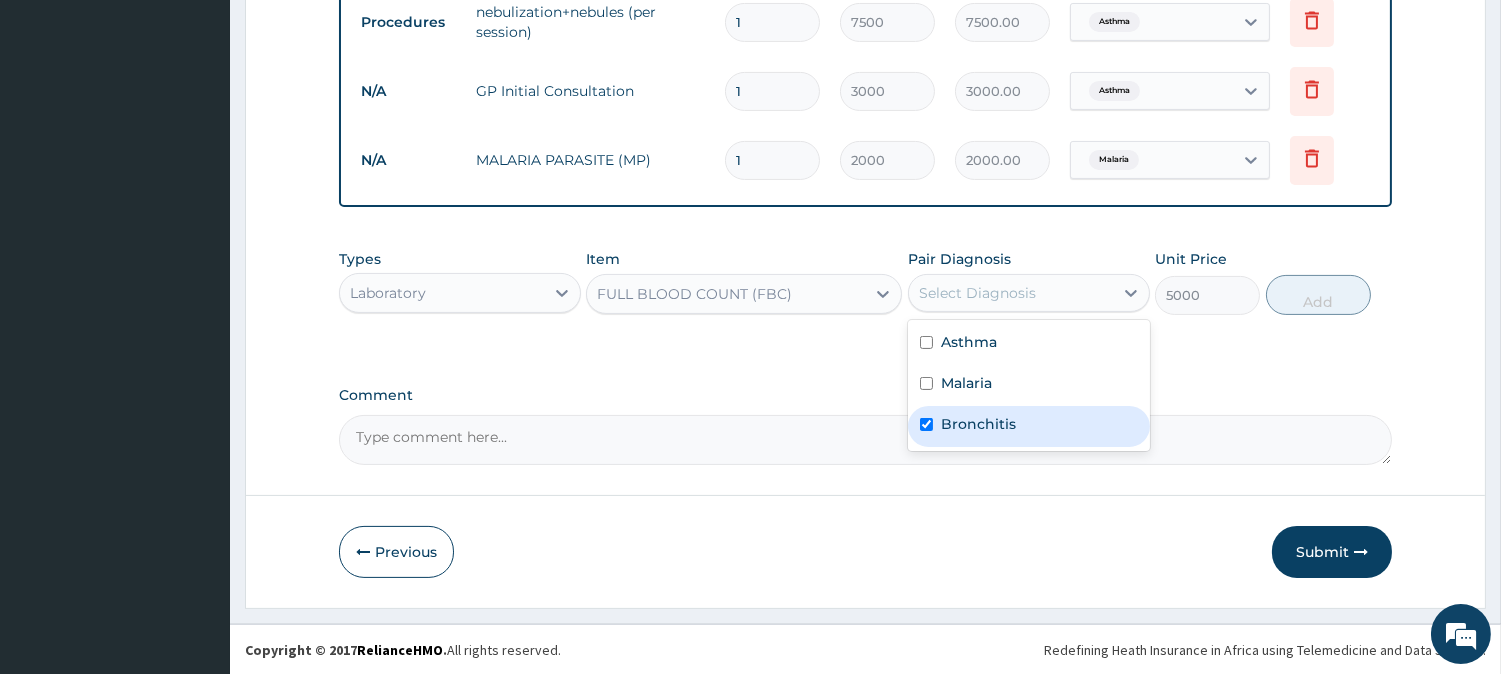 checkbox on "true" 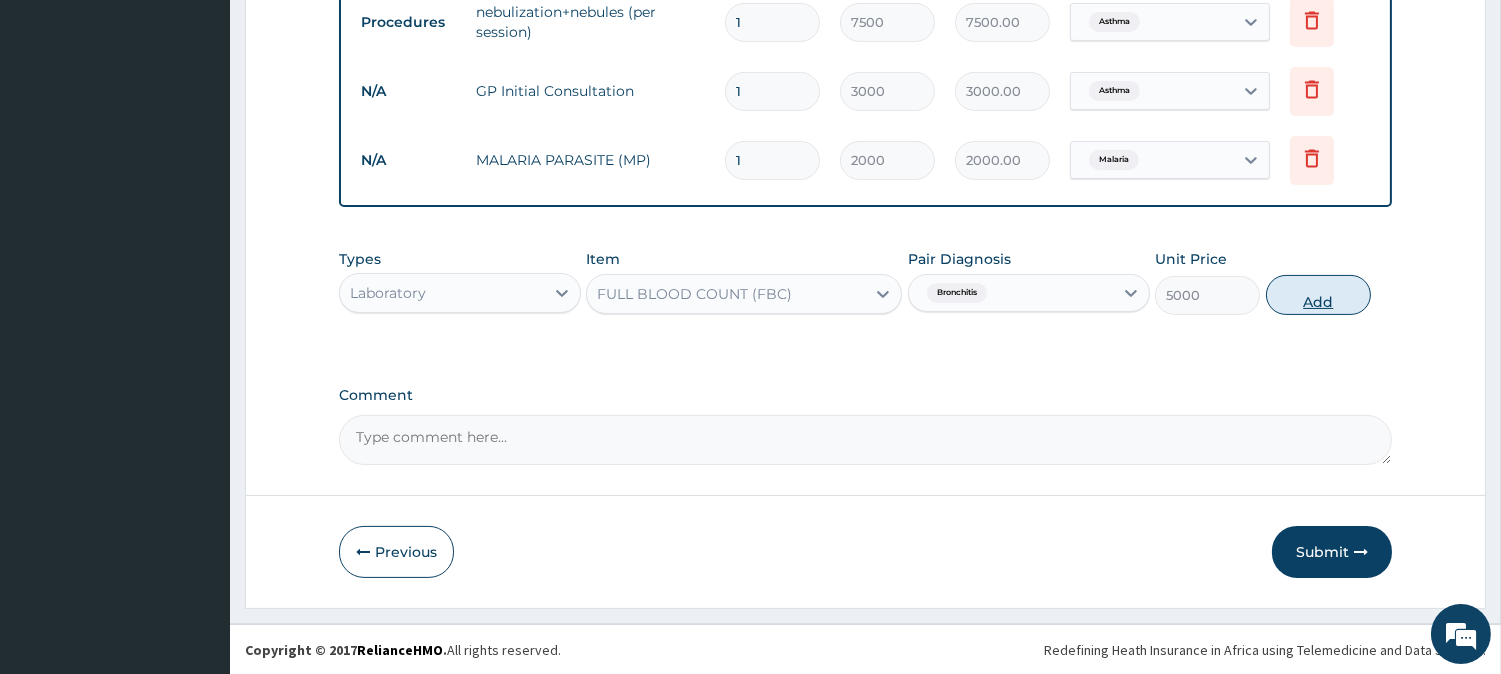 click on "Add" at bounding box center [1318, 295] 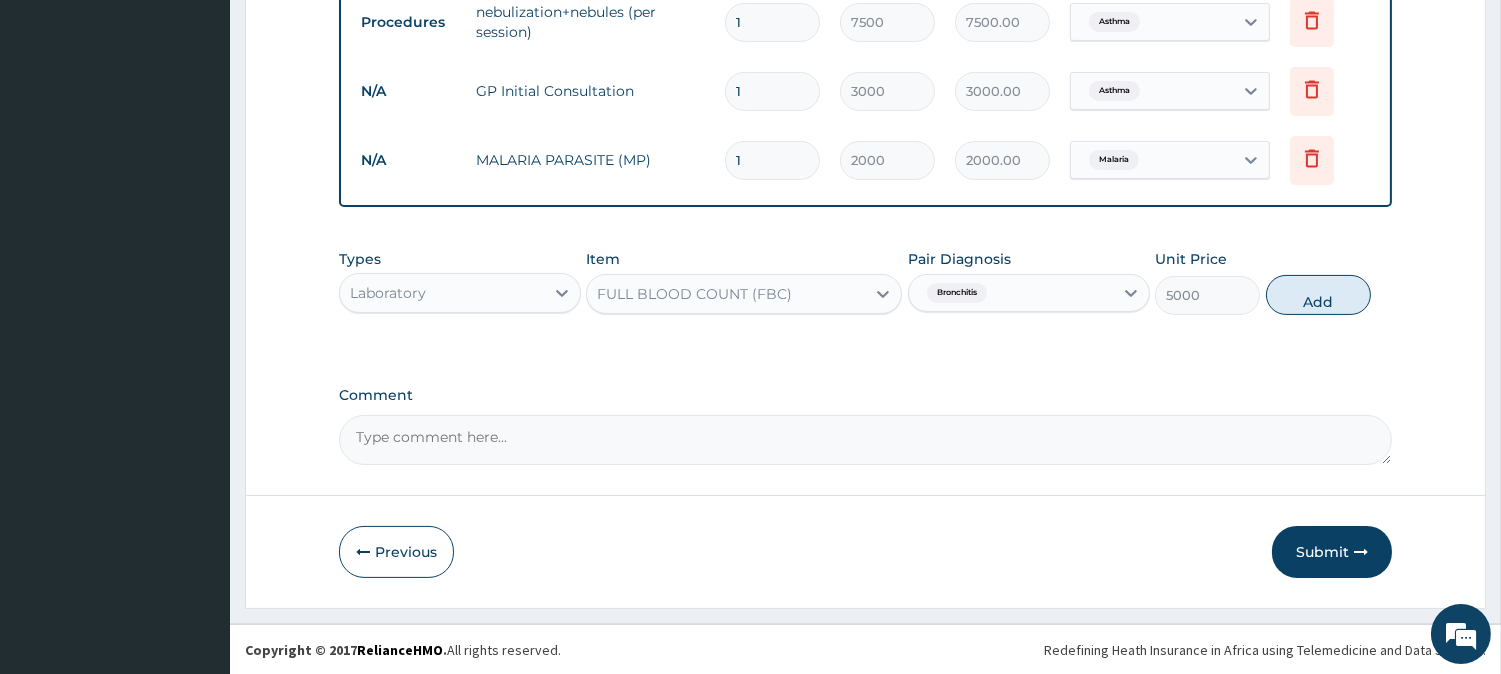 type on "0" 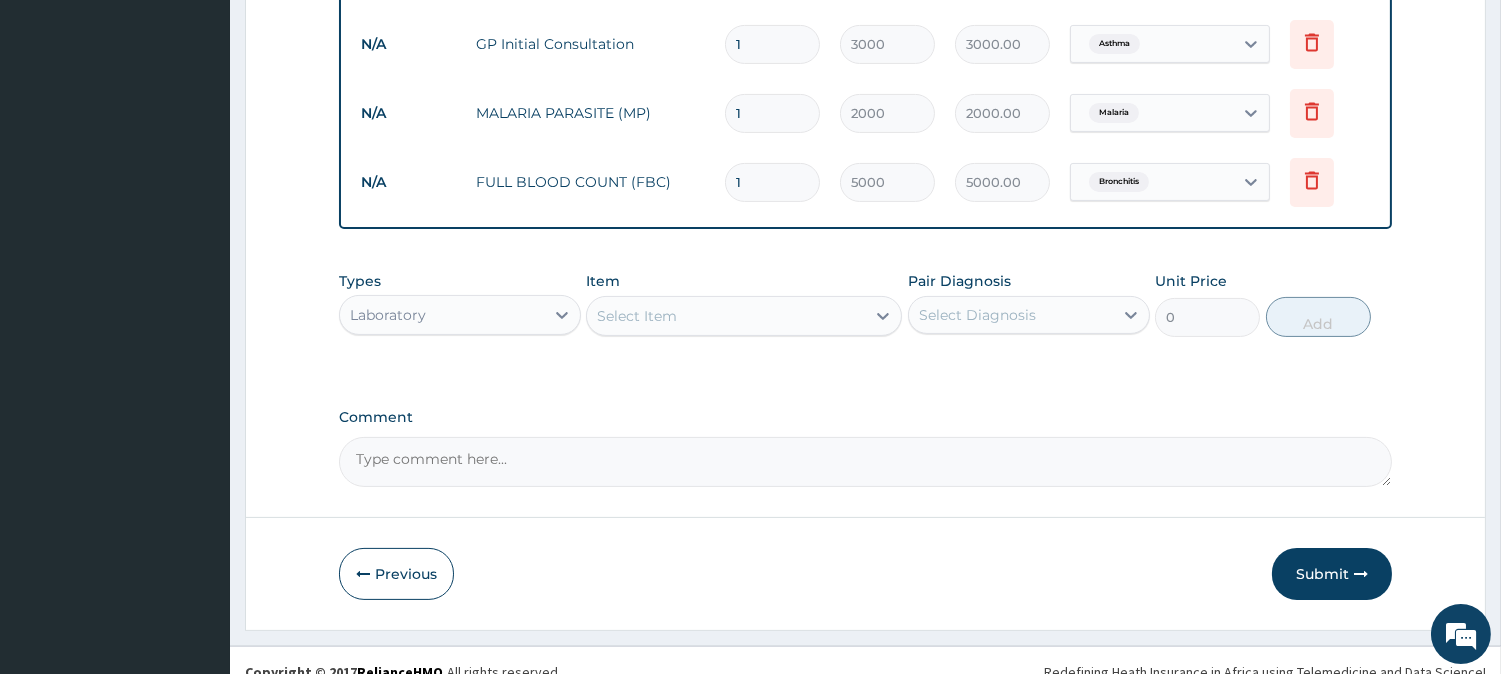 scroll, scrollTop: 880, scrollLeft: 0, axis: vertical 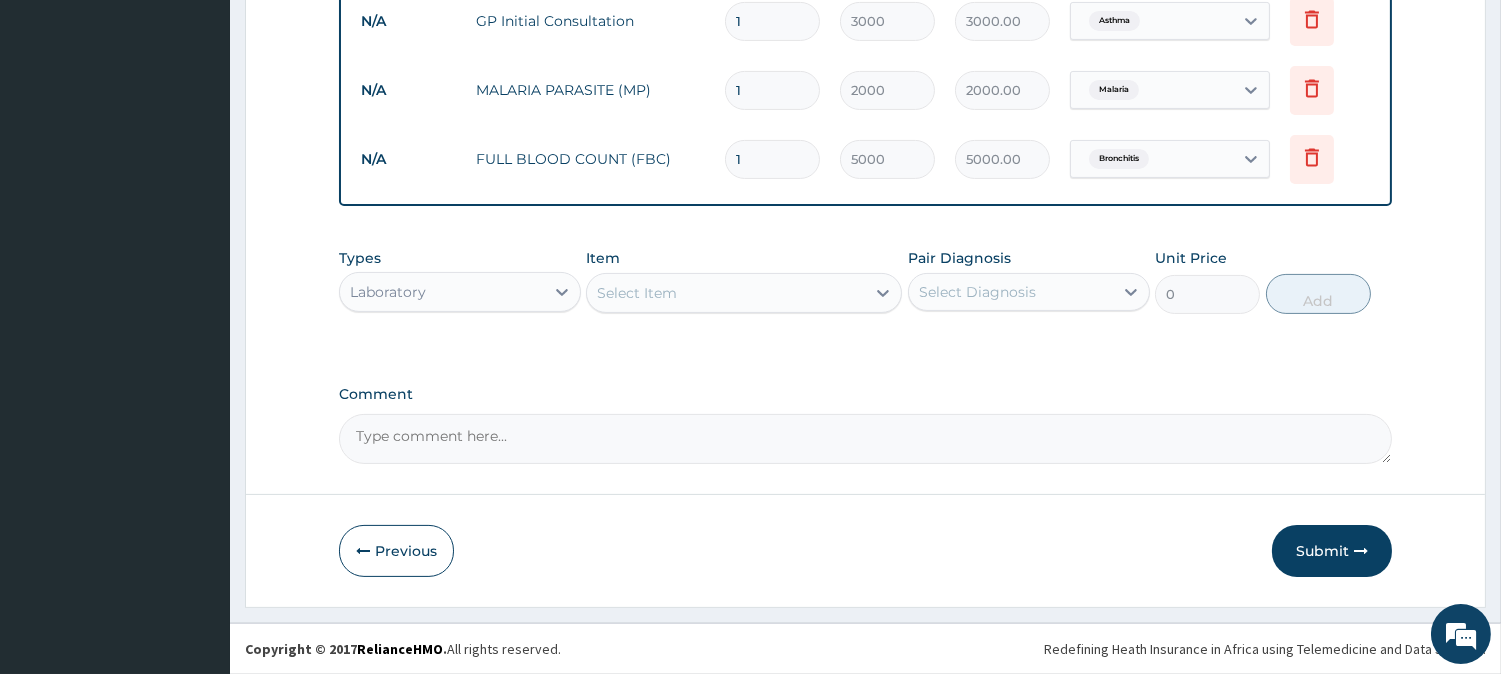 click on "Laboratory" at bounding box center [442, 292] 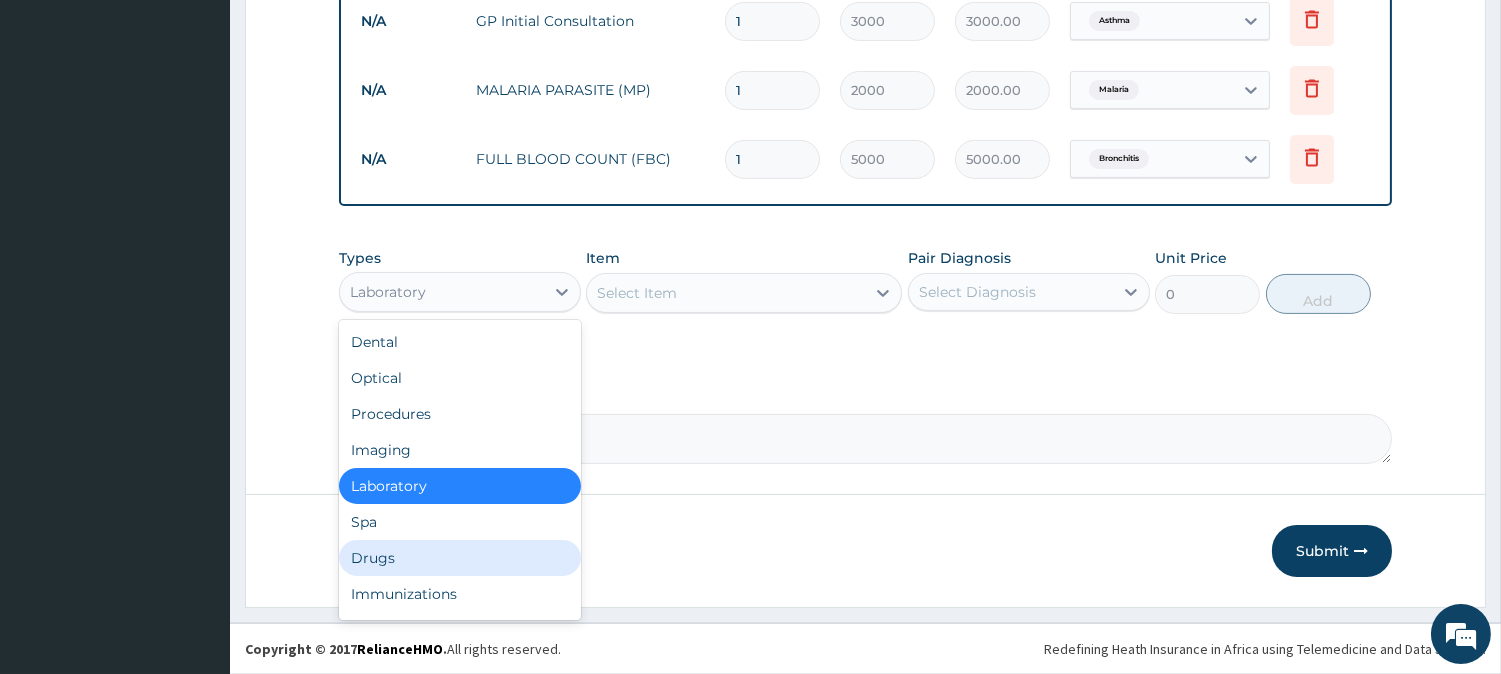 click on "Drugs" at bounding box center [460, 558] 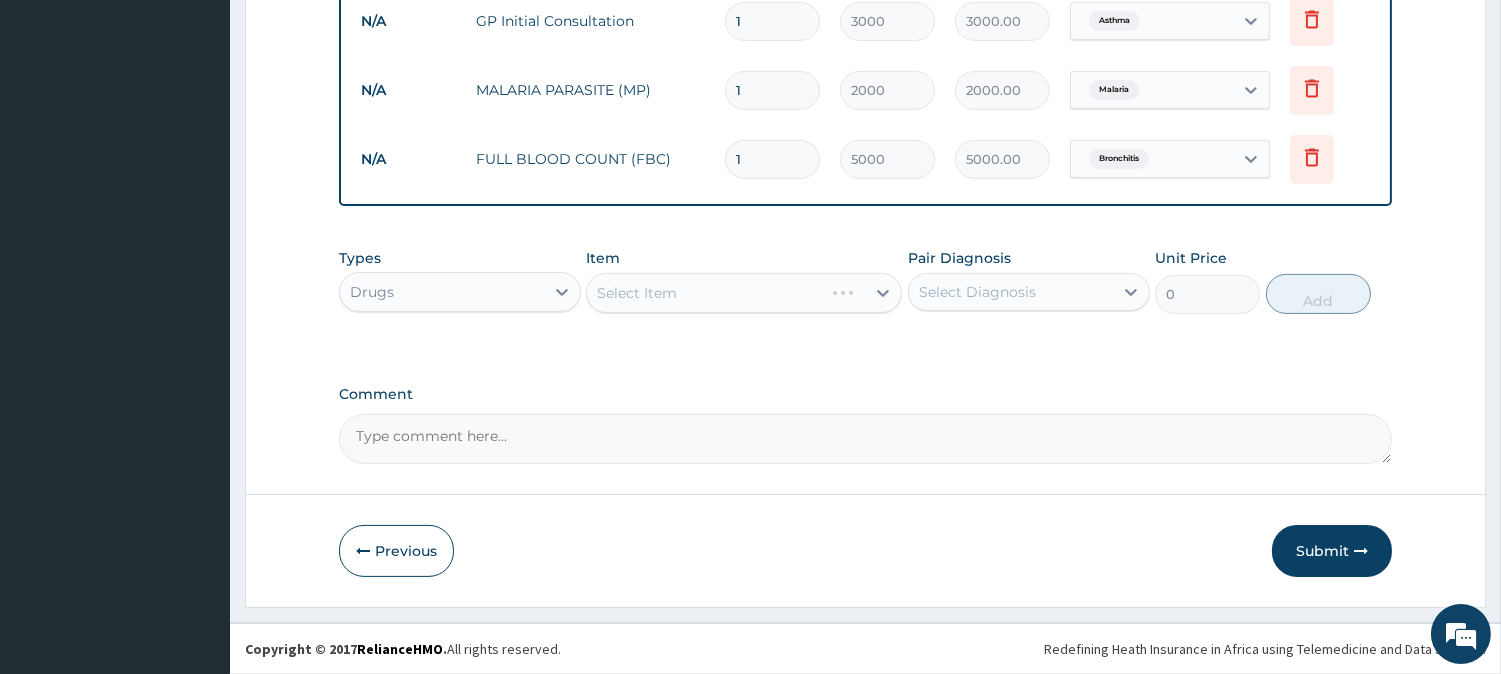 click on "Select Item" at bounding box center (744, 293) 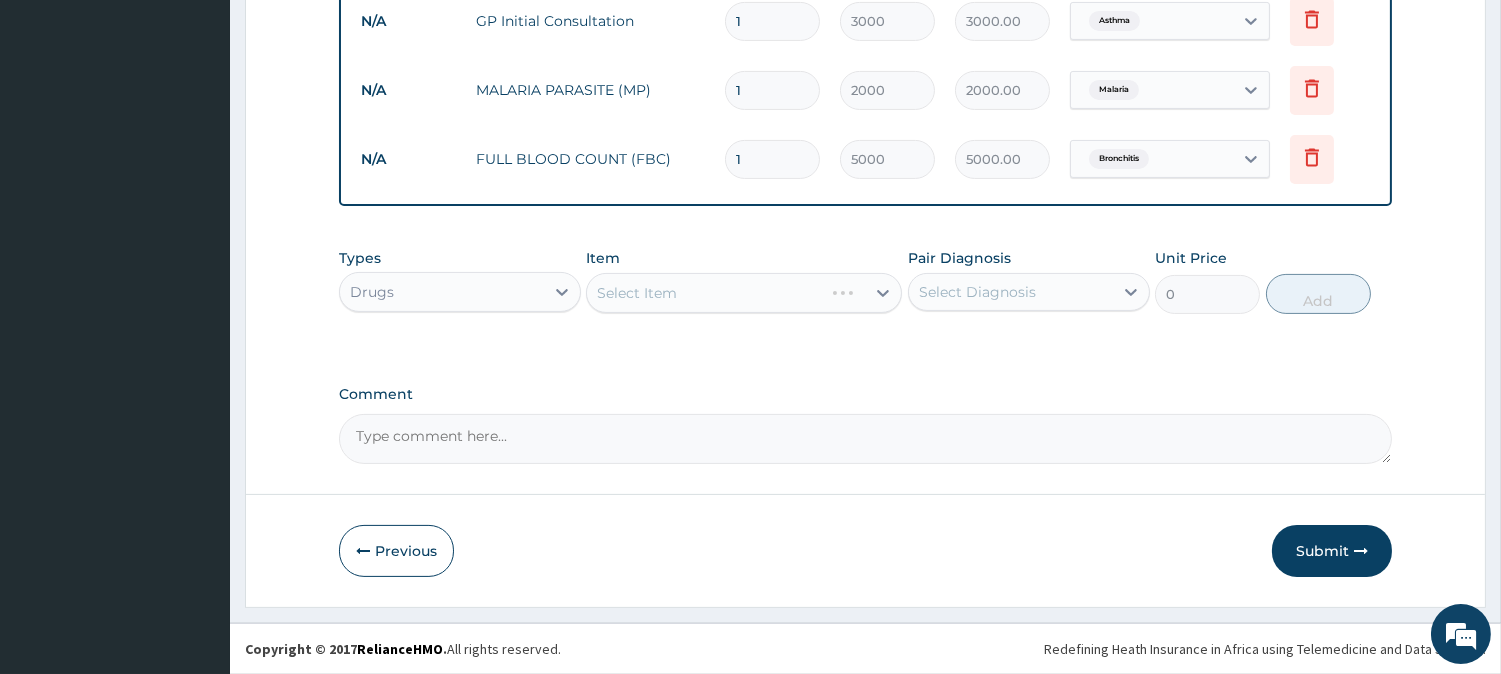 click on "Select Item" at bounding box center [744, 293] 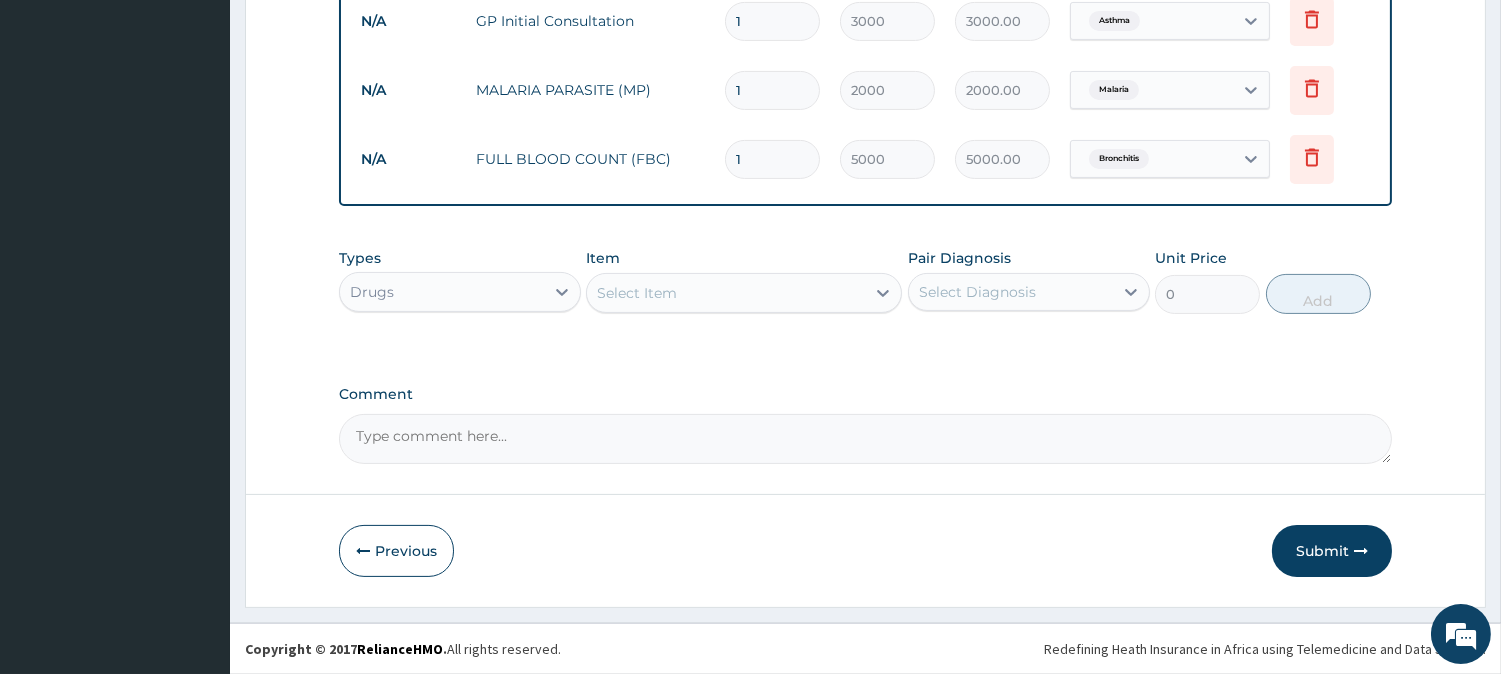 click on "Select Item" at bounding box center [744, 293] 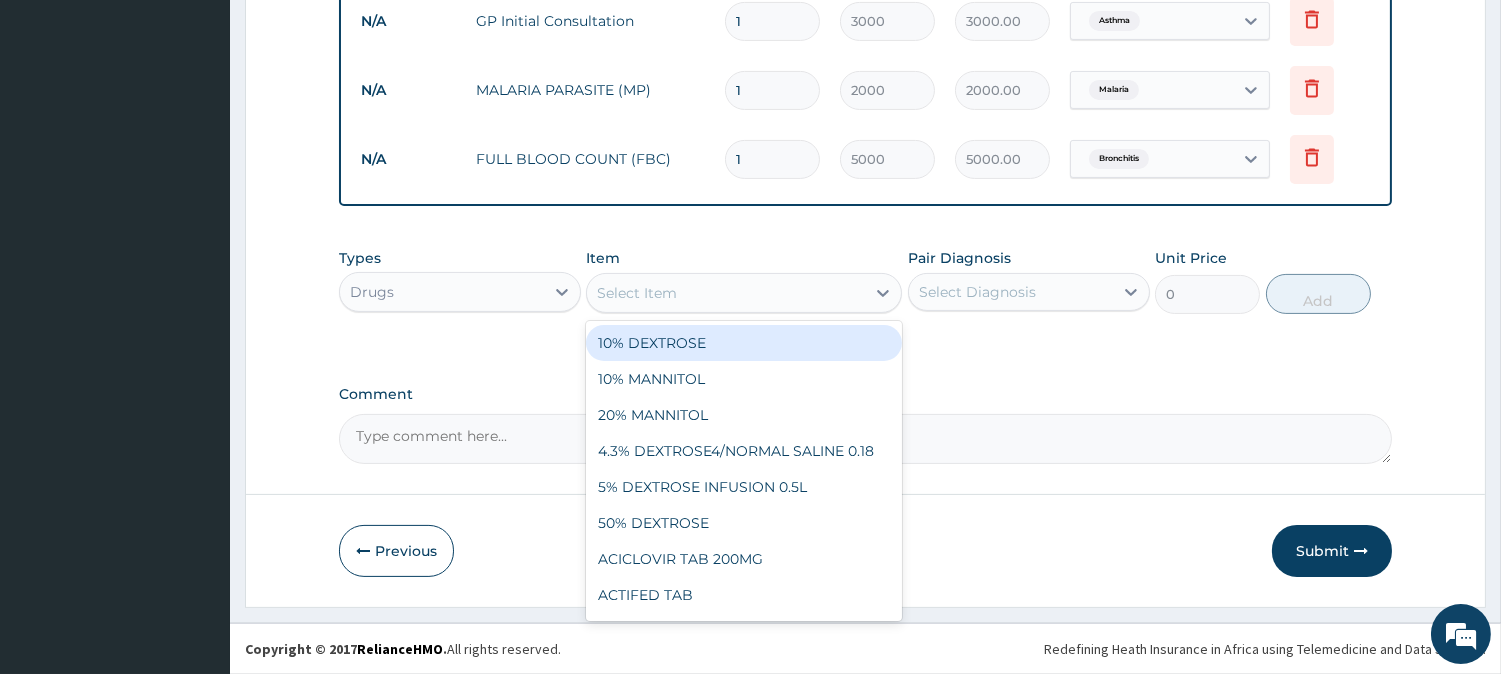 click on "Select Item" at bounding box center (726, 293) 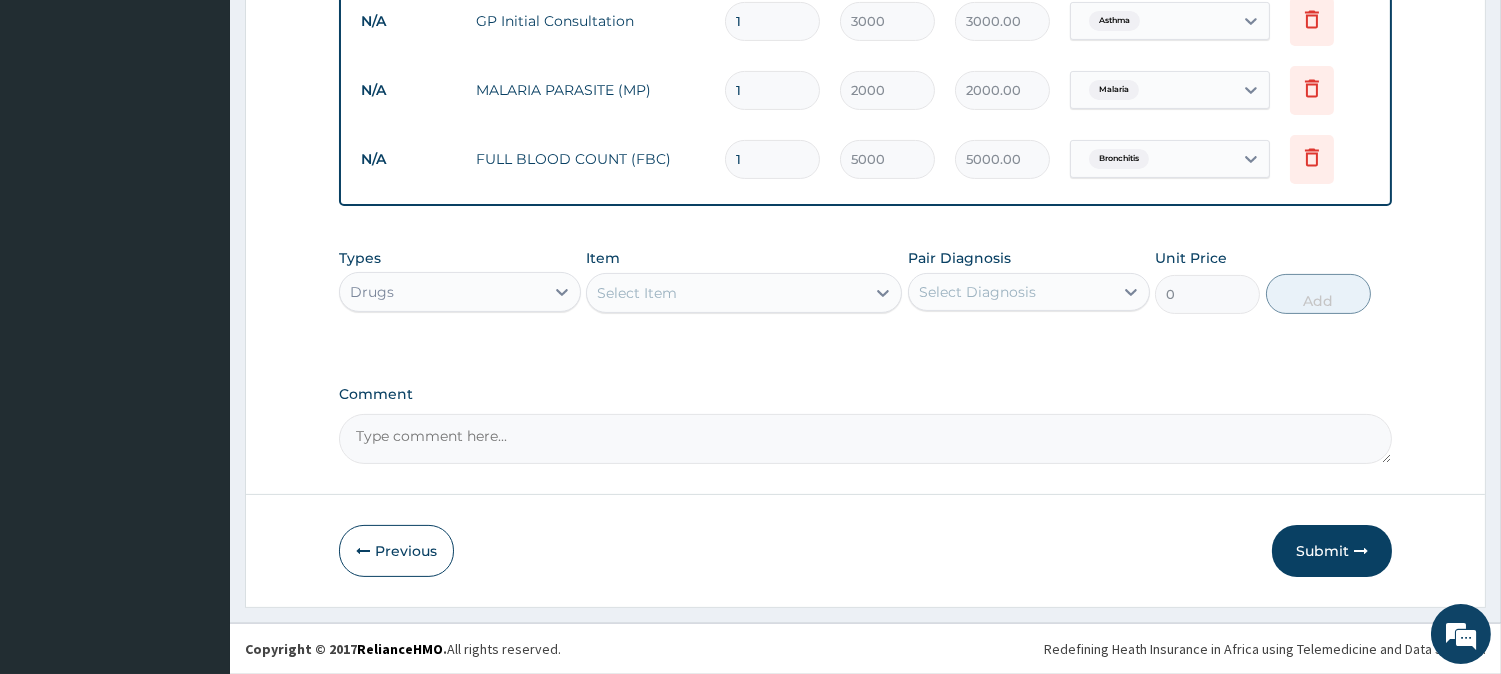 click on "Select Item" at bounding box center [726, 293] 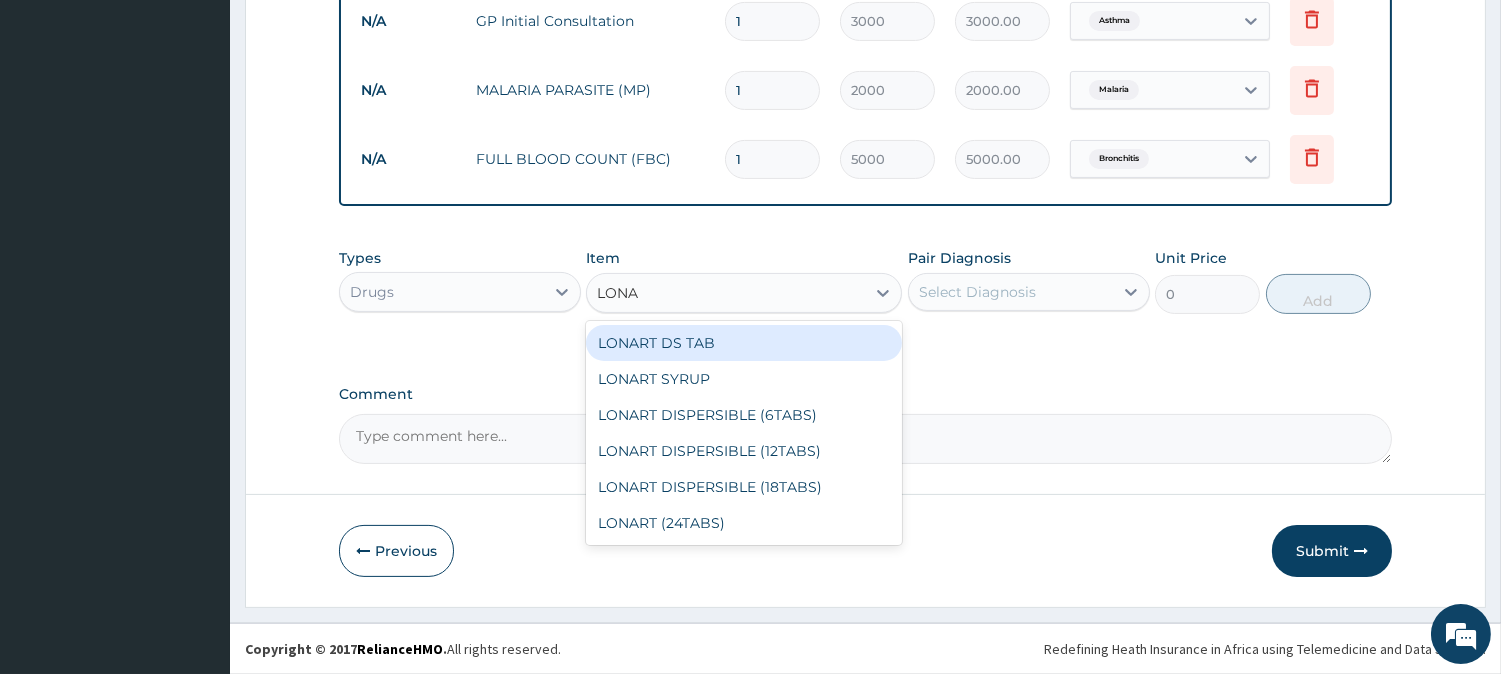 type on "LONAR" 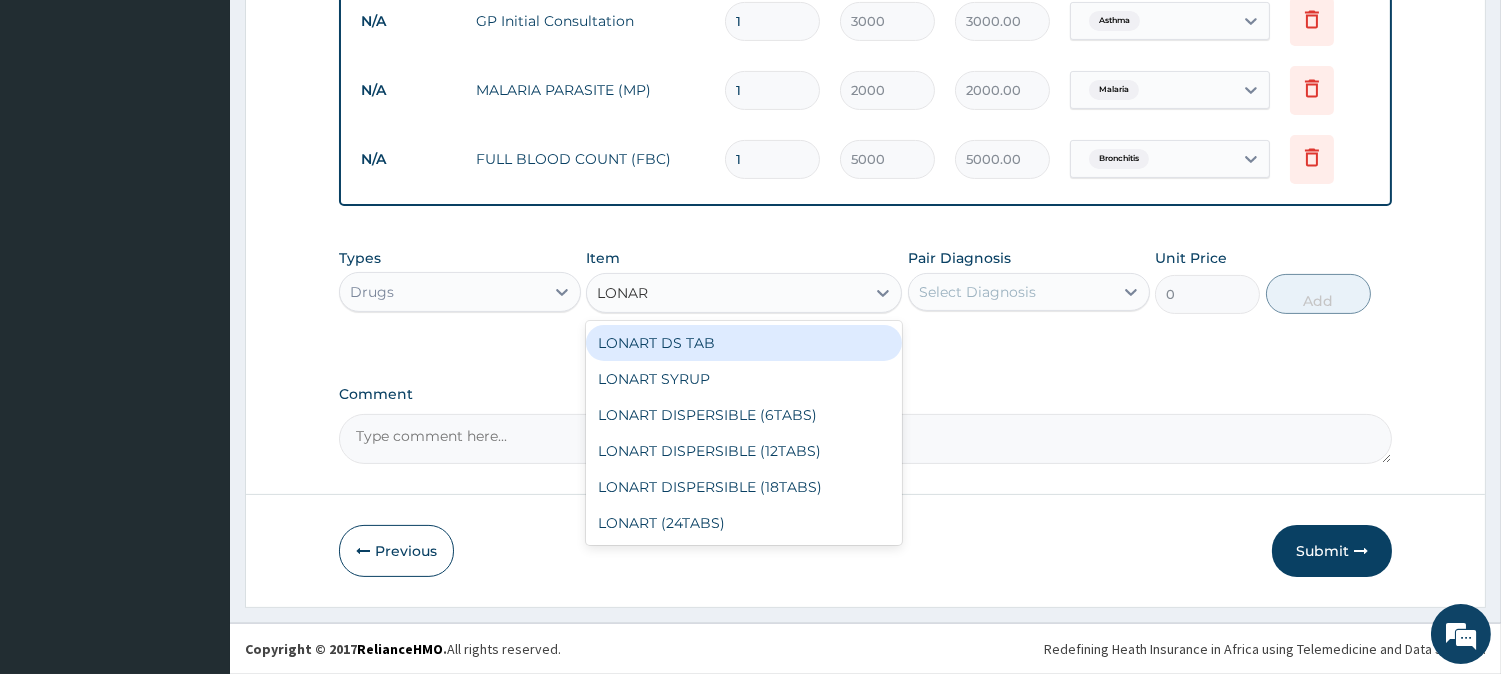 click on "LONART DS TAB" at bounding box center (744, 343) 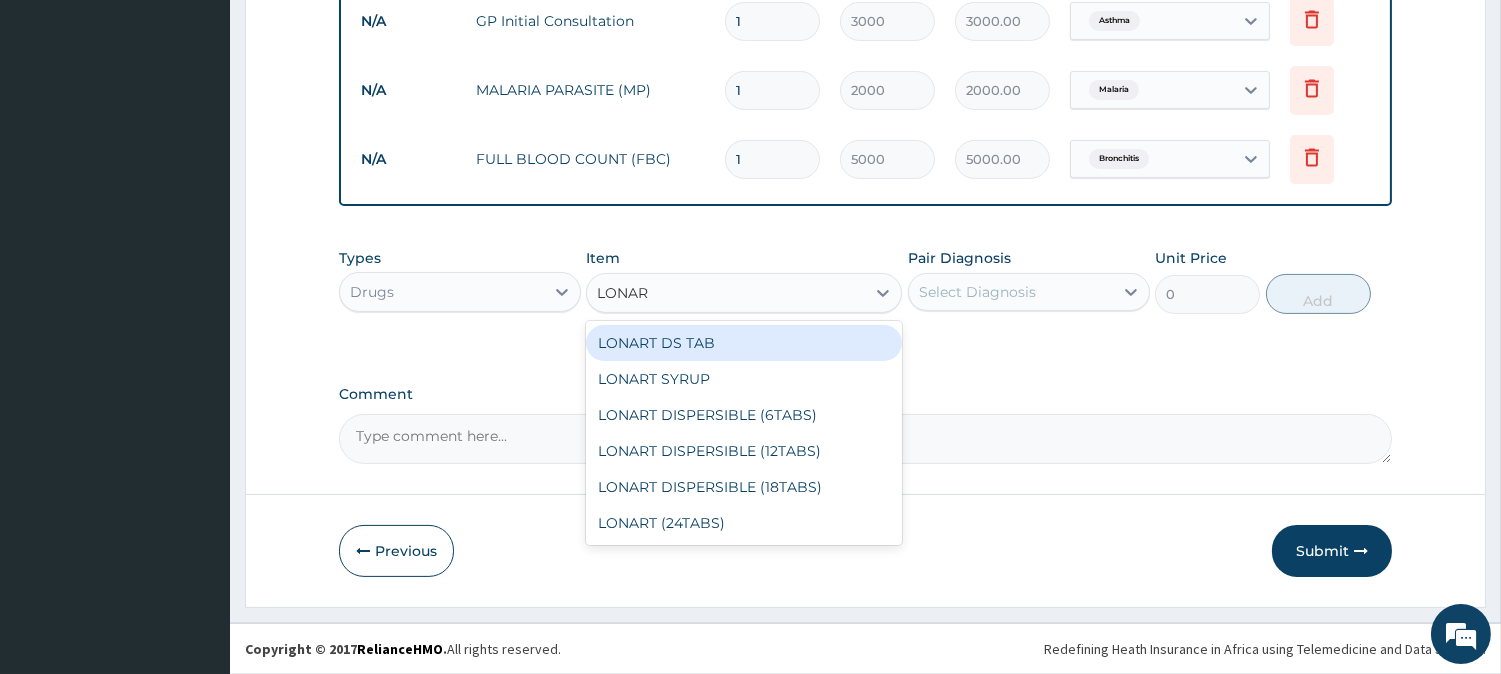 type 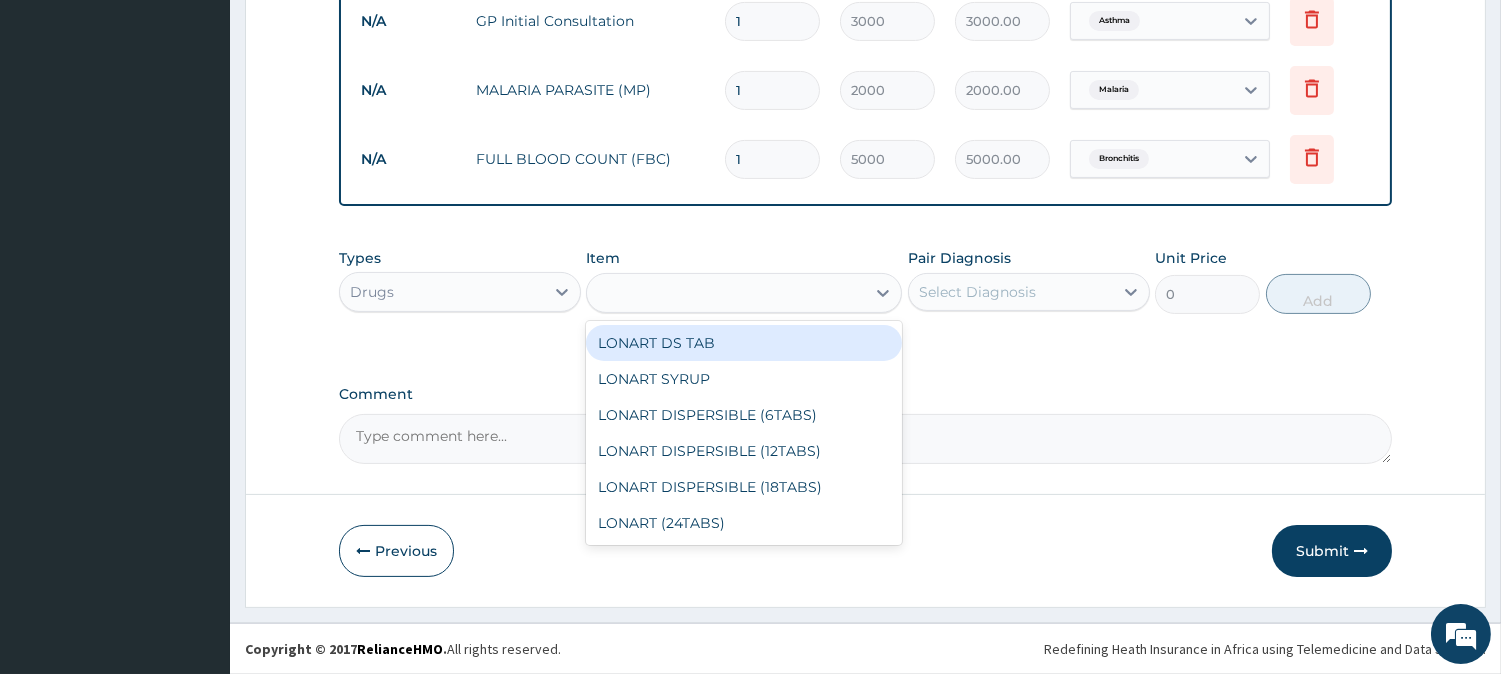 type on "350" 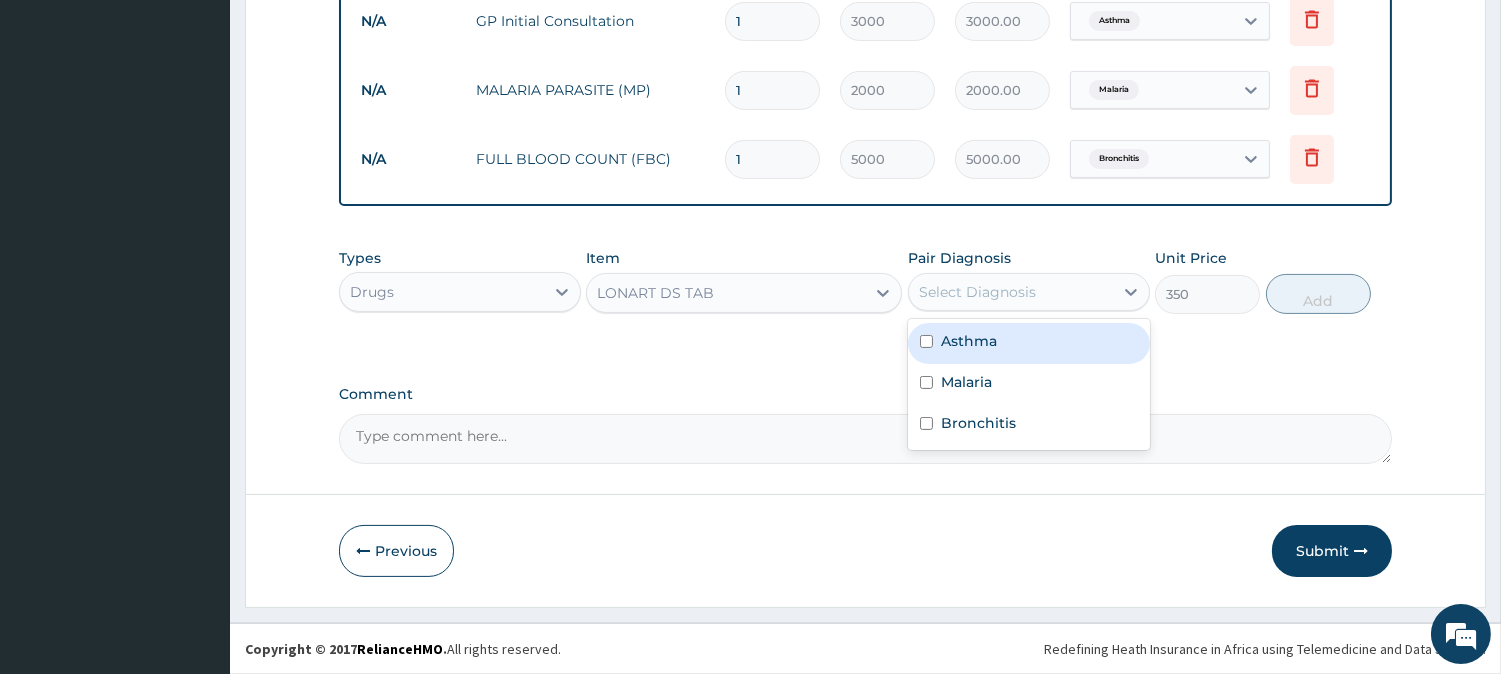 click on "Select Diagnosis" at bounding box center (977, 292) 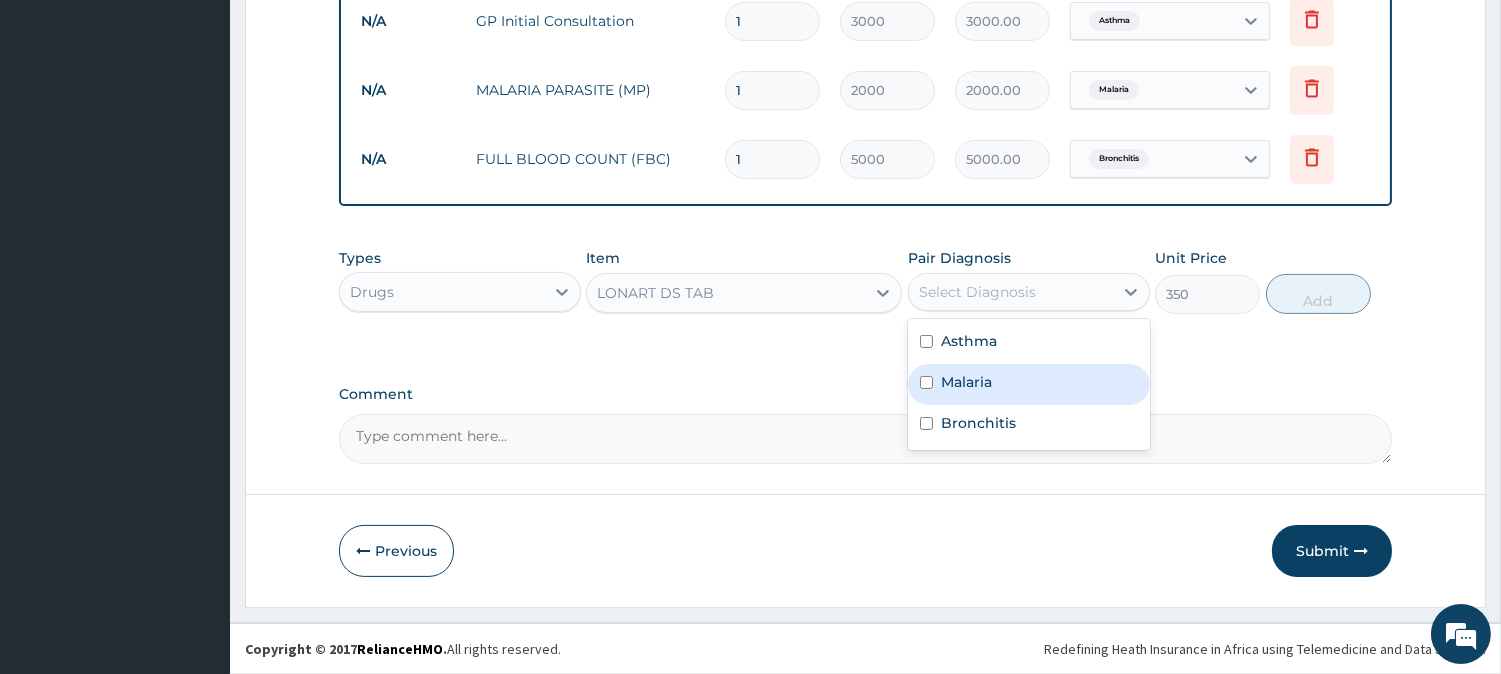 click on "Malaria" at bounding box center (1029, 384) 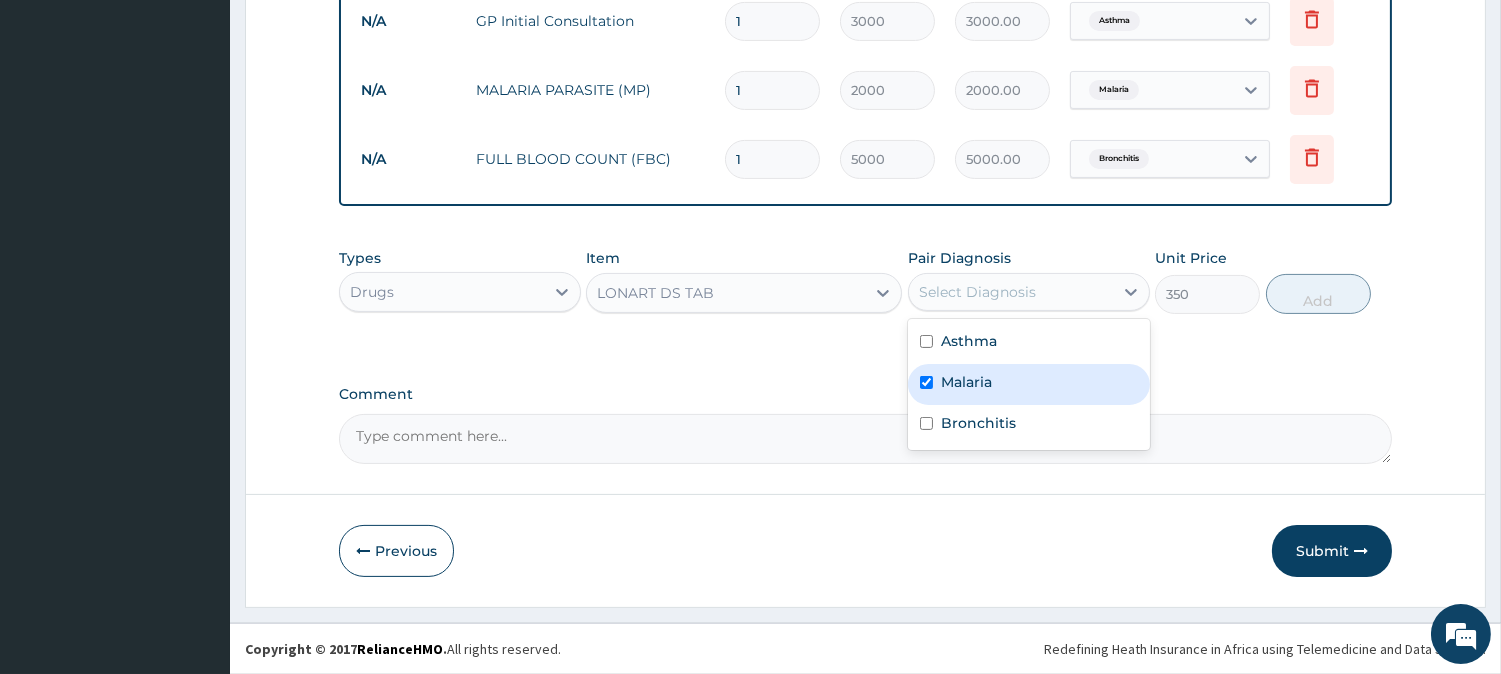 checkbox on "true" 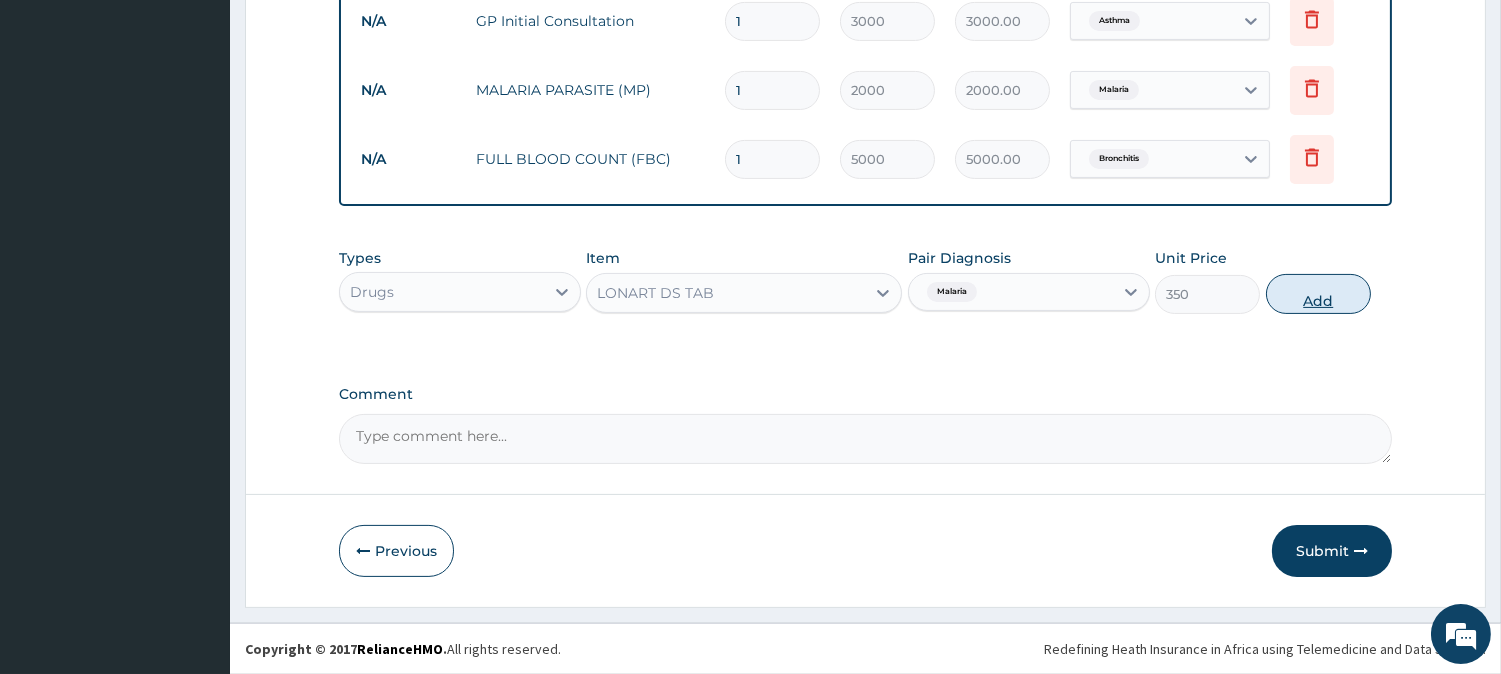 click on "Add" at bounding box center (1318, 294) 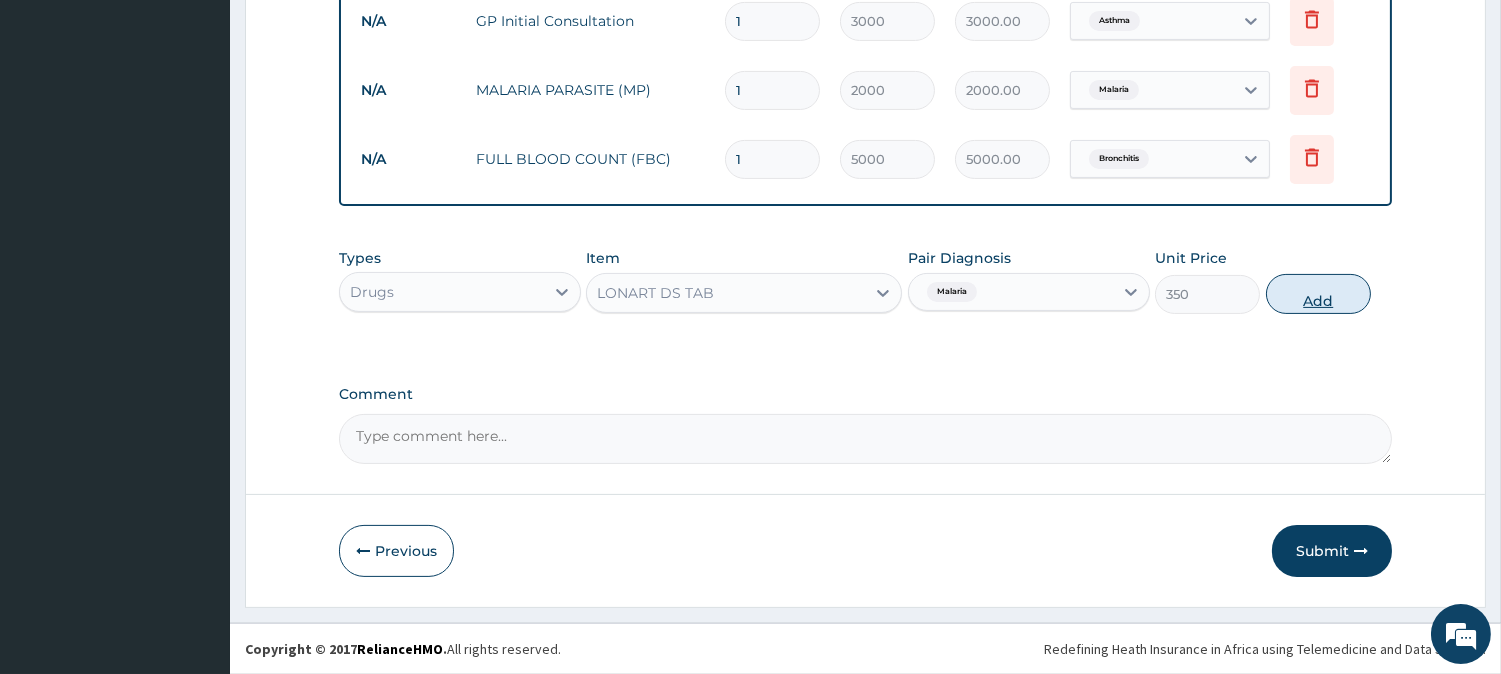 type on "0" 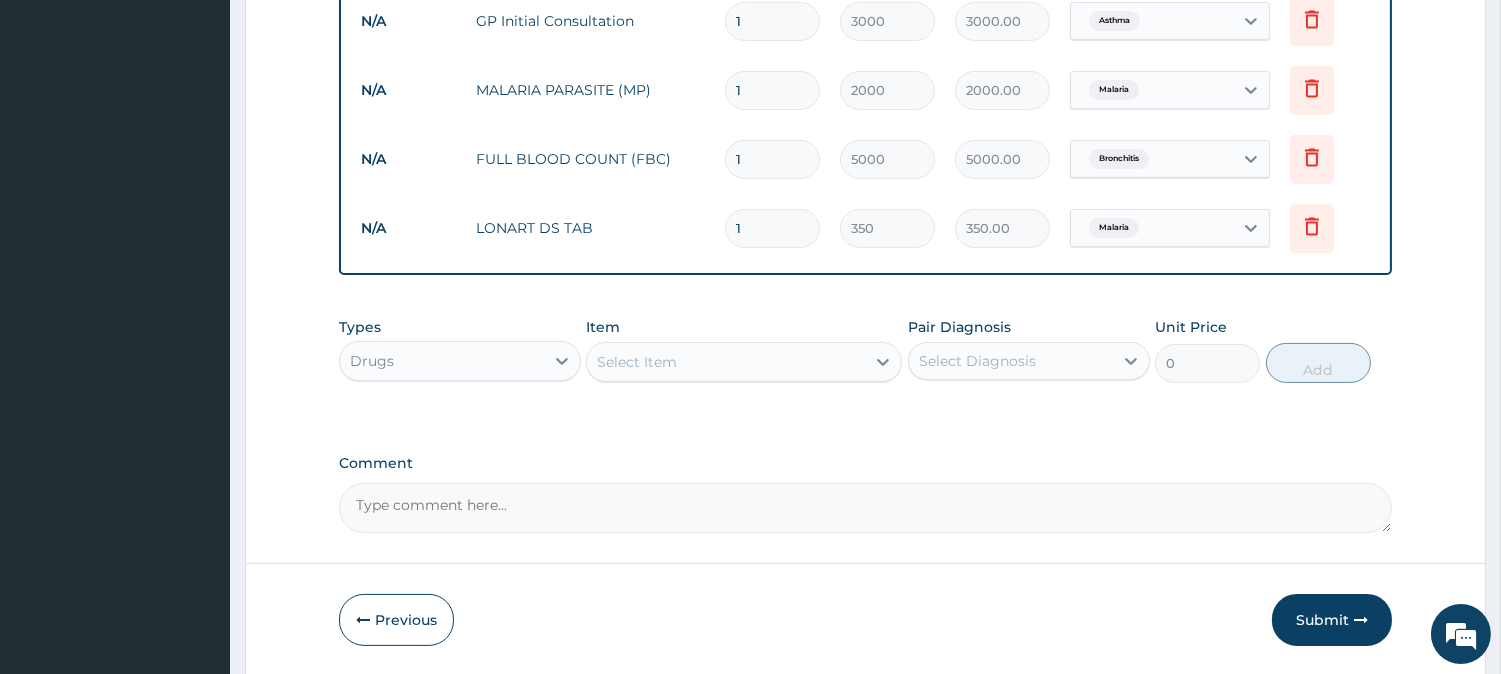 type on "1" 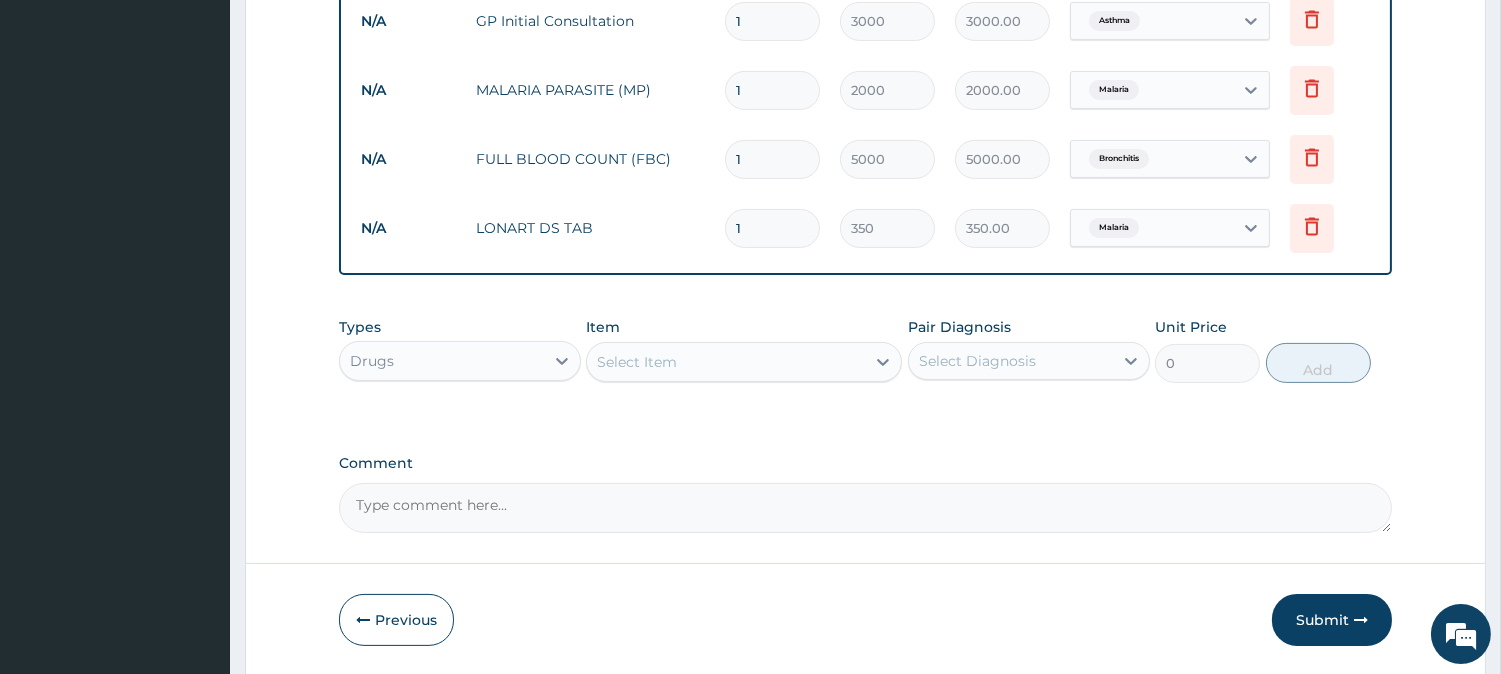 type on "350.00" 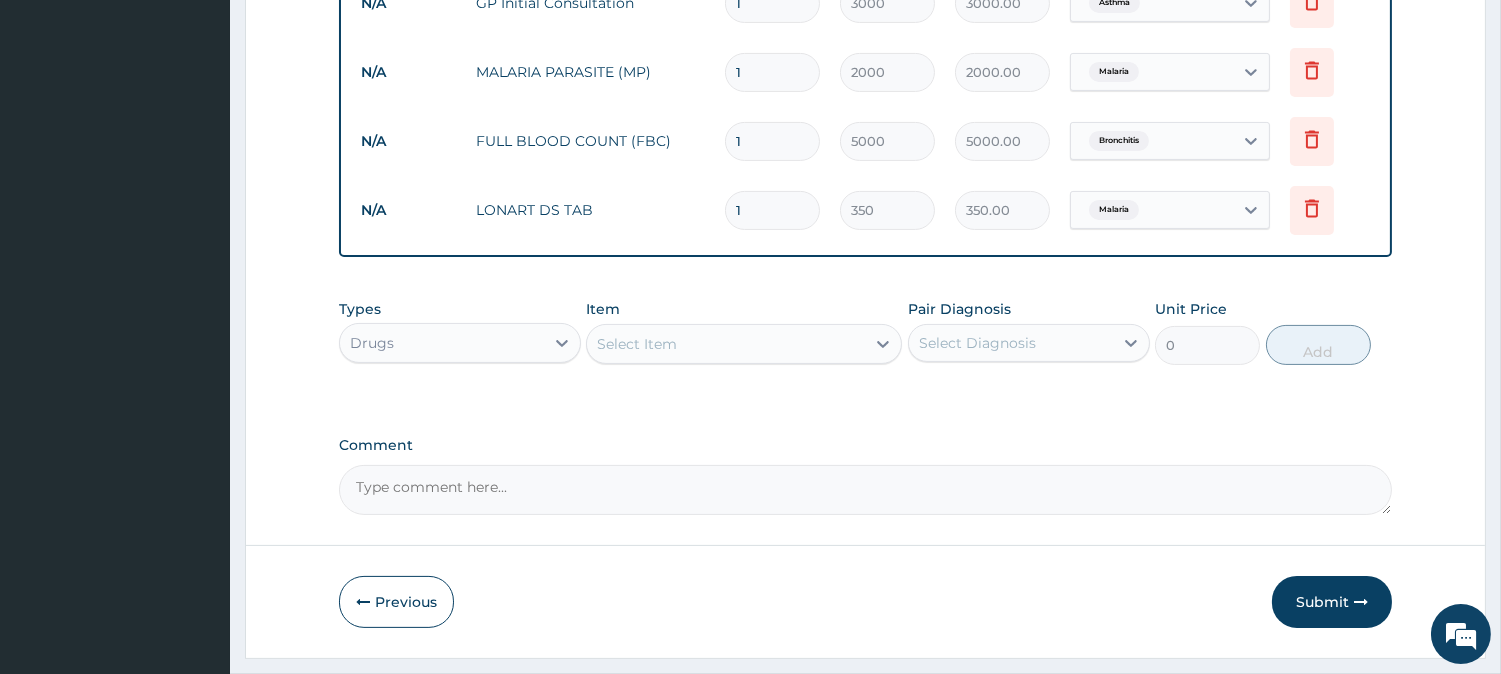 scroll, scrollTop: 948, scrollLeft: 0, axis: vertical 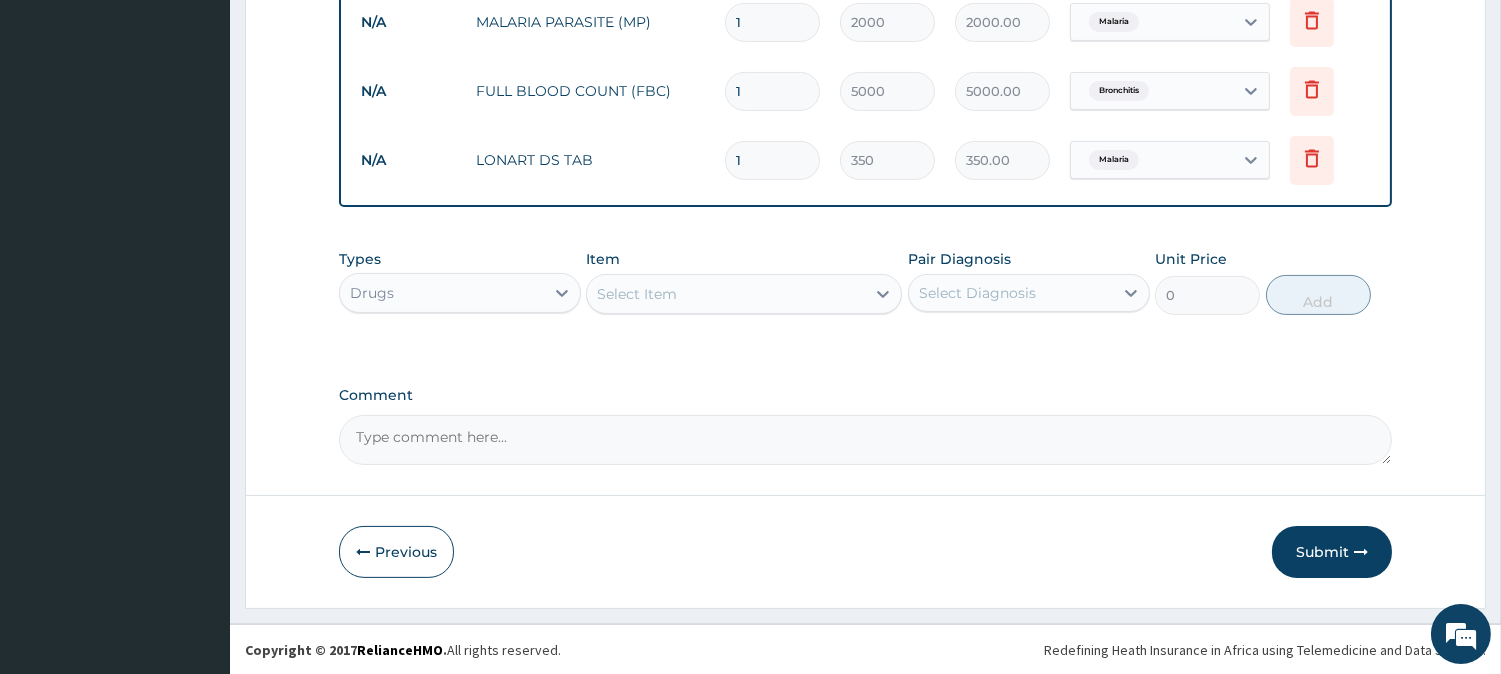 click on "Select Item" at bounding box center [637, 294] 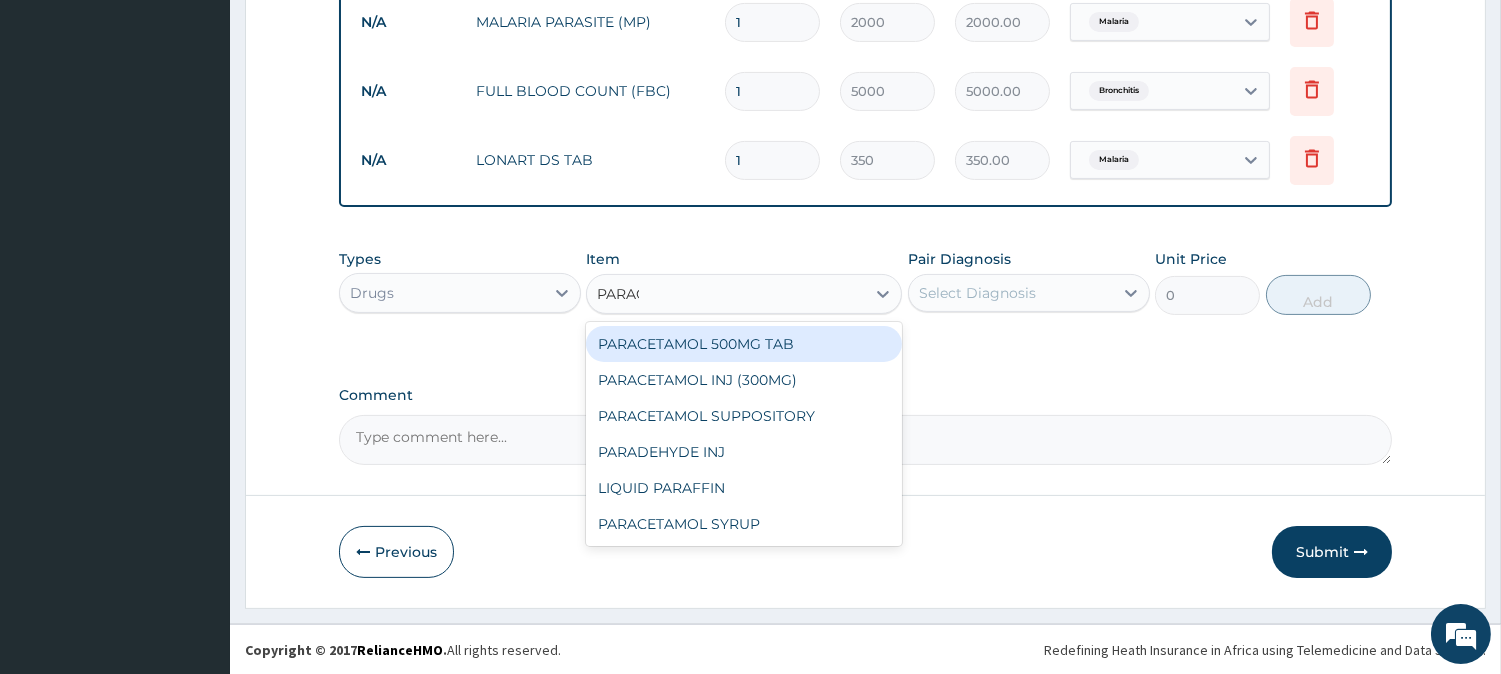 type on "PARACE" 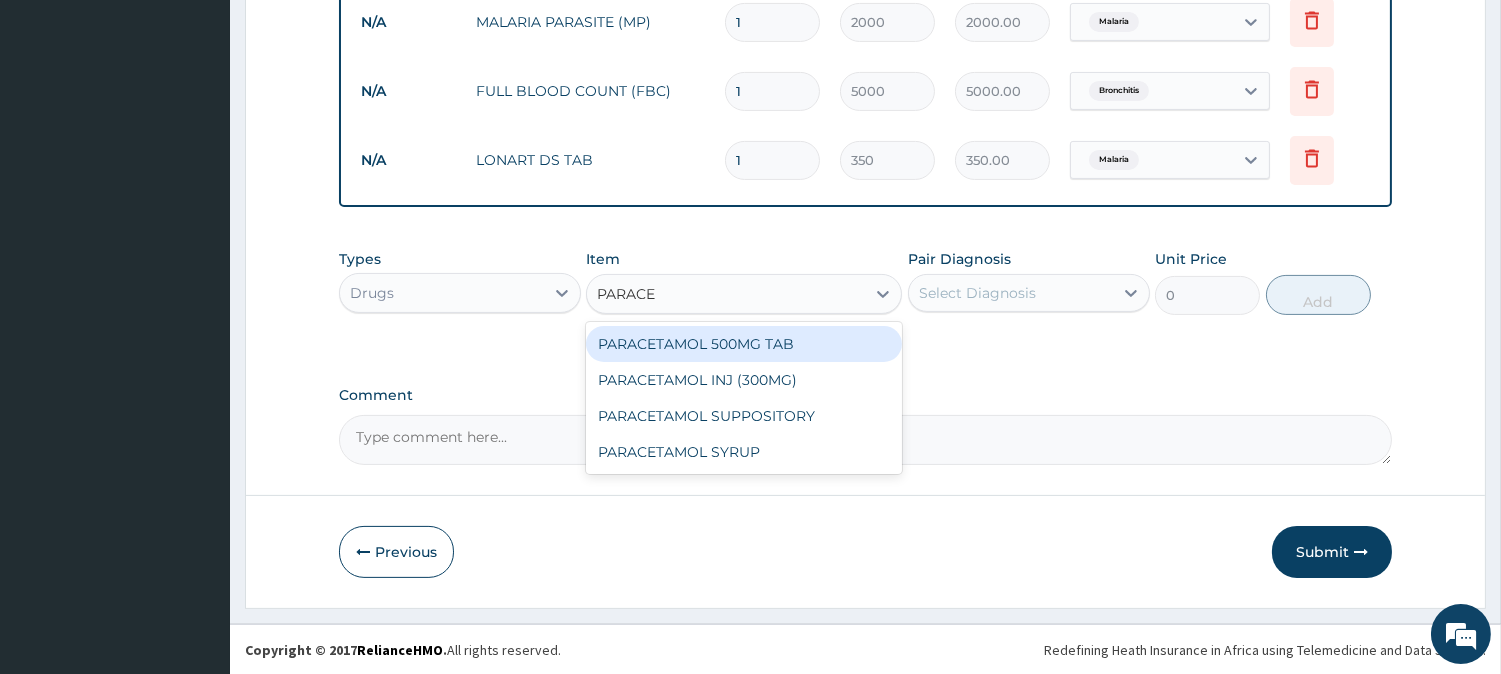 click on "PARACETAMOL 500MG TAB" at bounding box center [744, 344] 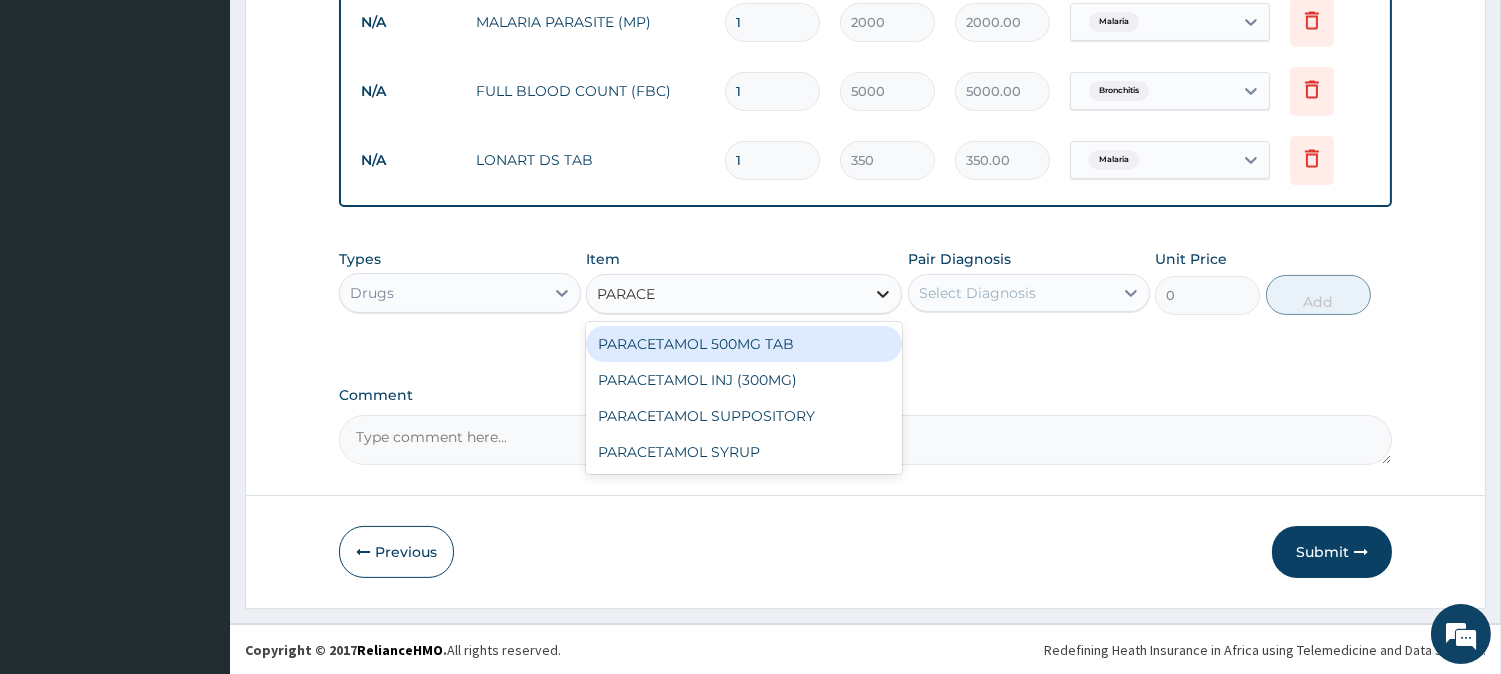 type 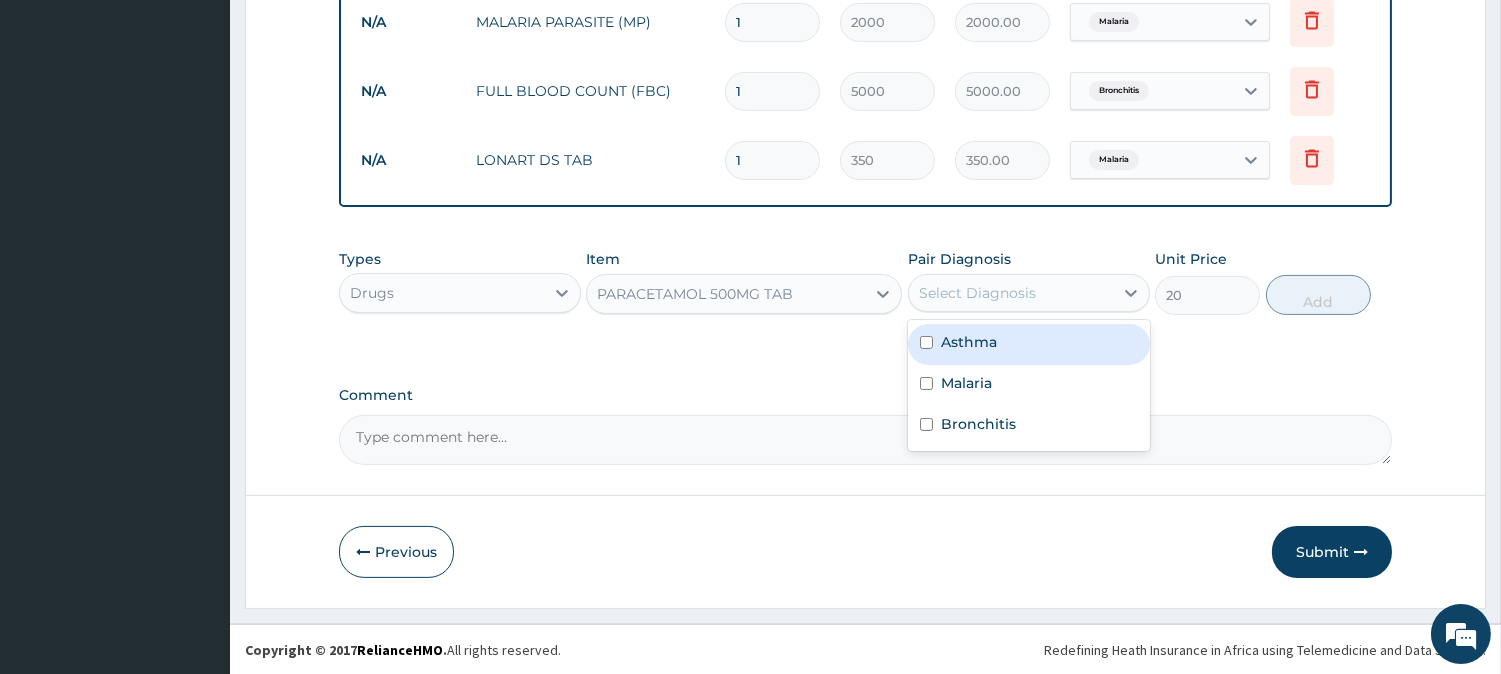 click on "Select Diagnosis" at bounding box center [977, 293] 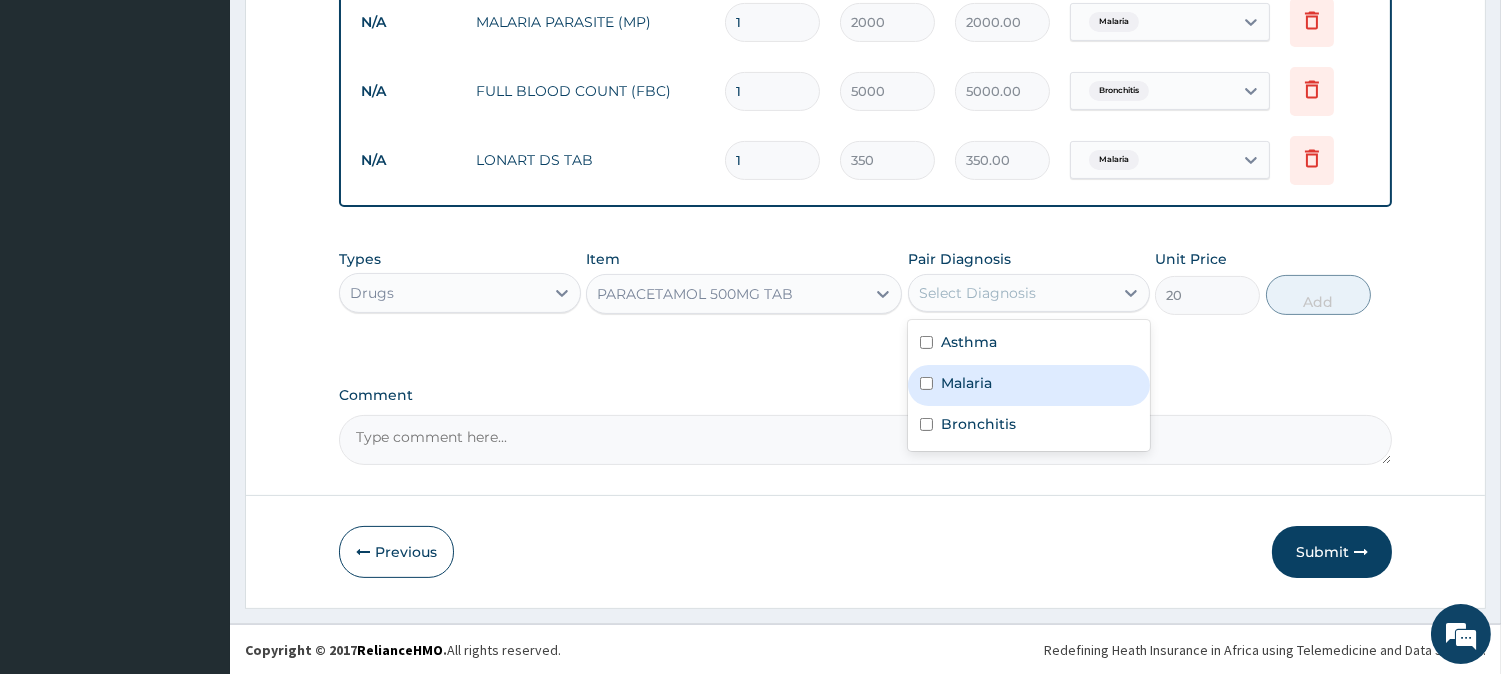 click on "Malaria" at bounding box center [966, 383] 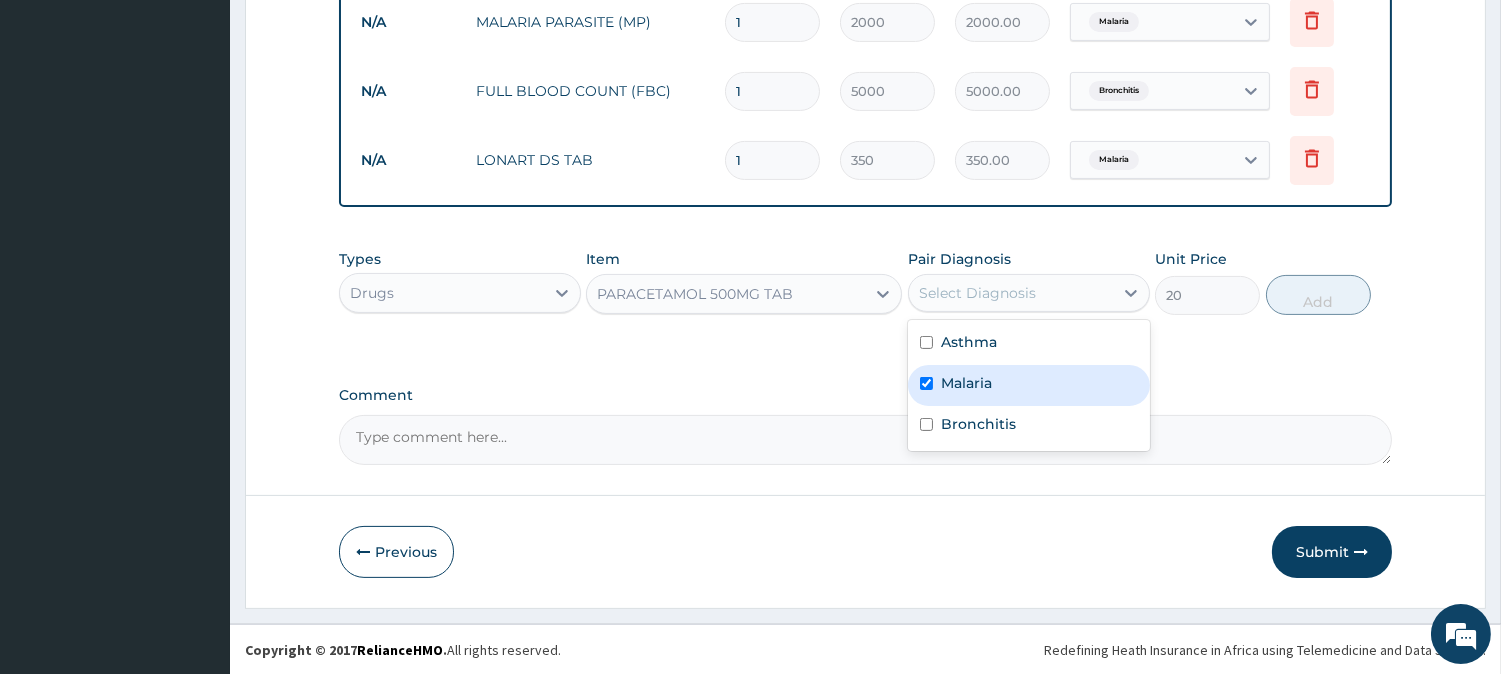 checkbox on "true" 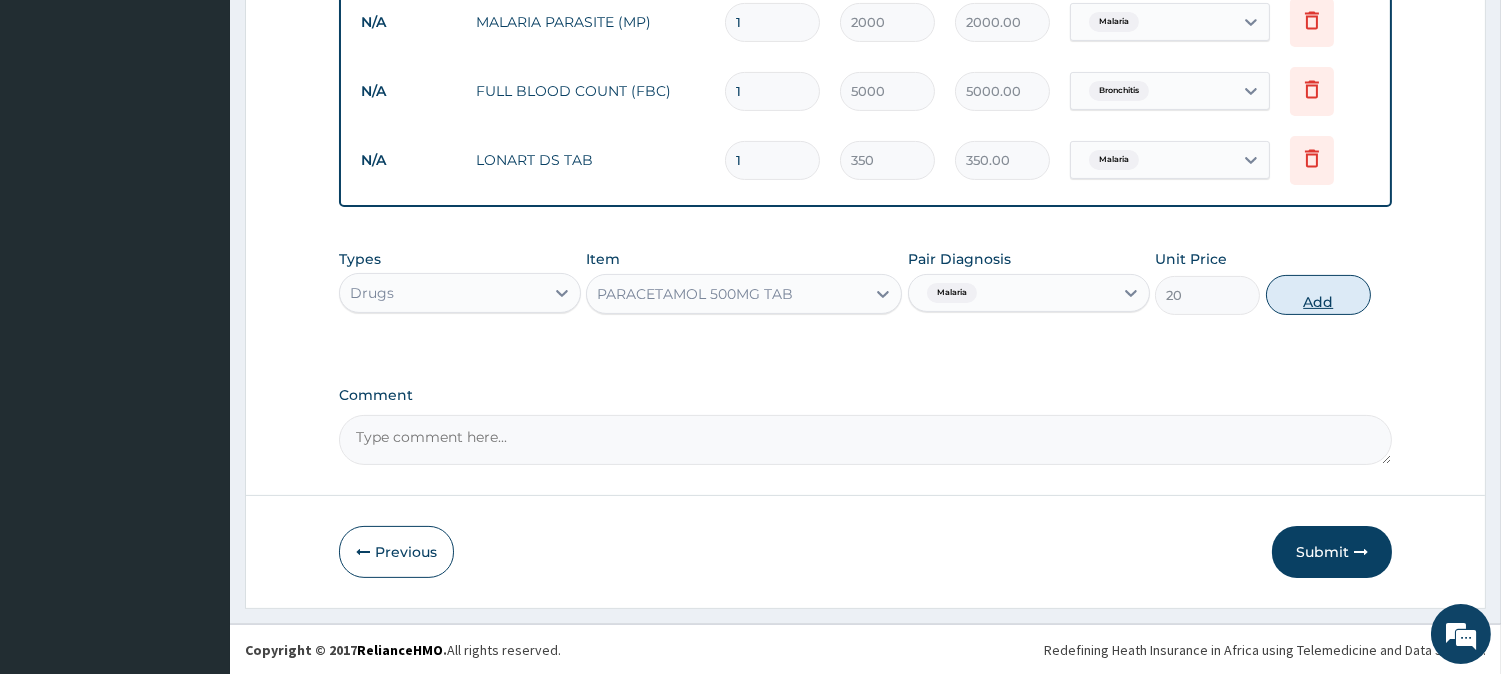 click on "Add" at bounding box center [1318, 295] 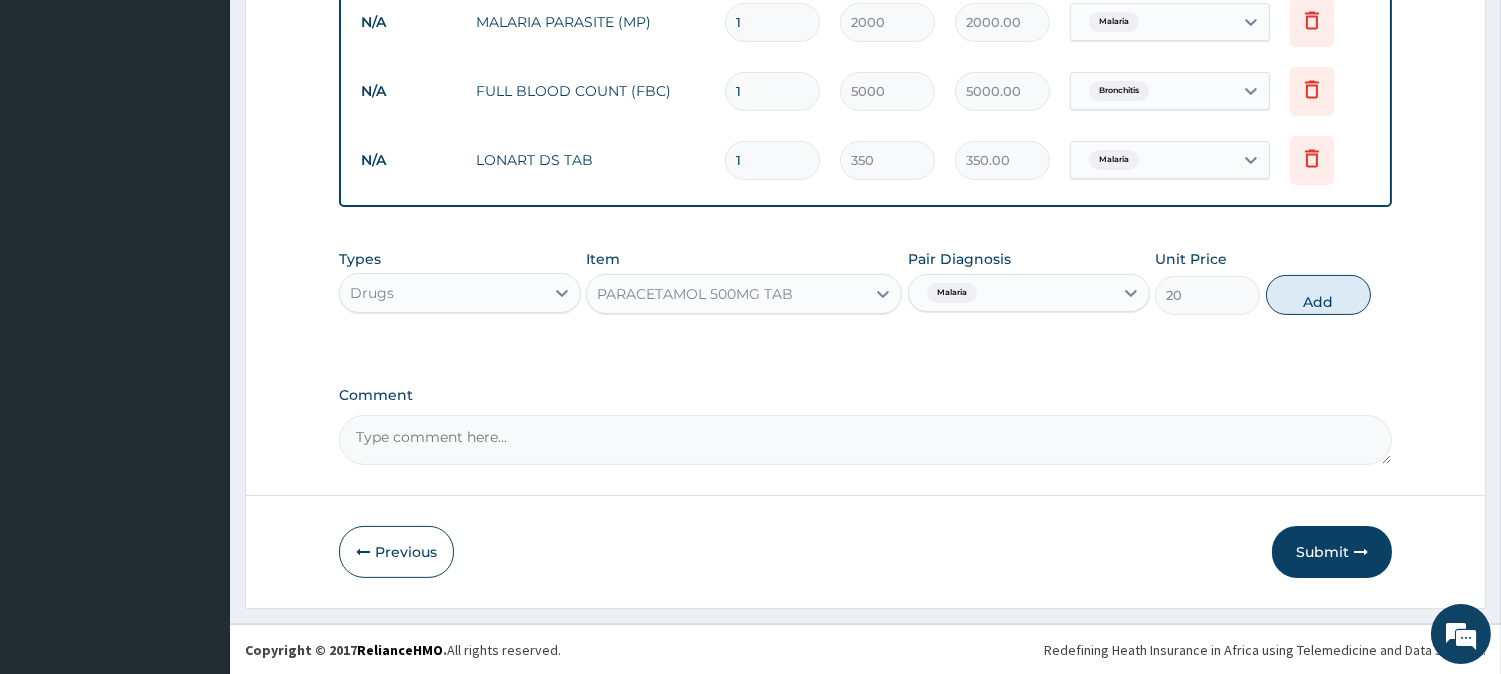 type on "0" 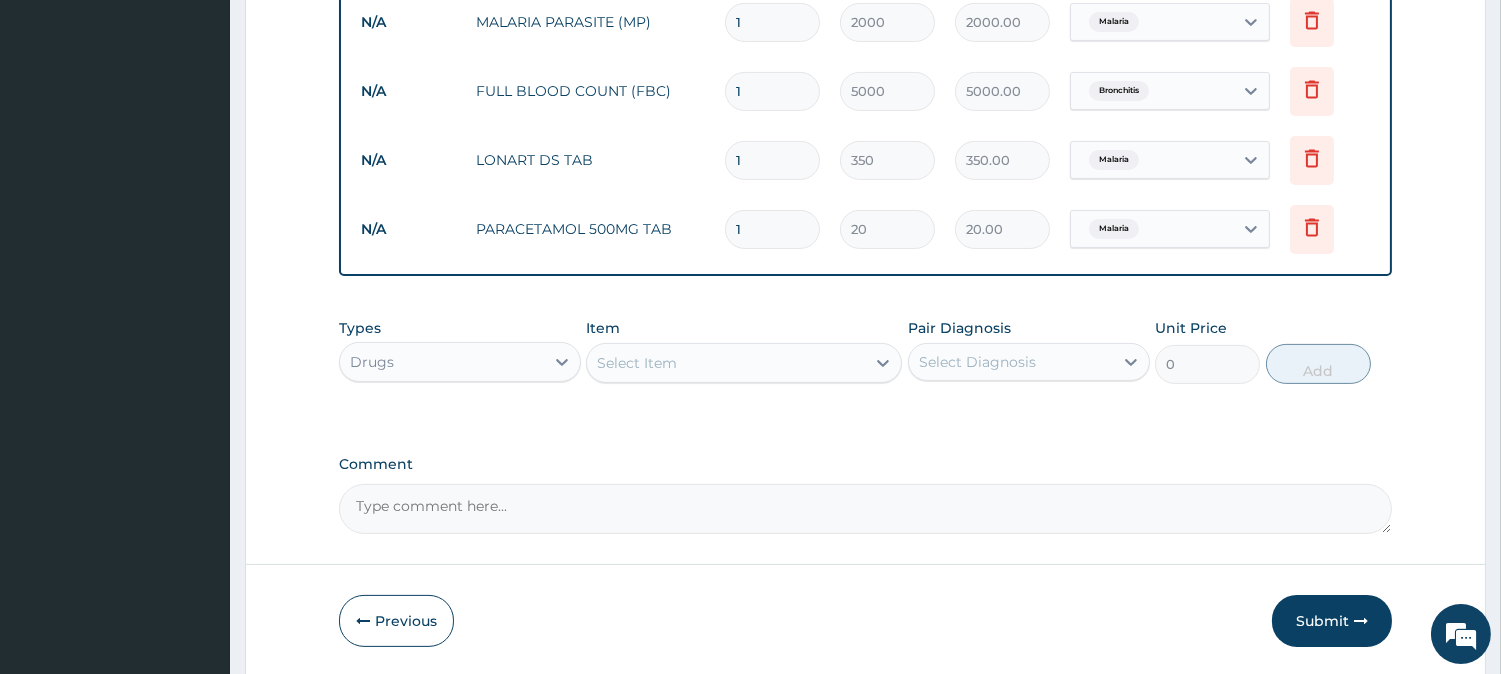 click on "1" at bounding box center [772, 229] 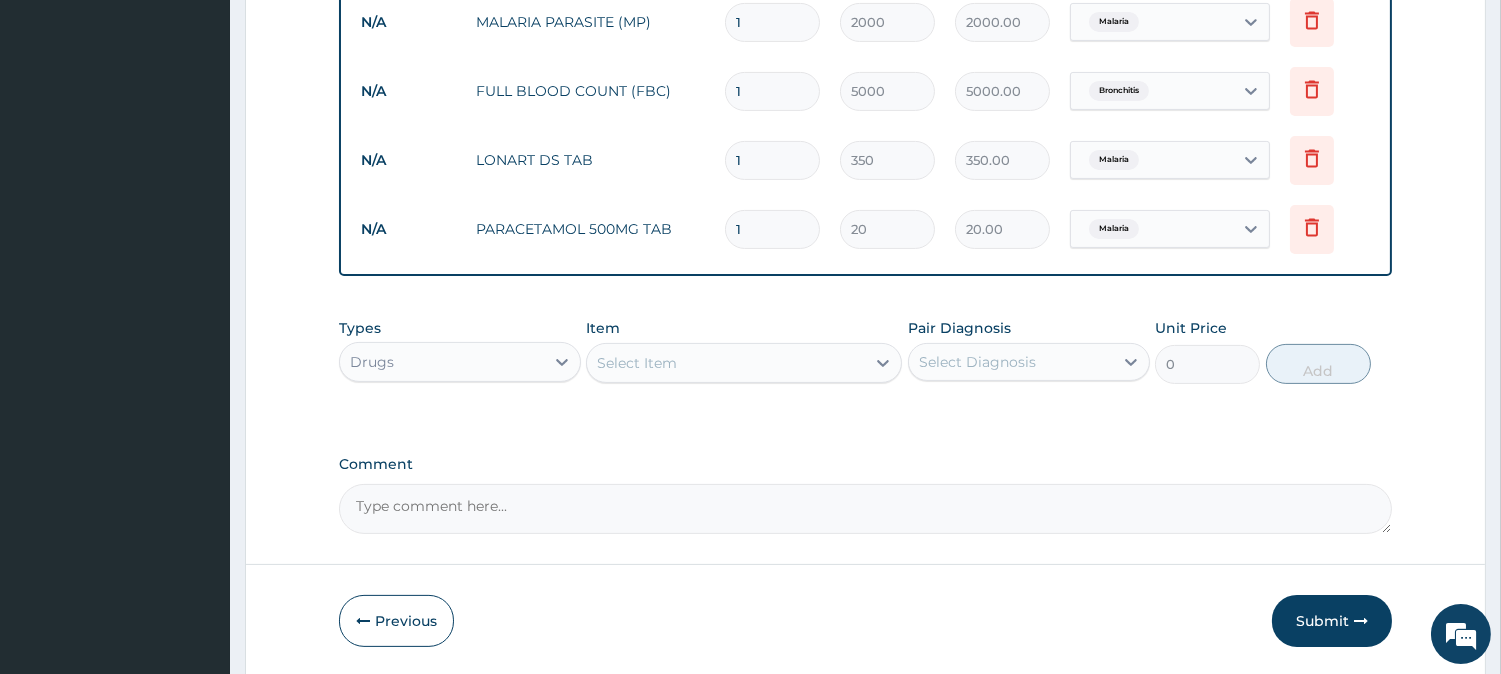type on "18" 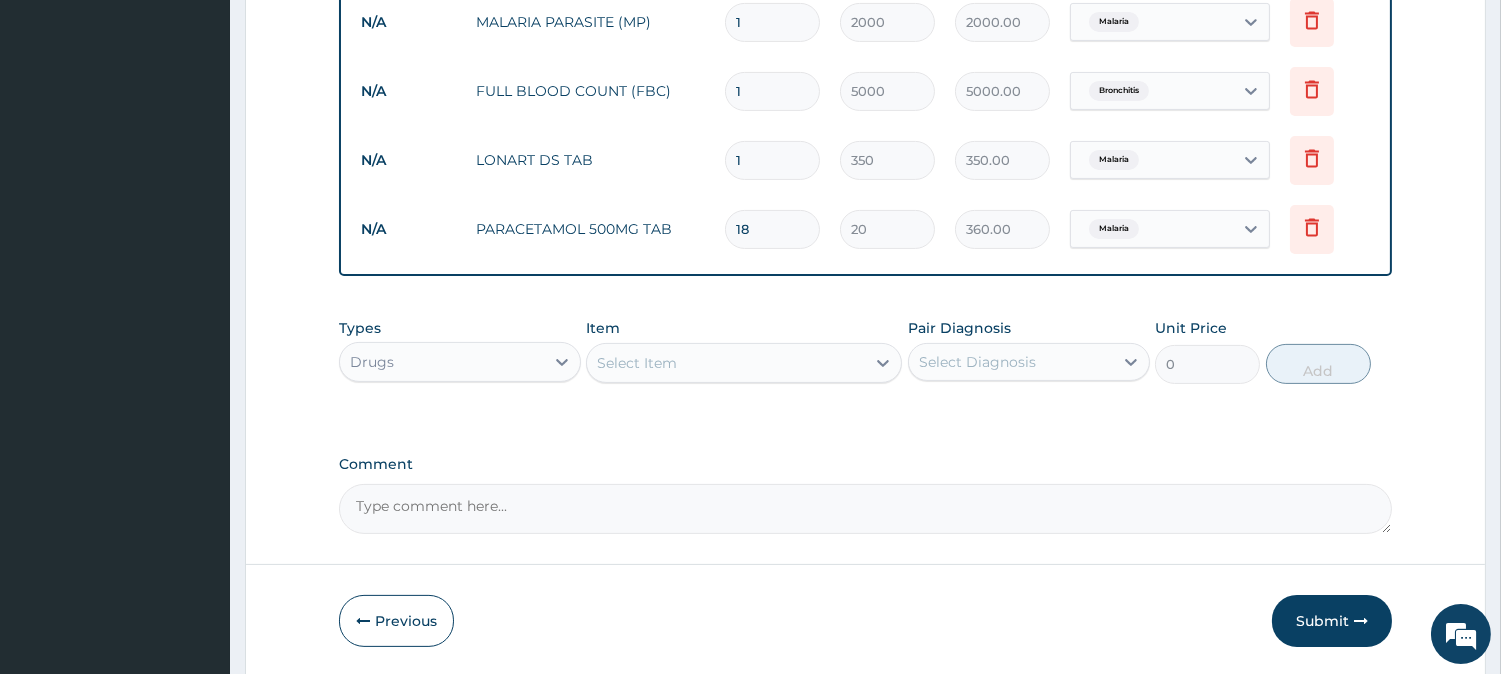 type on "18" 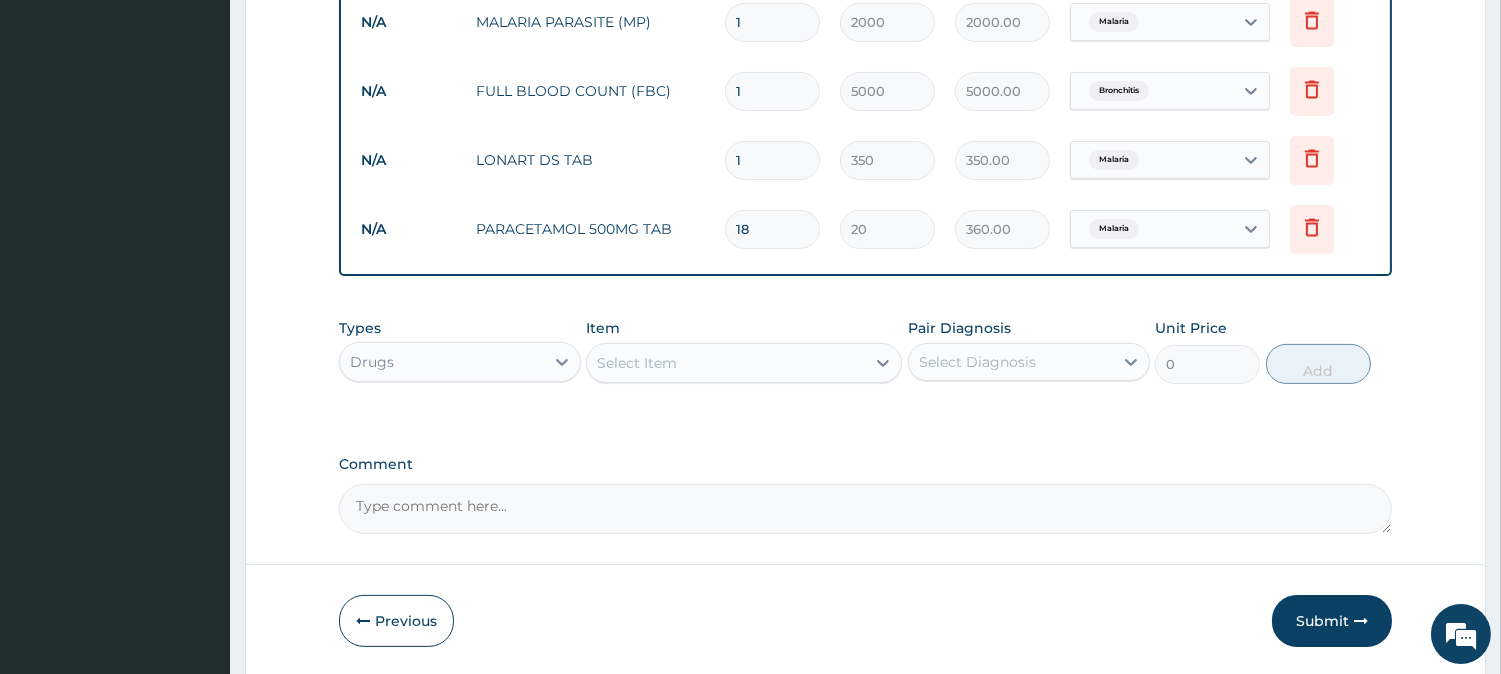 click on "Select Item" at bounding box center [637, 363] 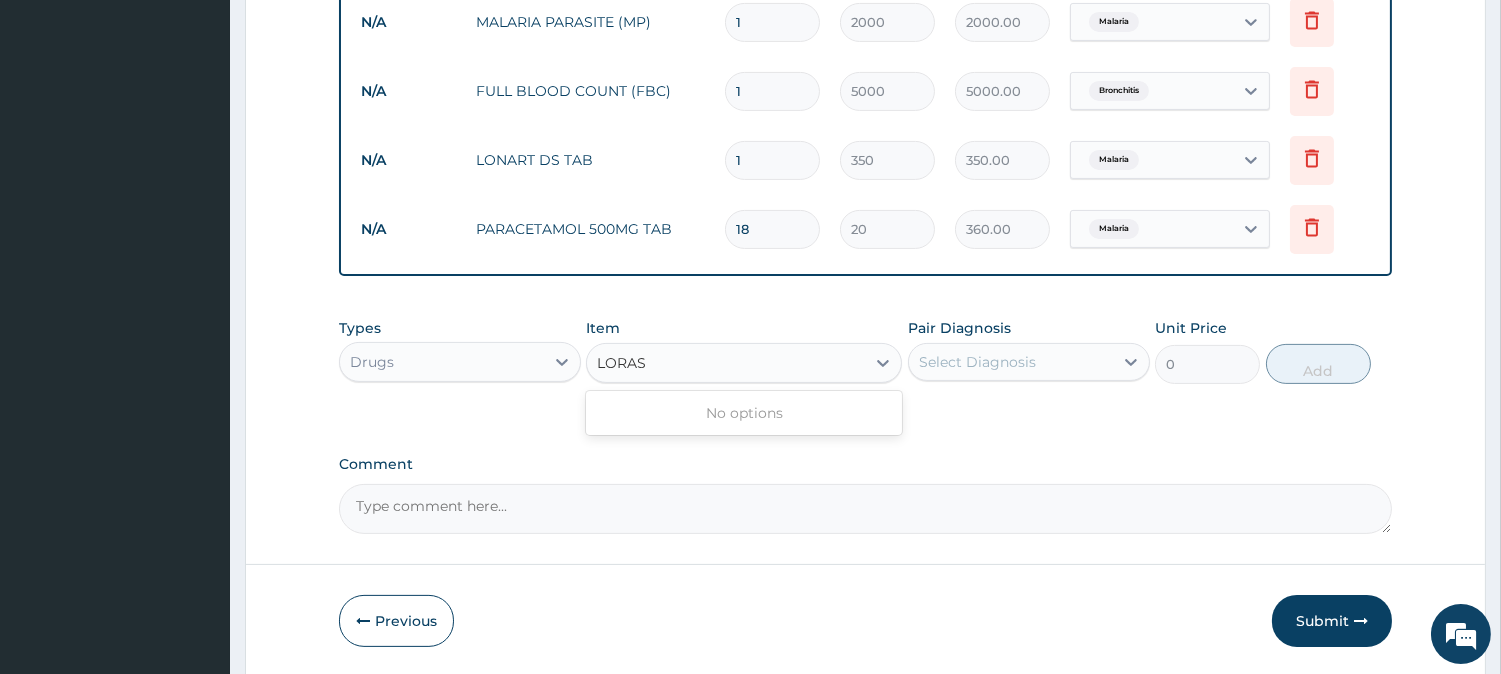 type on "LORA" 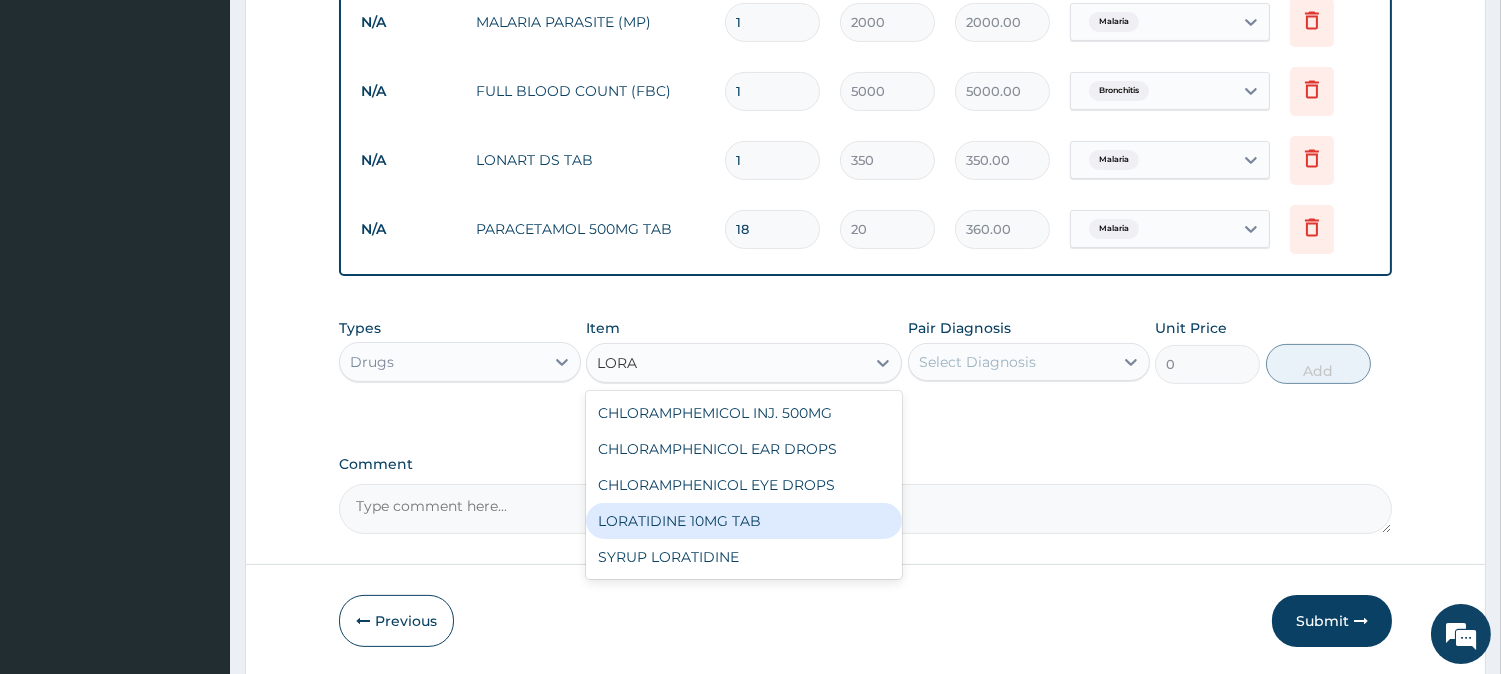 click on "LORATIDINE 10MG TAB" at bounding box center [744, 521] 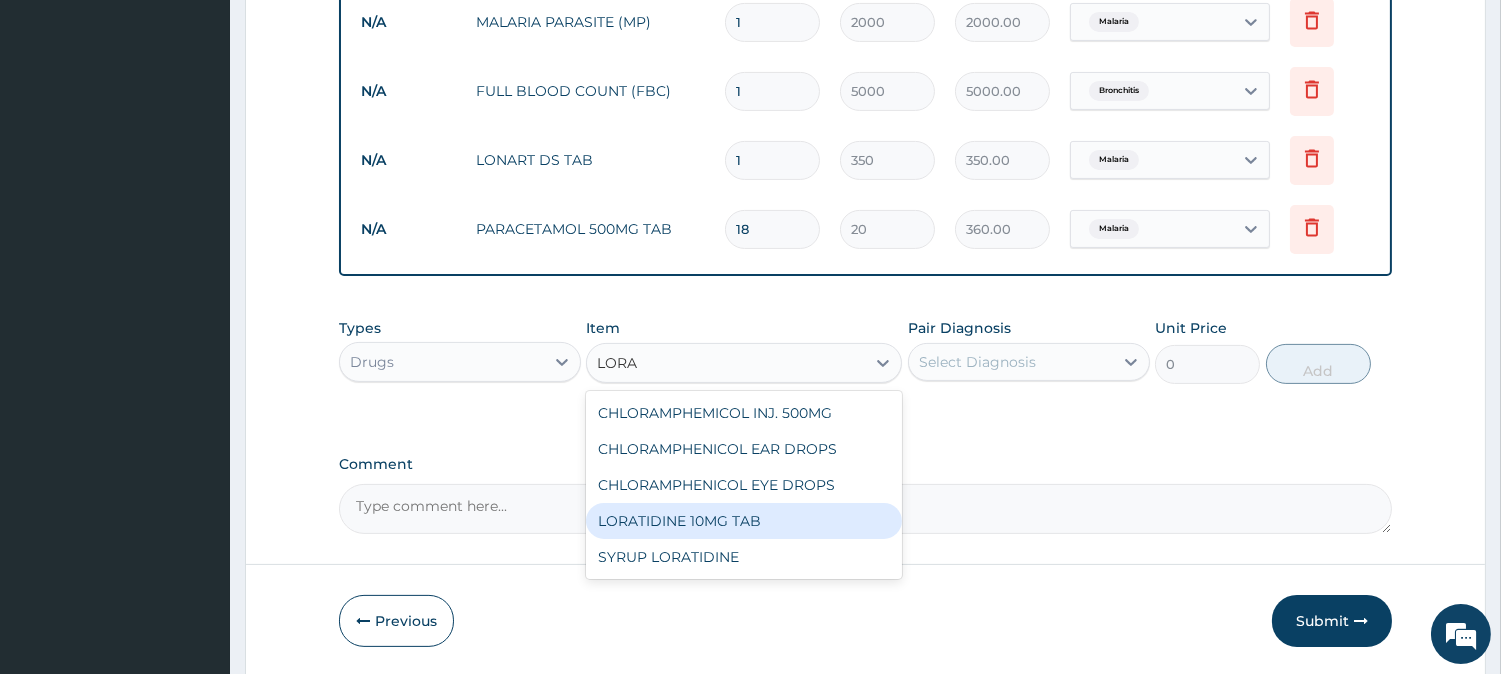 type 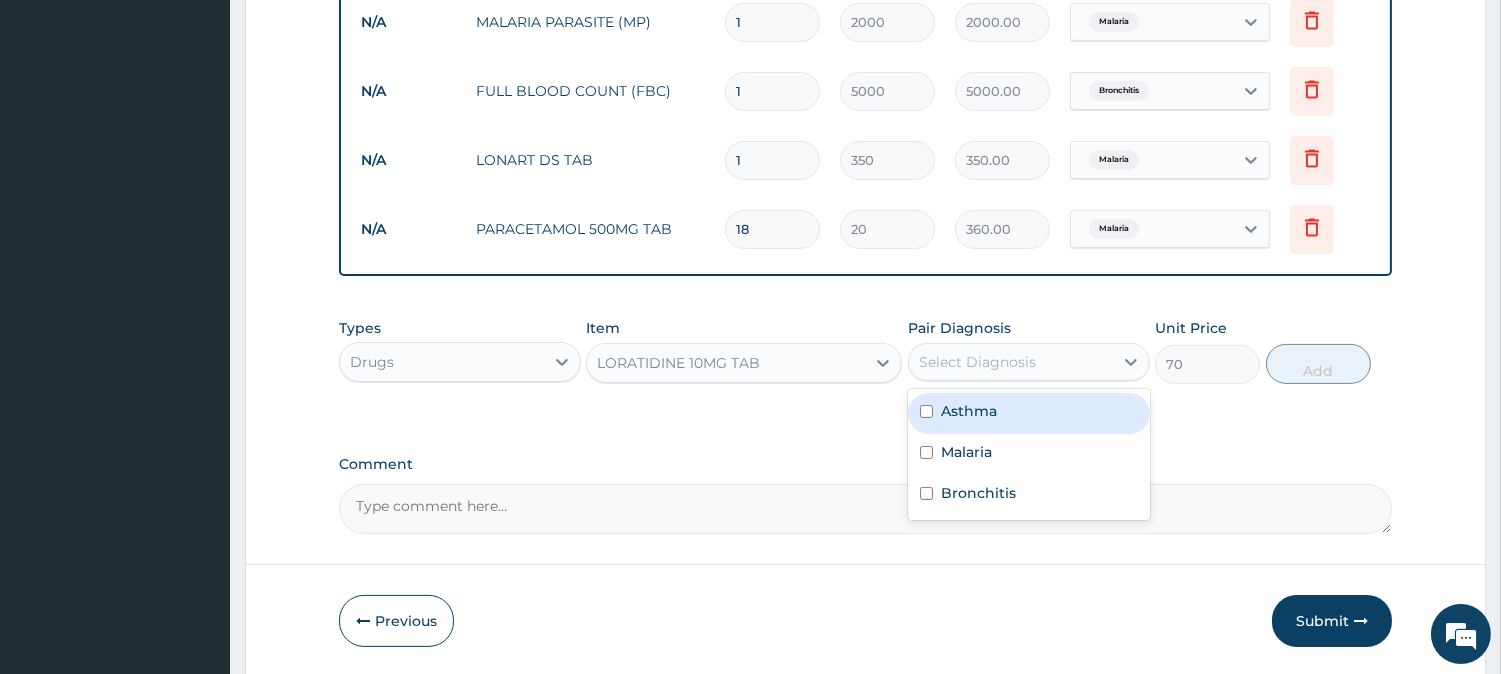 click on "Select Diagnosis" at bounding box center (977, 362) 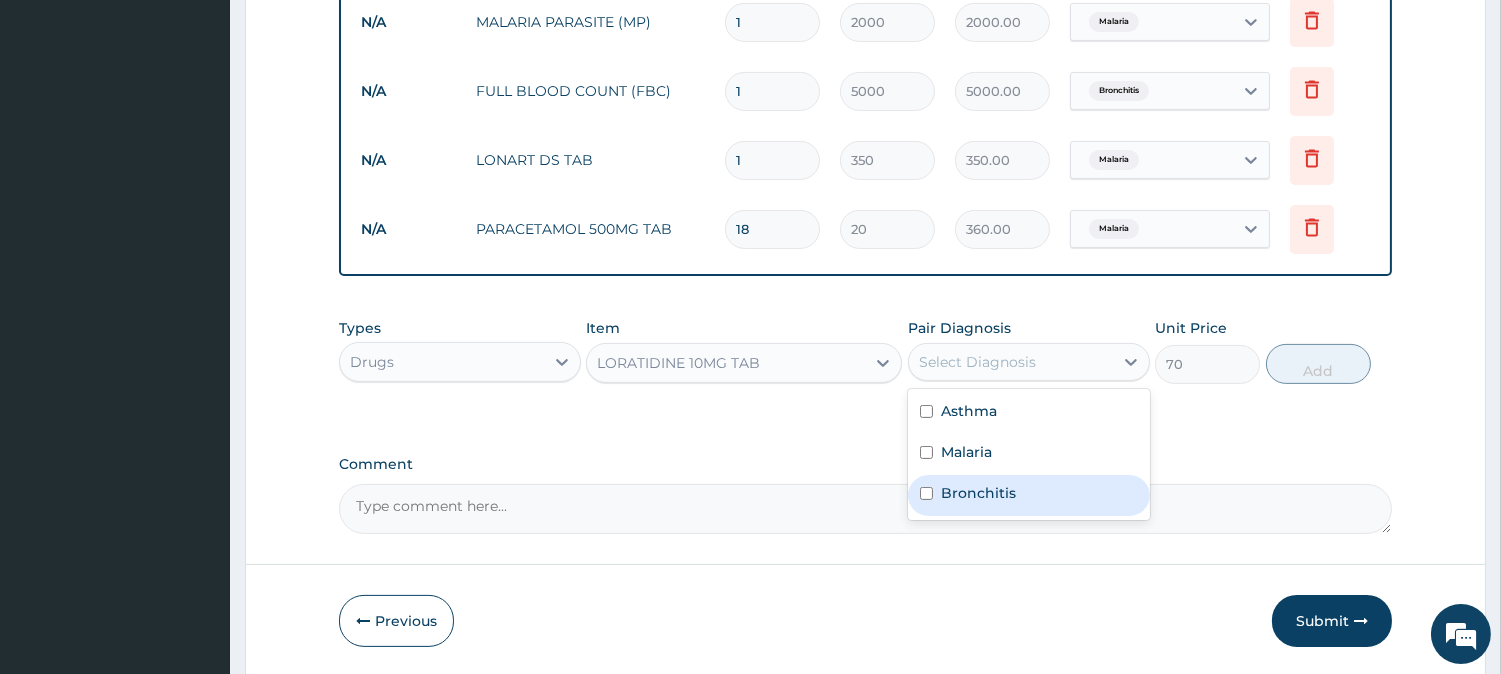 click on "Bronchitis" at bounding box center (978, 493) 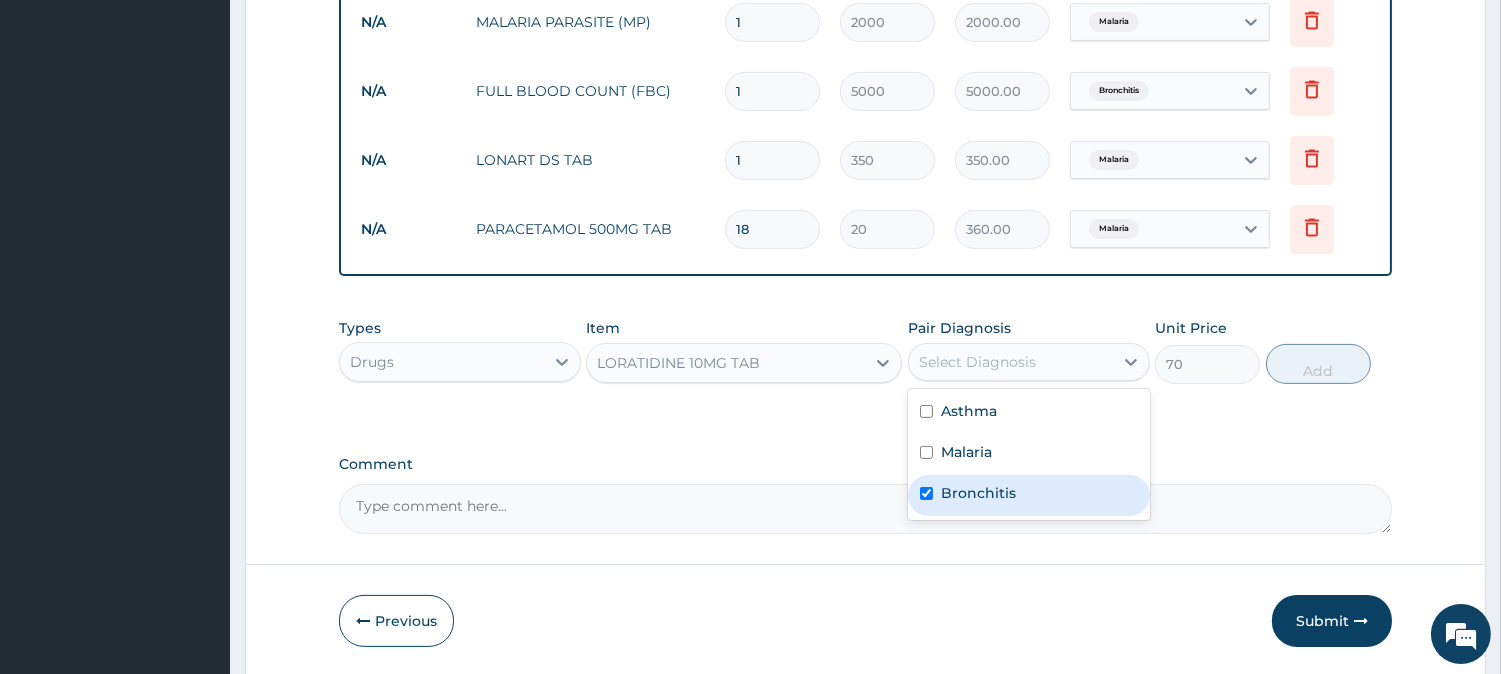 checkbox on "true" 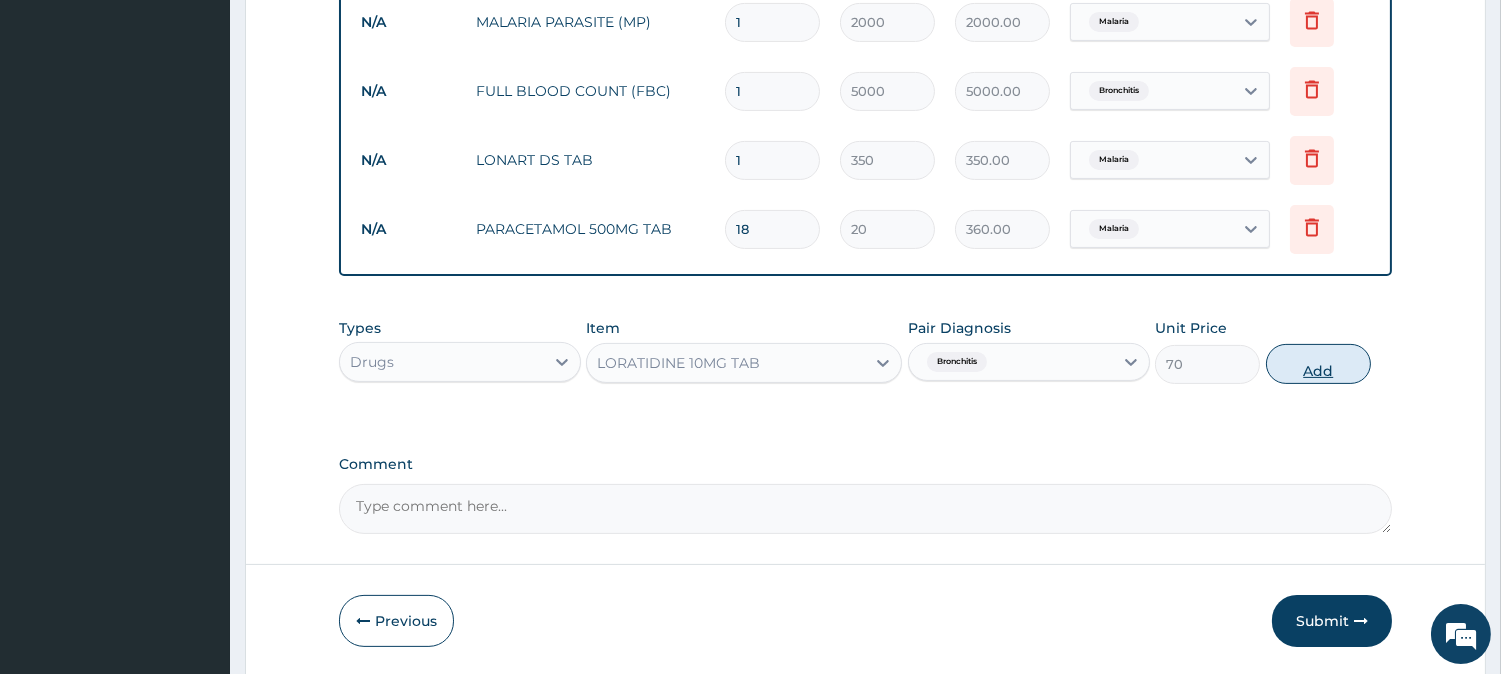 click on "Add" at bounding box center [1318, 364] 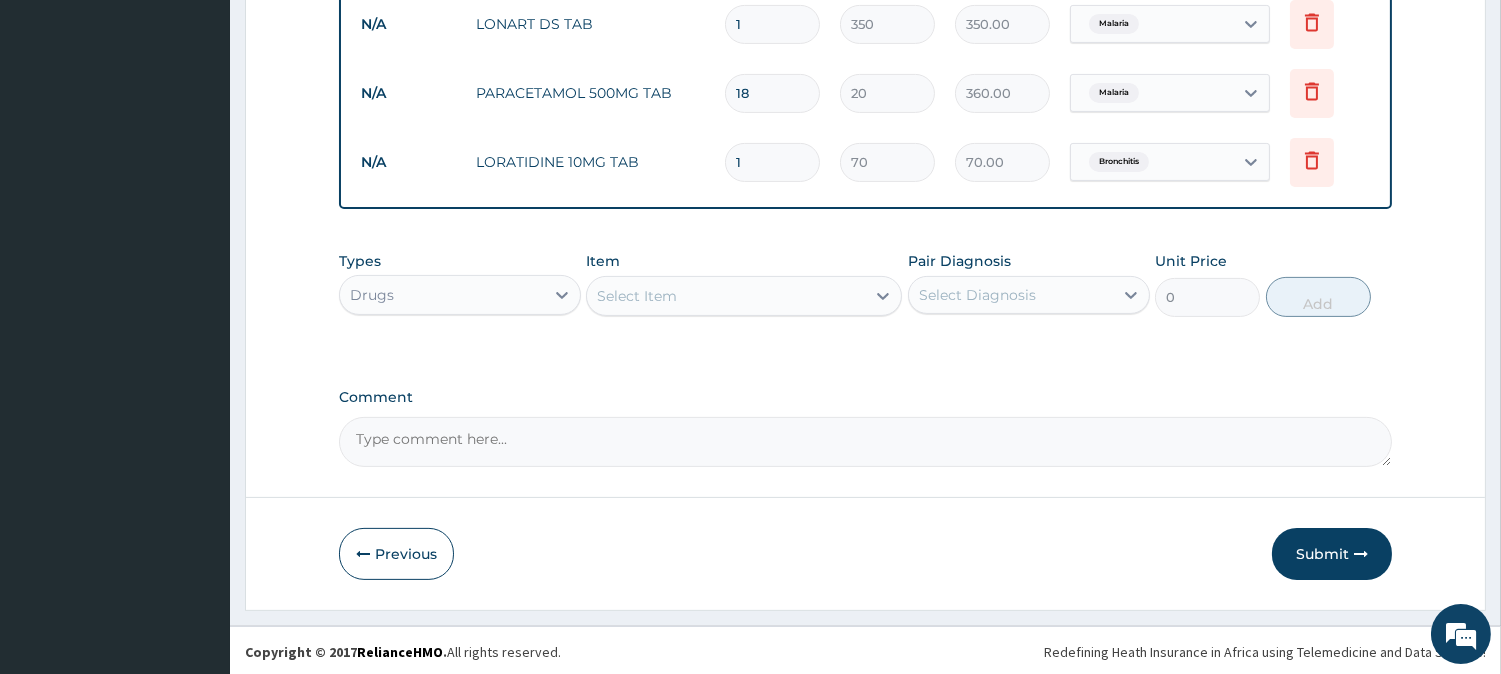 scroll, scrollTop: 1087, scrollLeft: 0, axis: vertical 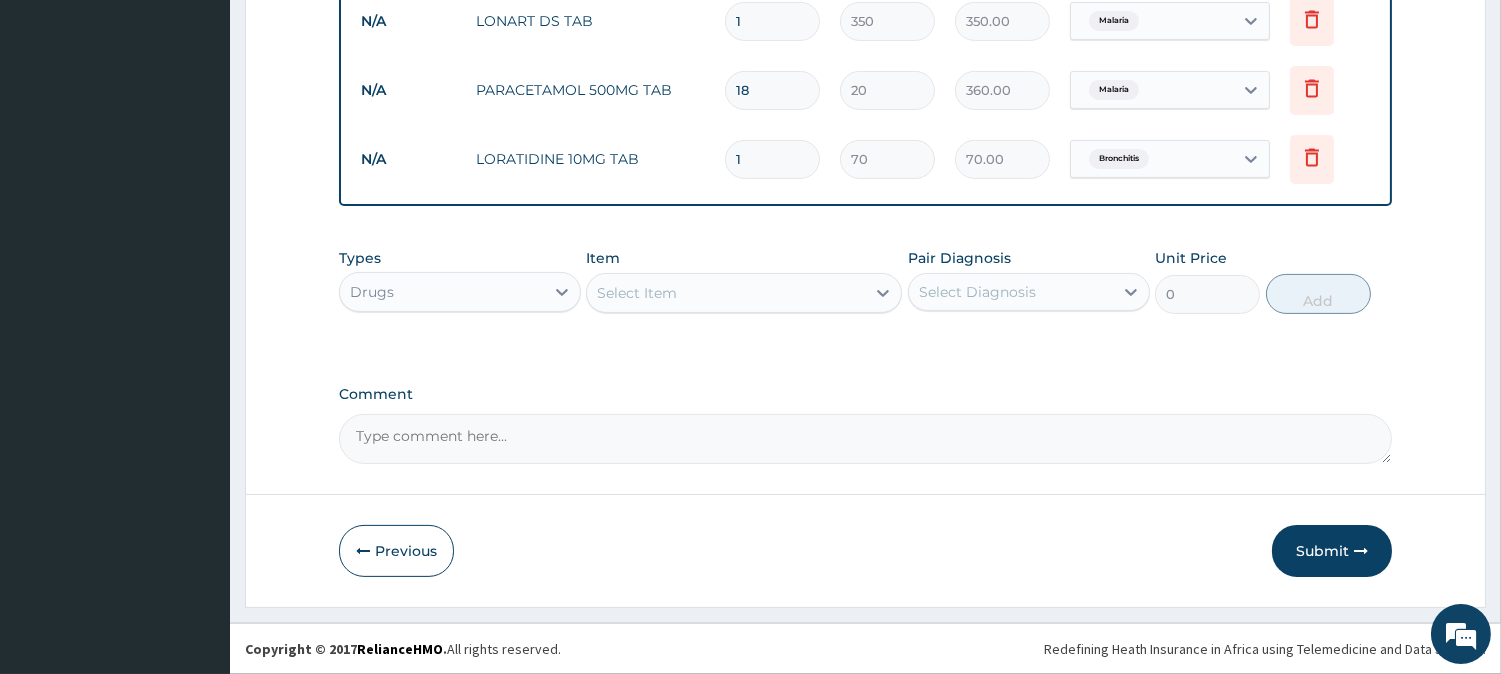 click on "Select Item" at bounding box center [637, 293] 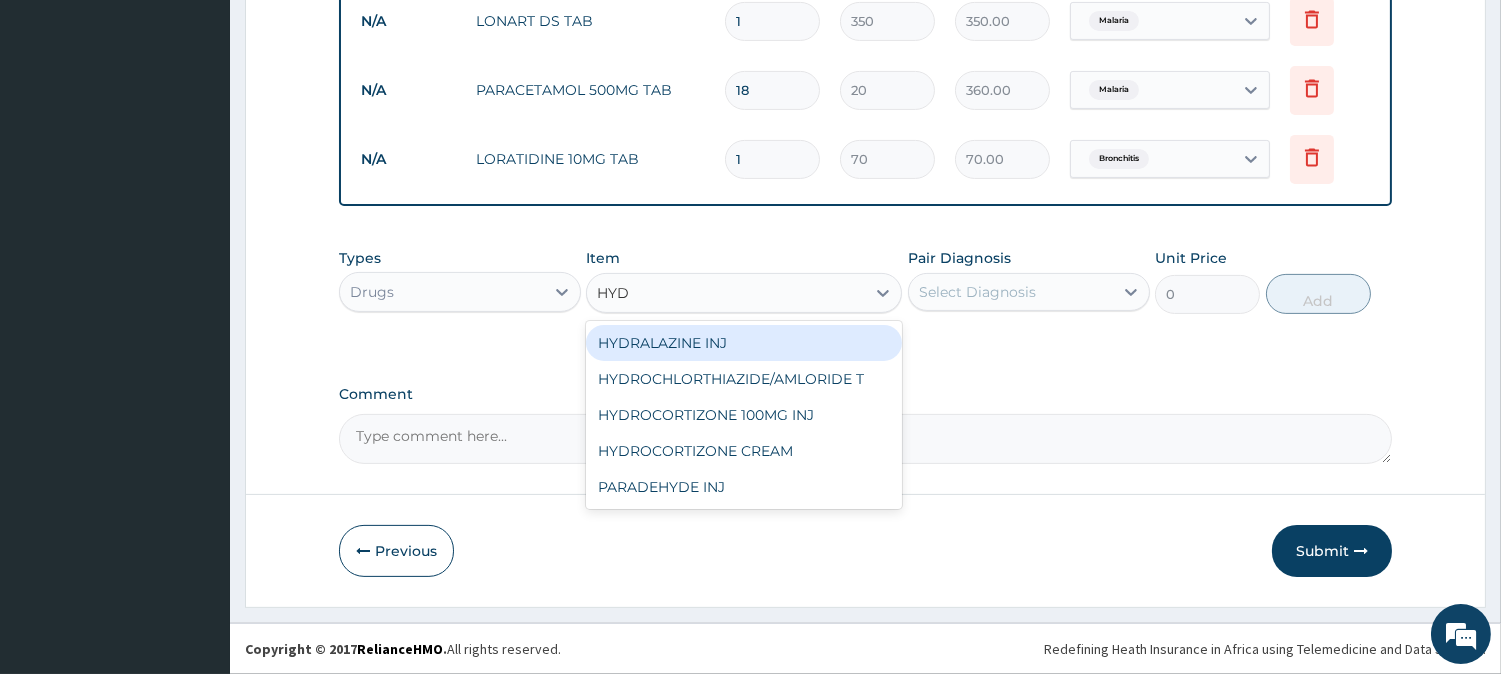 type on "HYDR" 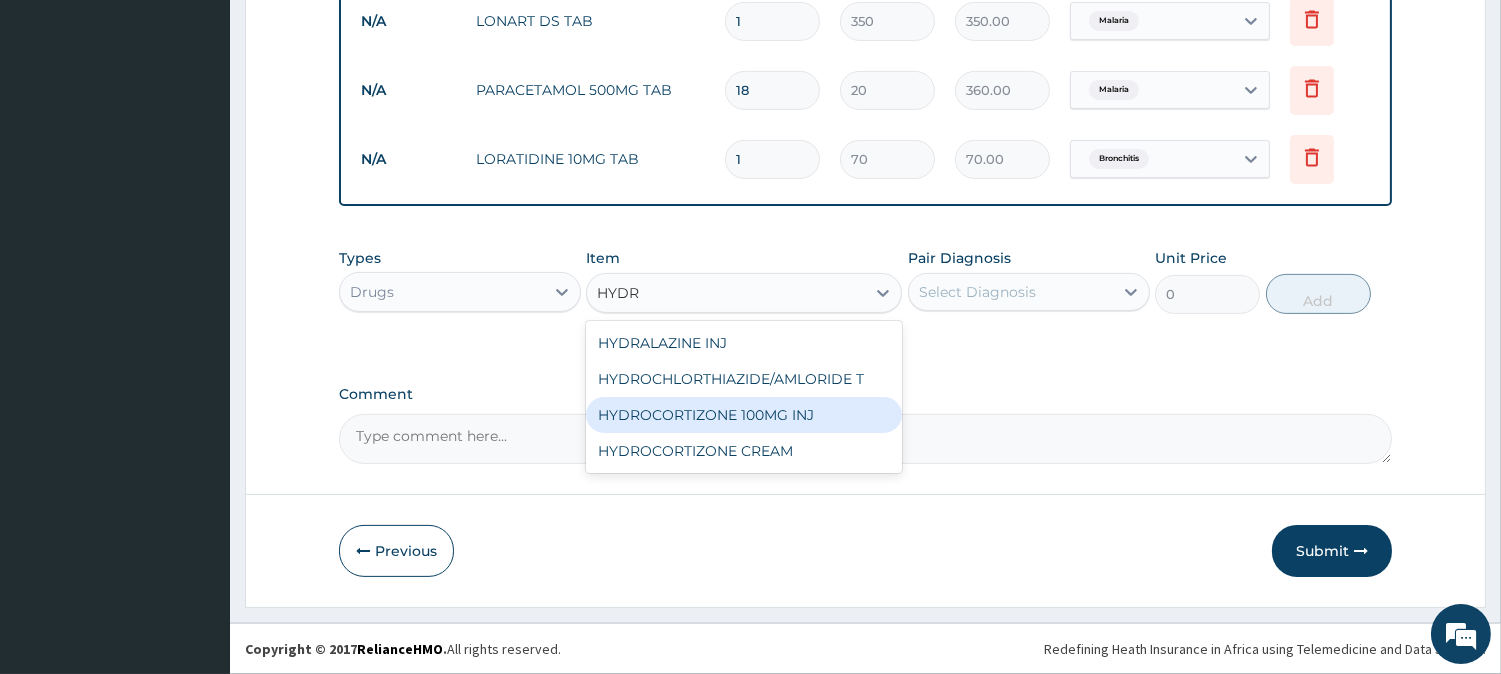 click on "HYDROCORTIZONE 100MG INJ" at bounding box center (744, 415) 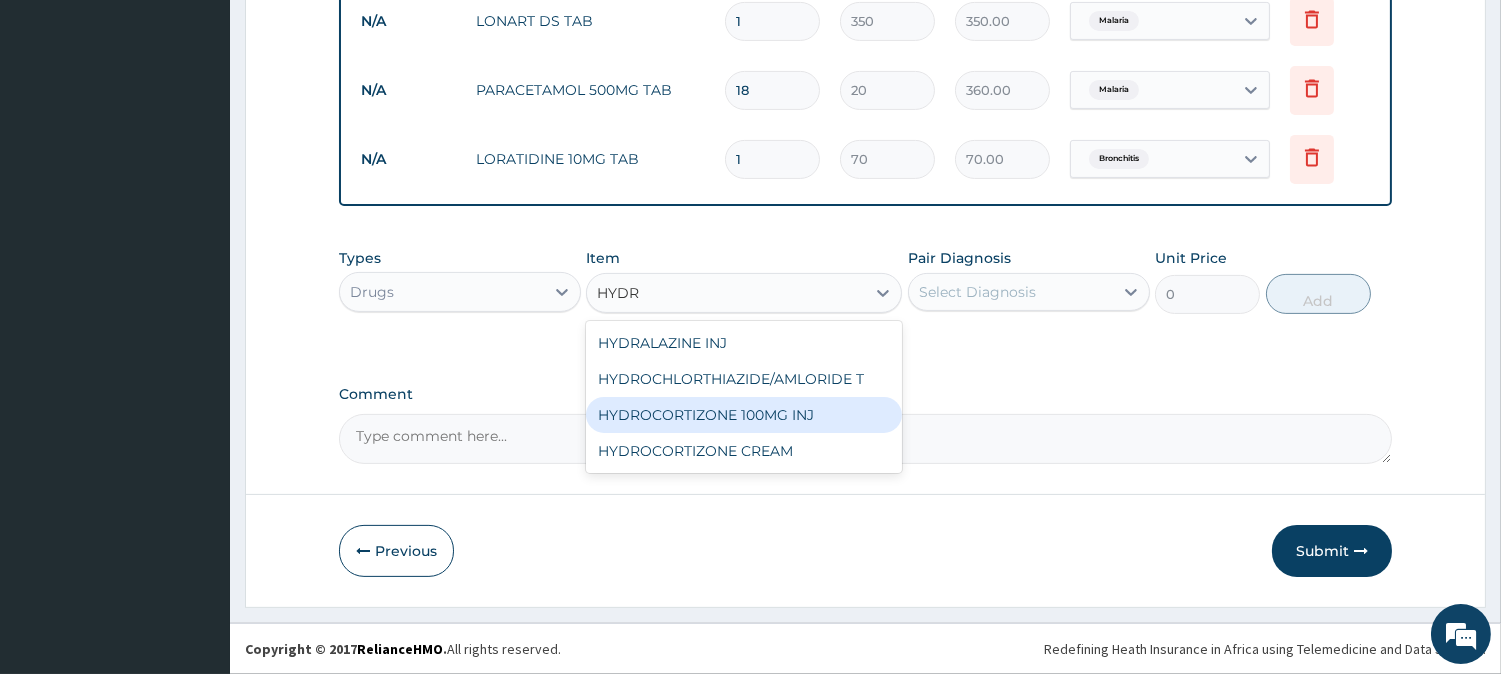type 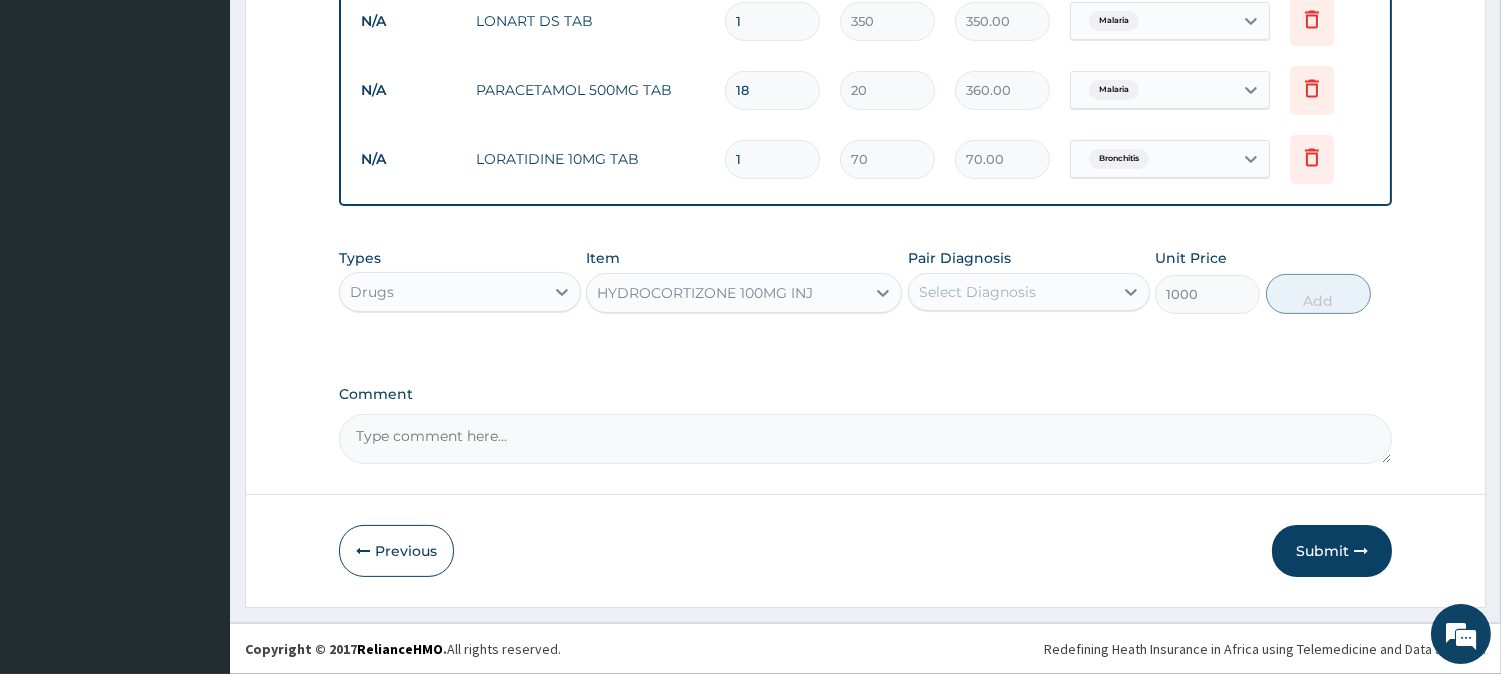 click on "Select Diagnosis" at bounding box center (977, 292) 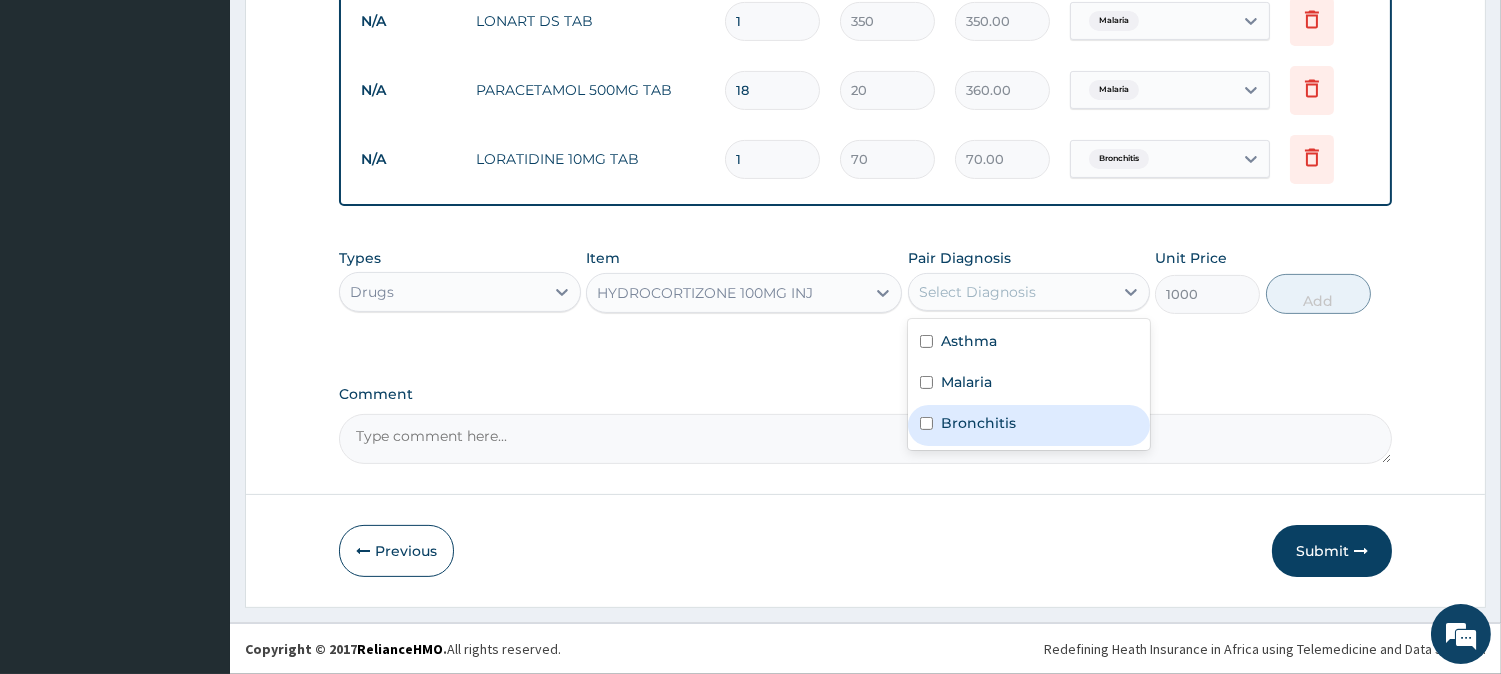 click on "Bronchitis" at bounding box center [978, 423] 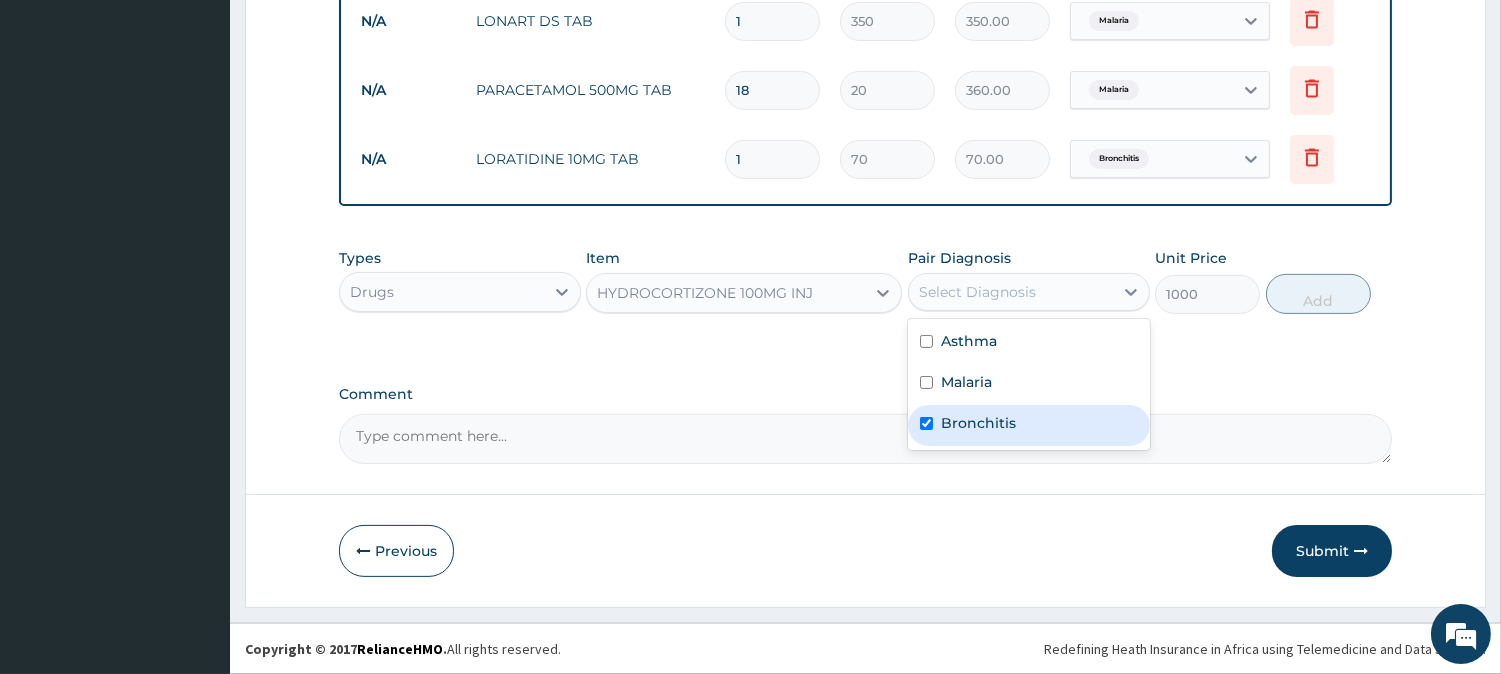 checkbox on "true" 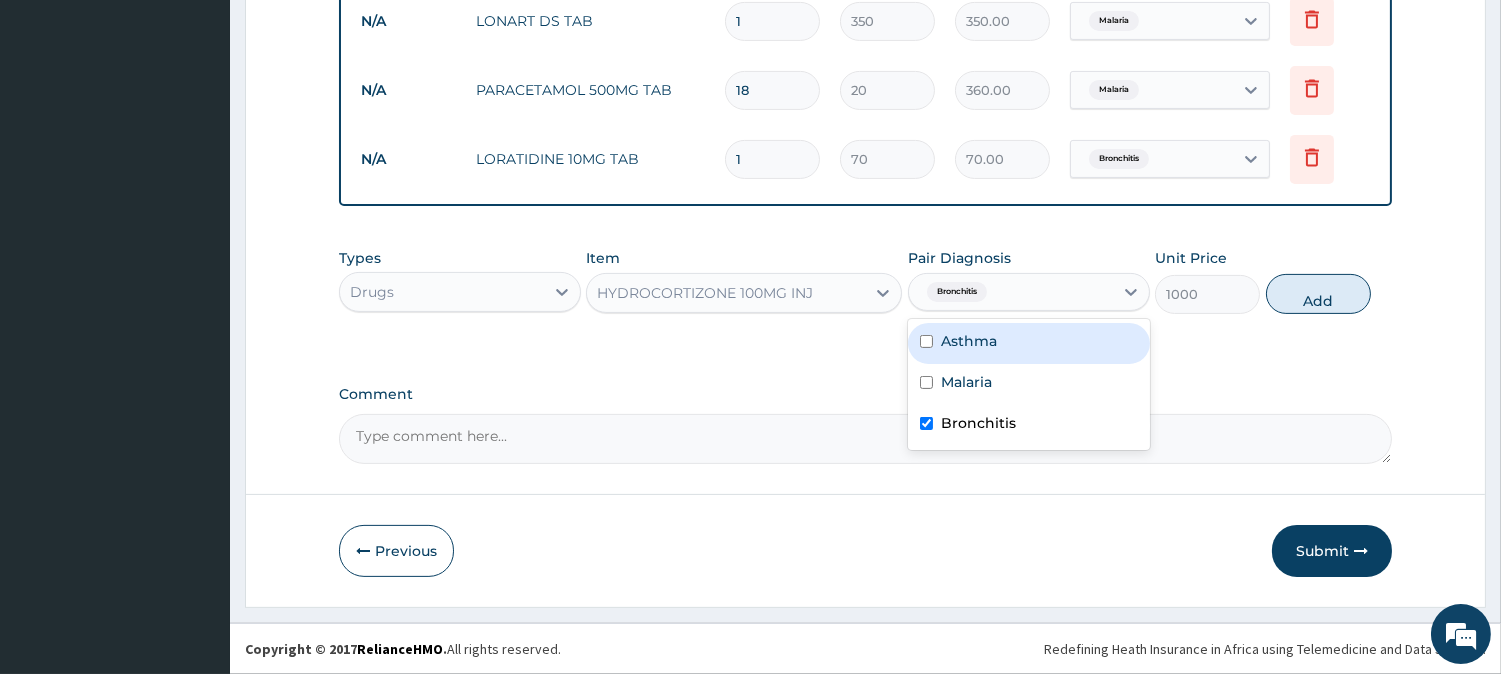 click at bounding box center [926, 341] 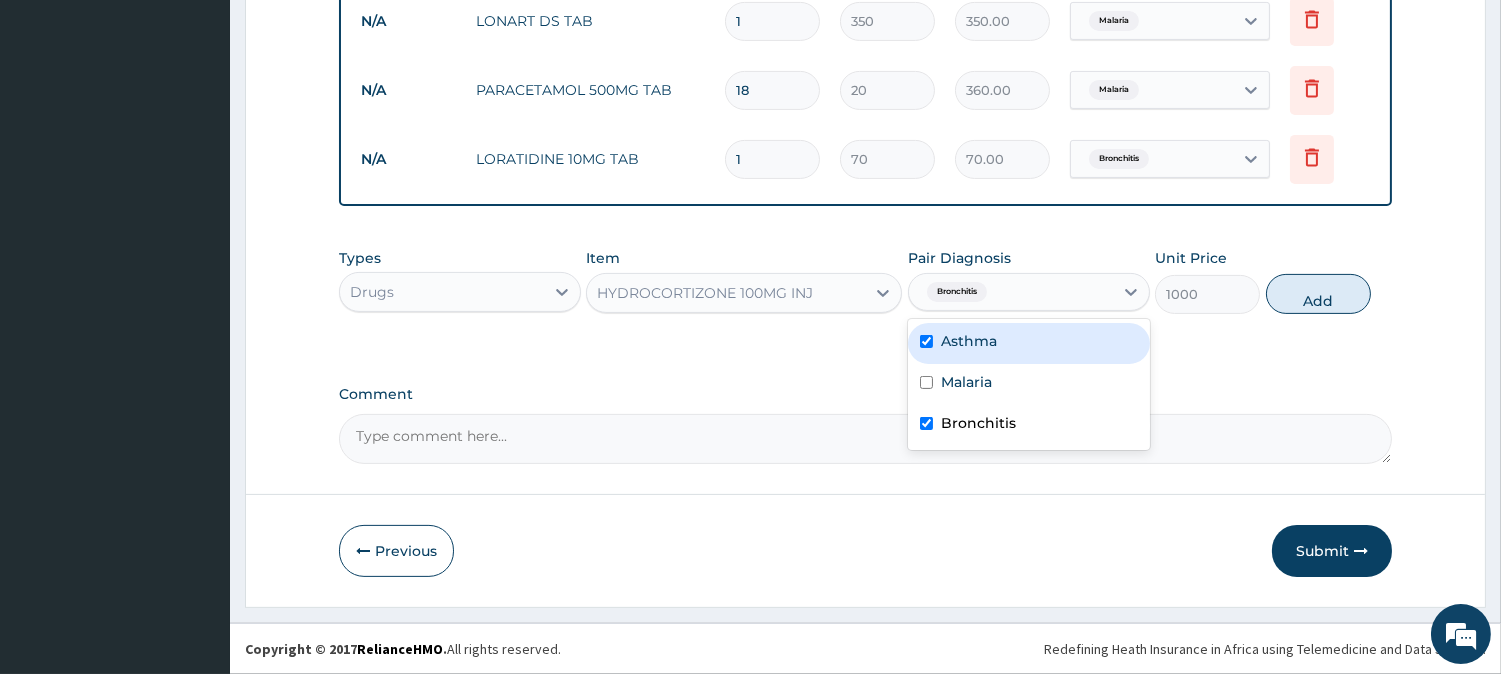 checkbox on "true" 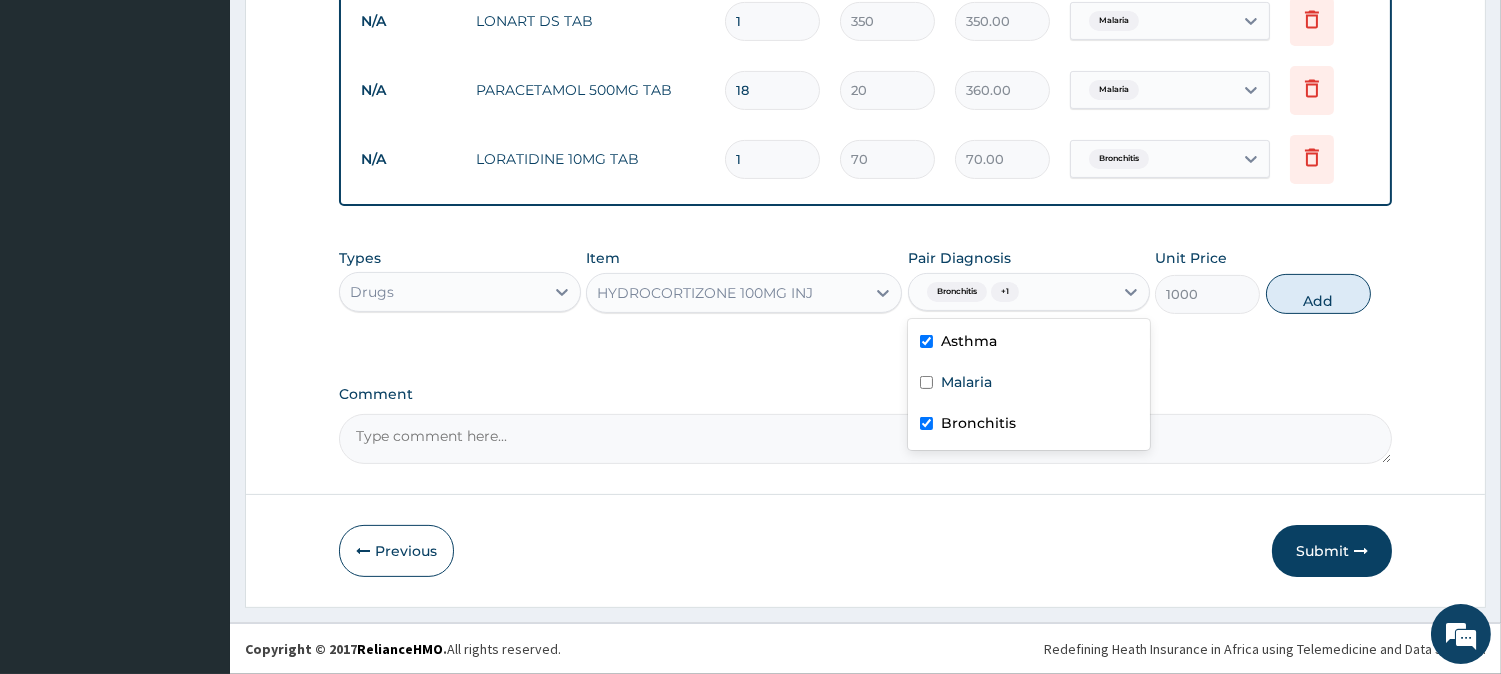 click at bounding box center [926, 423] 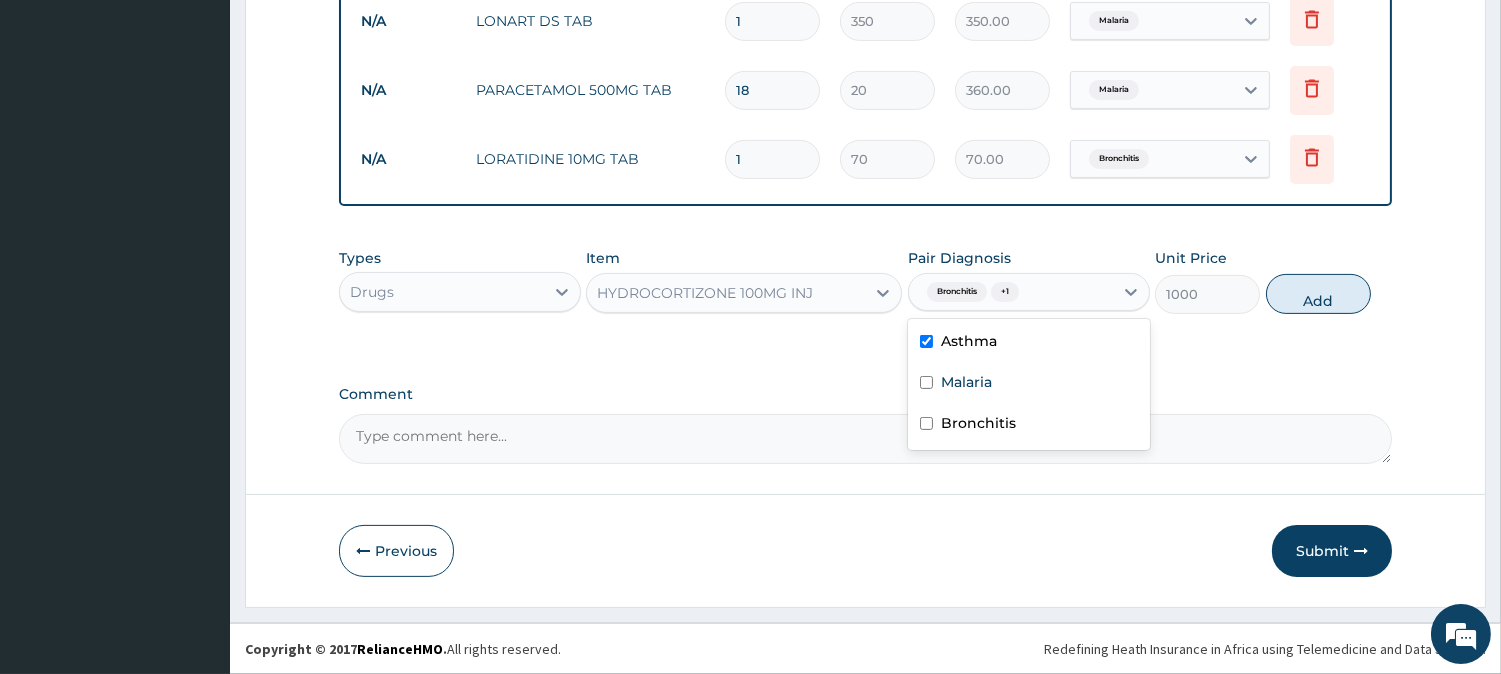 checkbox on "false" 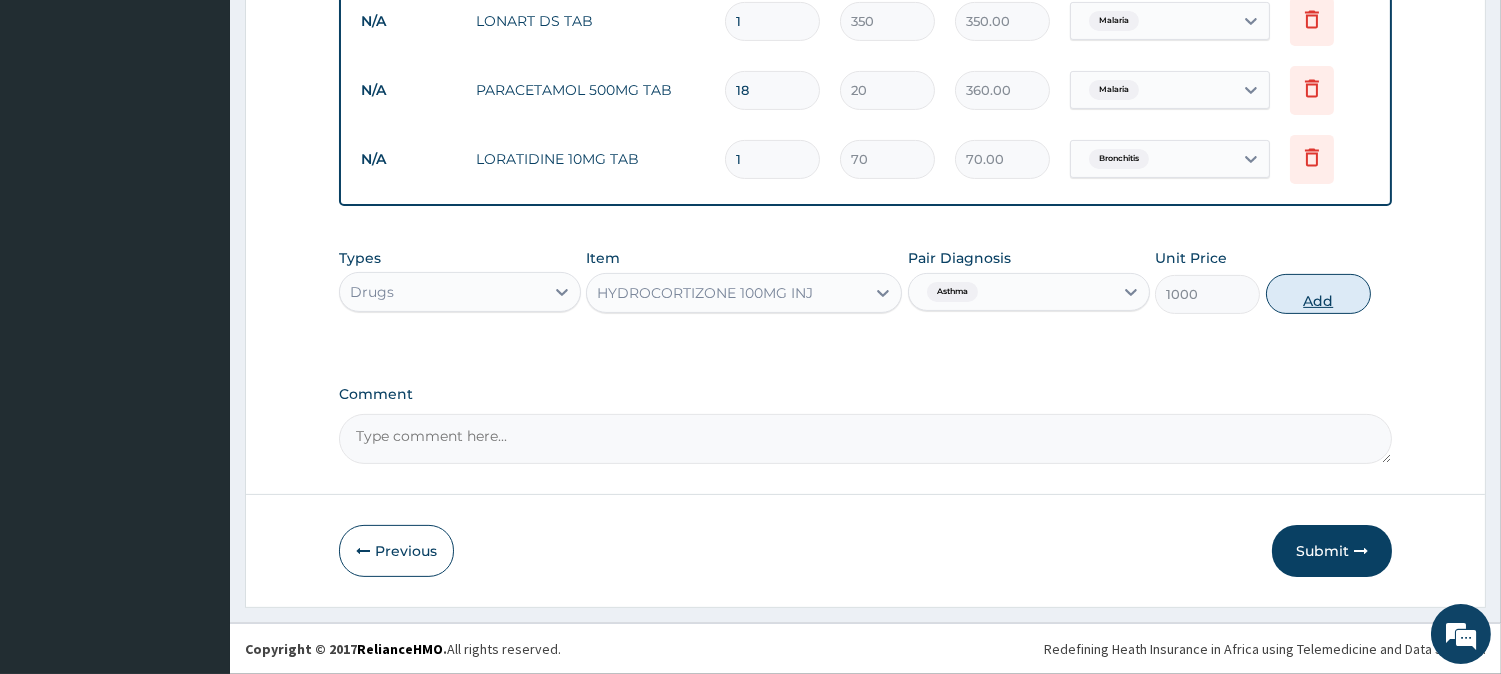click on "Add" at bounding box center (1318, 294) 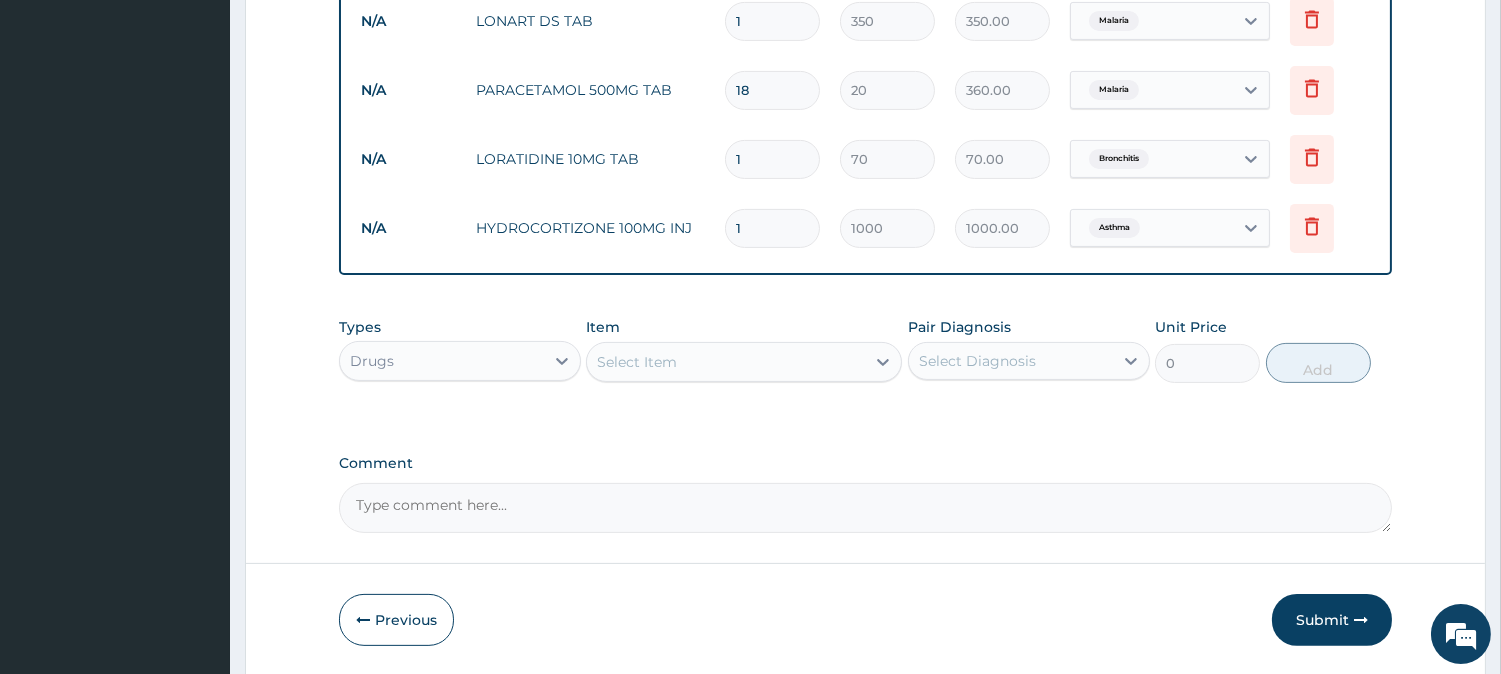 scroll, scrollTop: 1157, scrollLeft: 0, axis: vertical 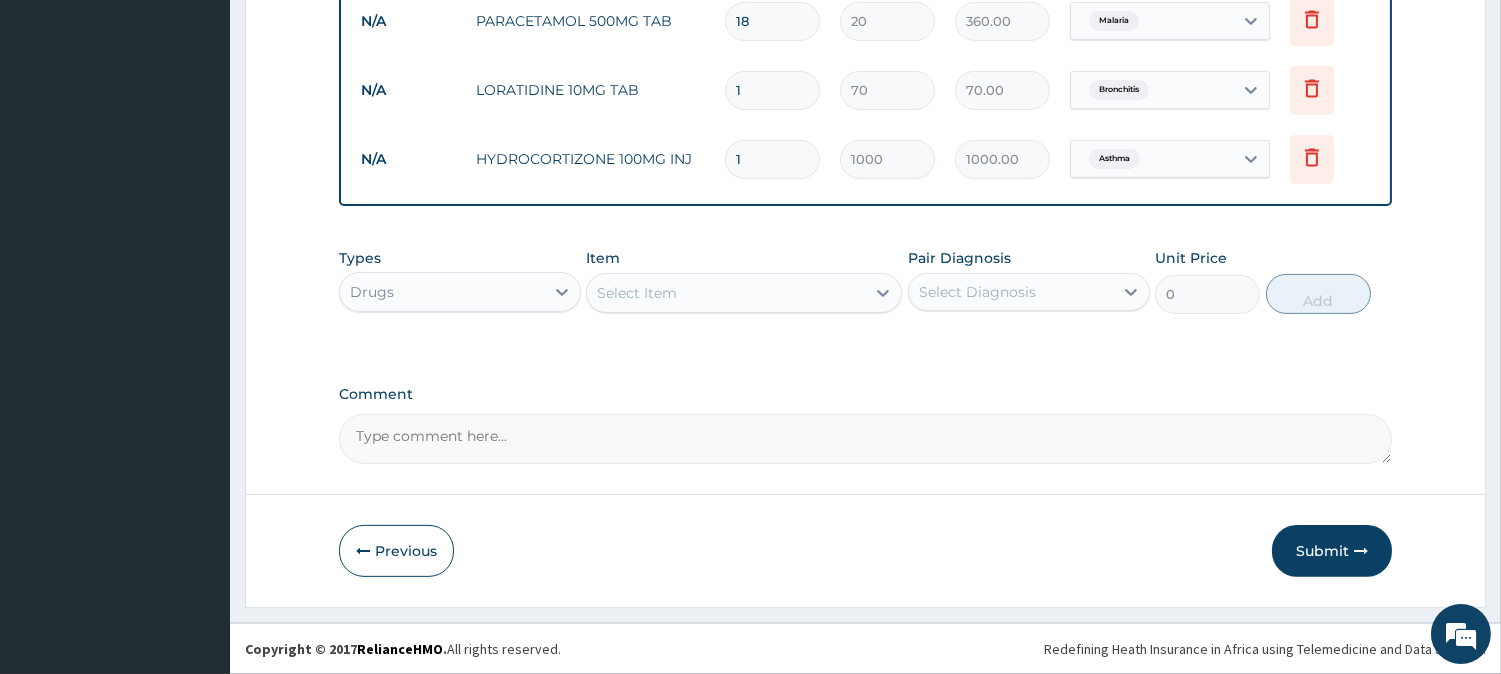 click on "Select Item" at bounding box center (726, 293) 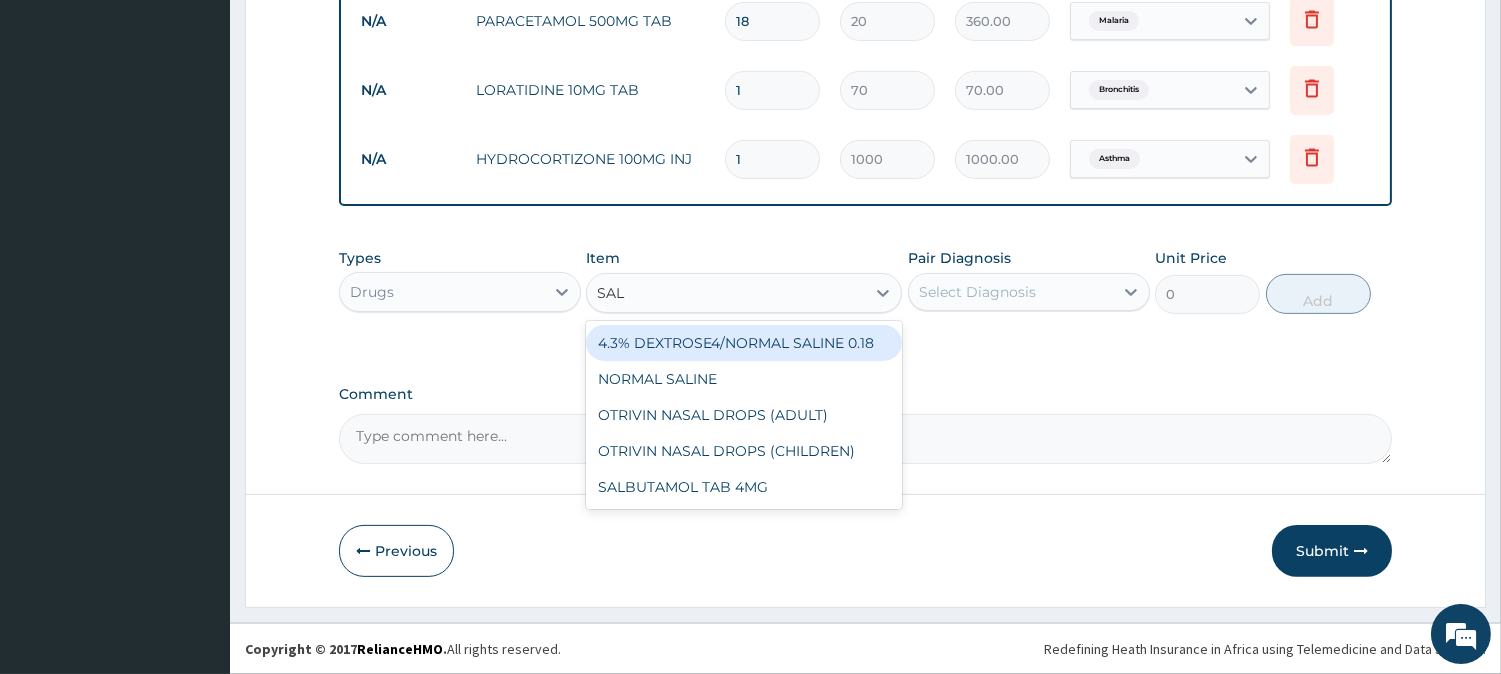 type on "SALB" 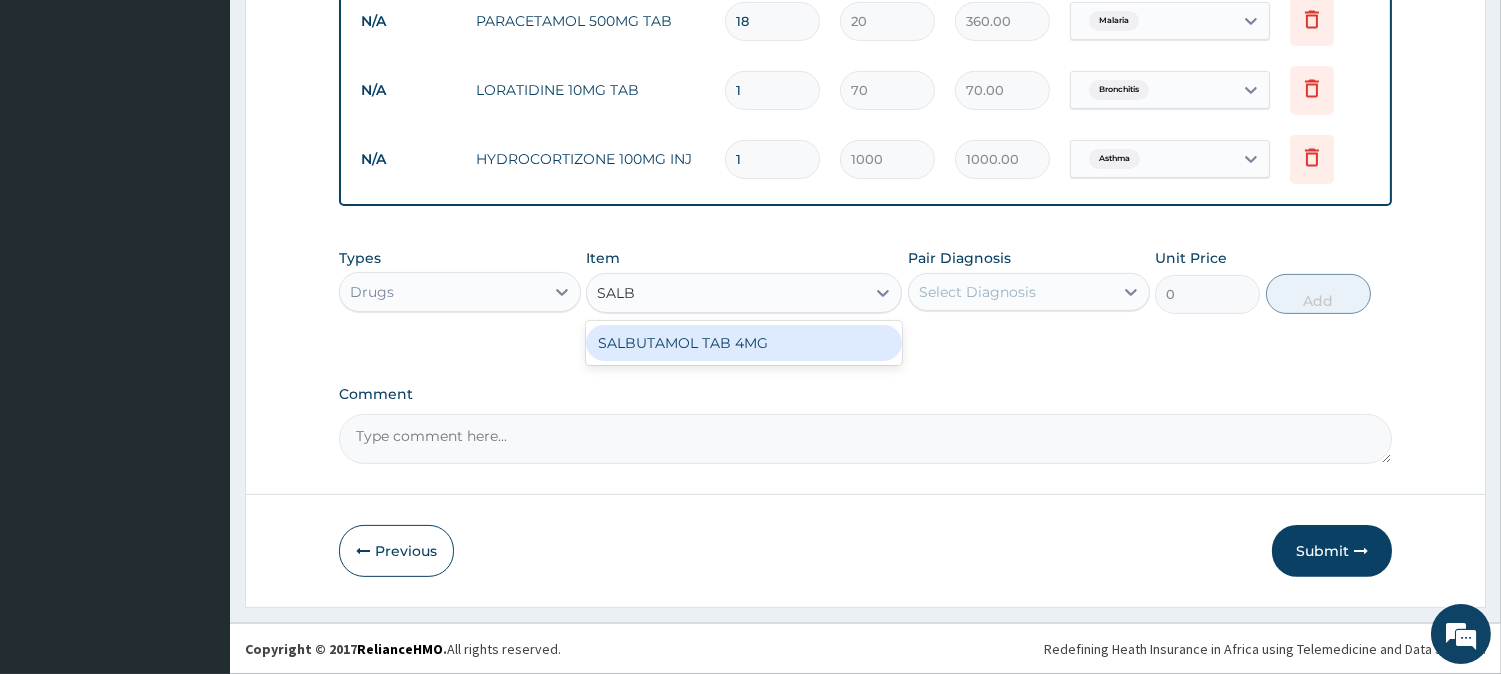 click on "SALBUTAMOL TAB 4MG" at bounding box center (744, 343) 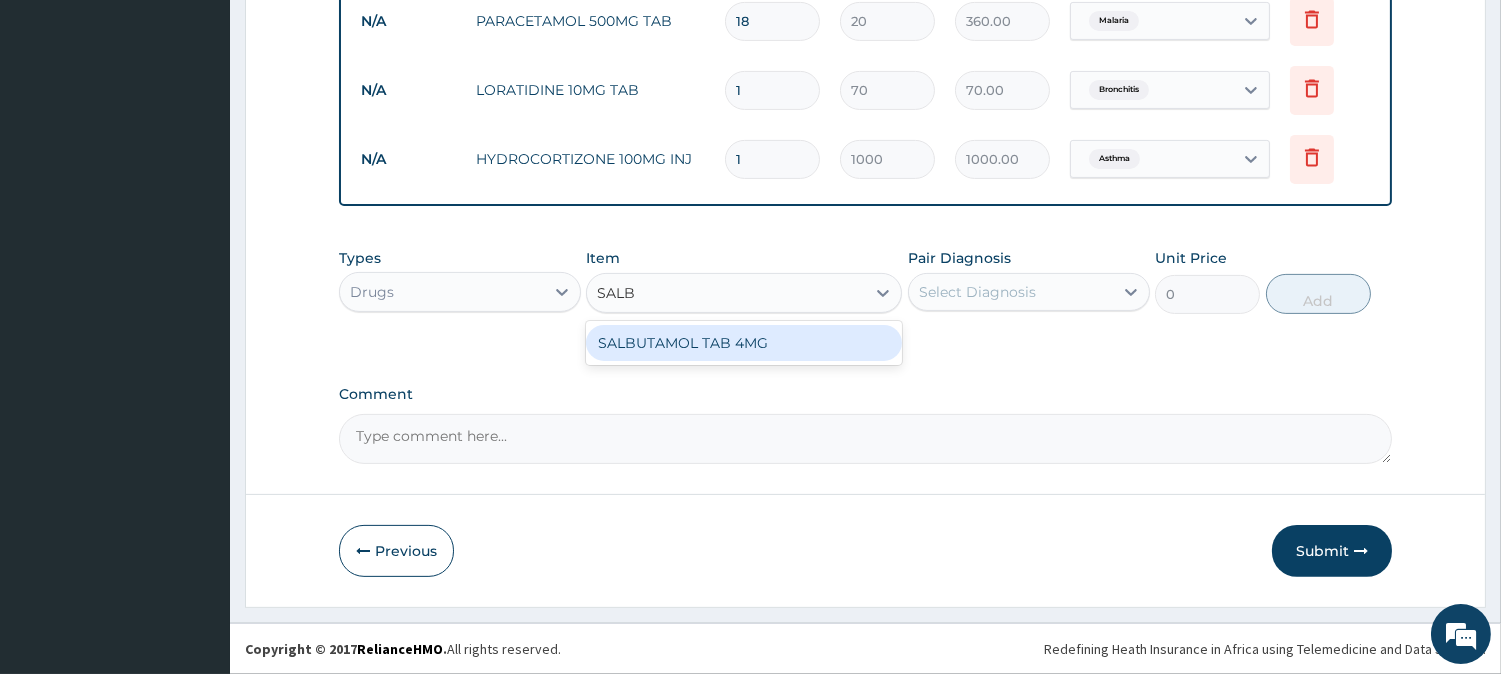 type 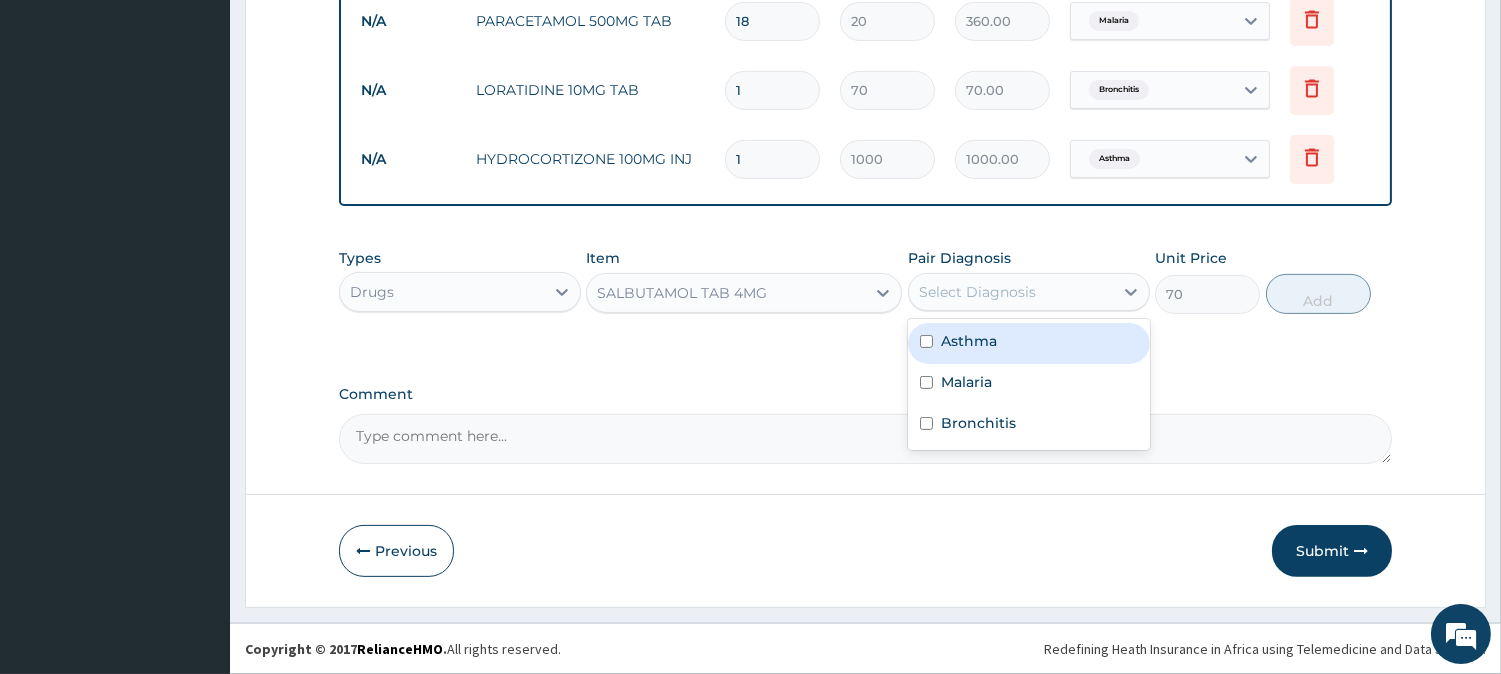 click on "Select Diagnosis" at bounding box center (977, 292) 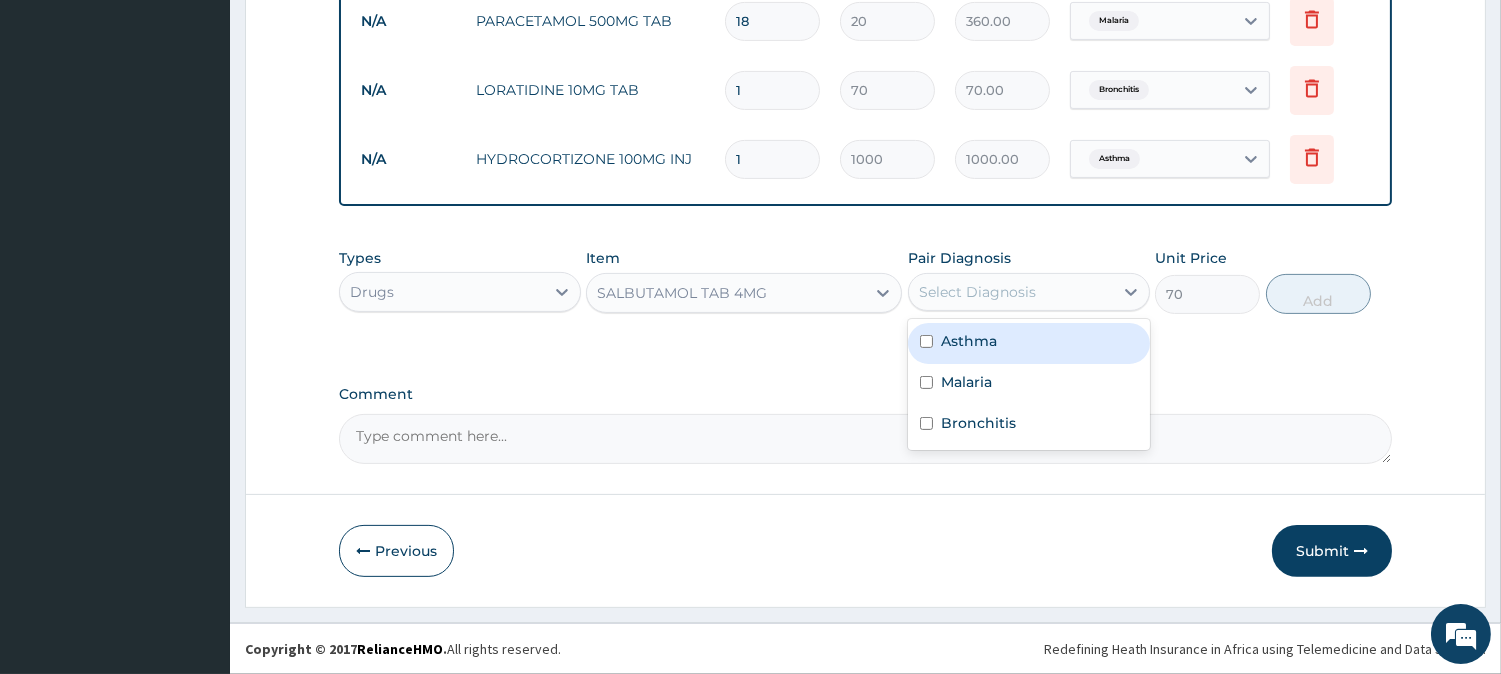 click on "Asthma" at bounding box center (969, 341) 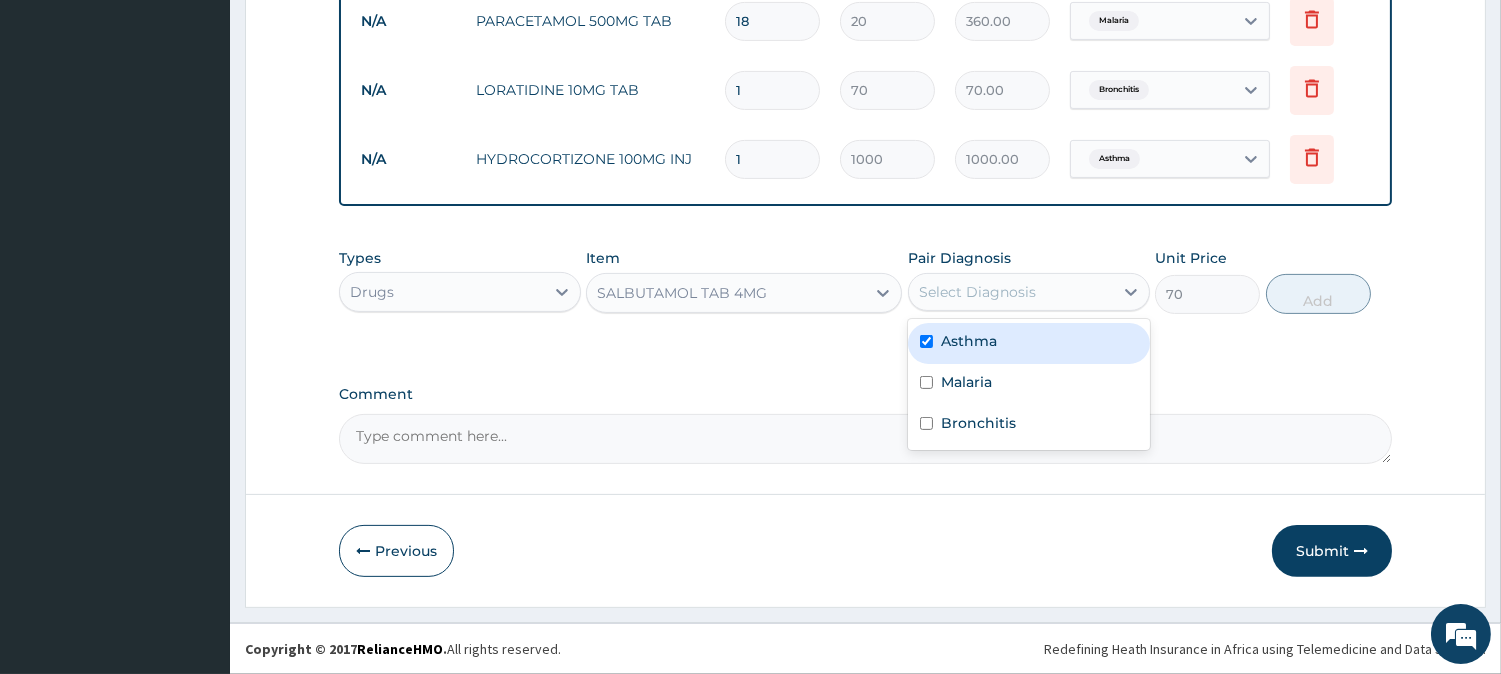 checkbox on "true" 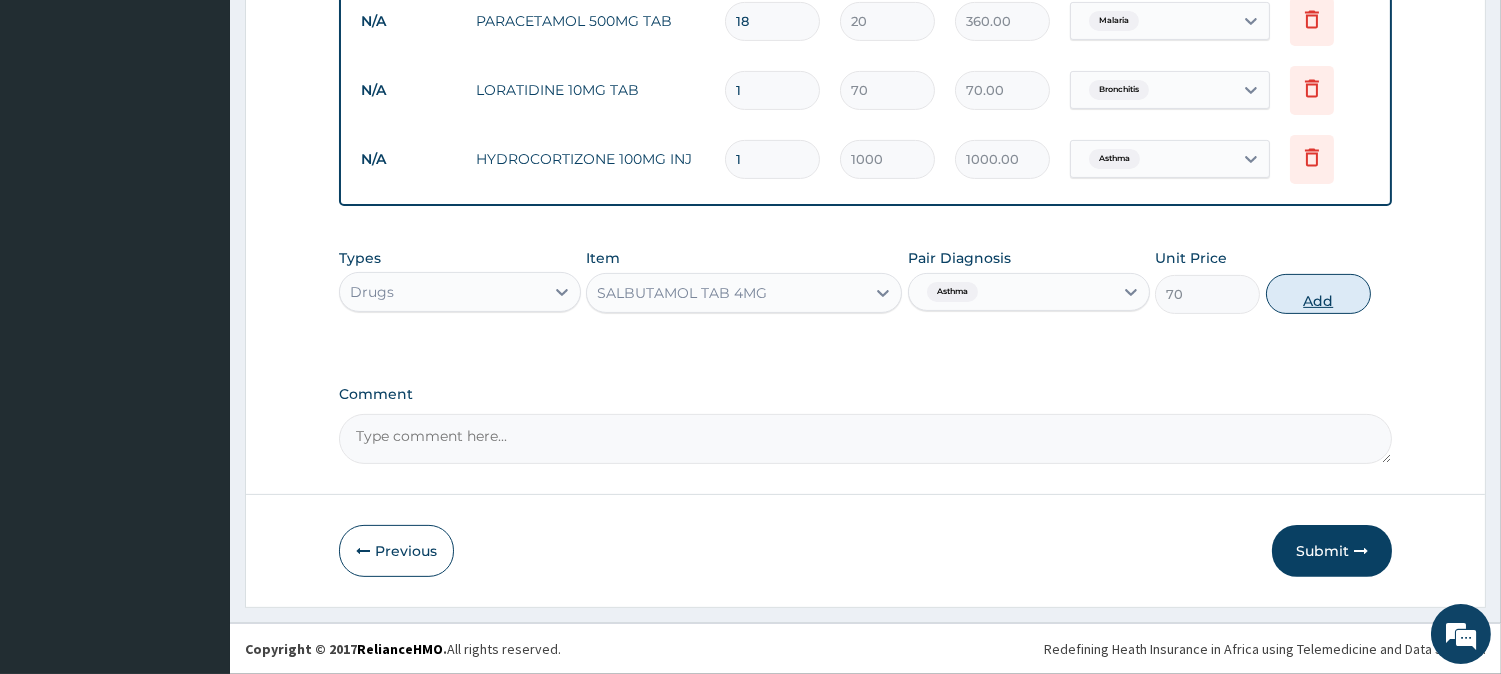 click on "Add" at bounding box center [1318, 294] 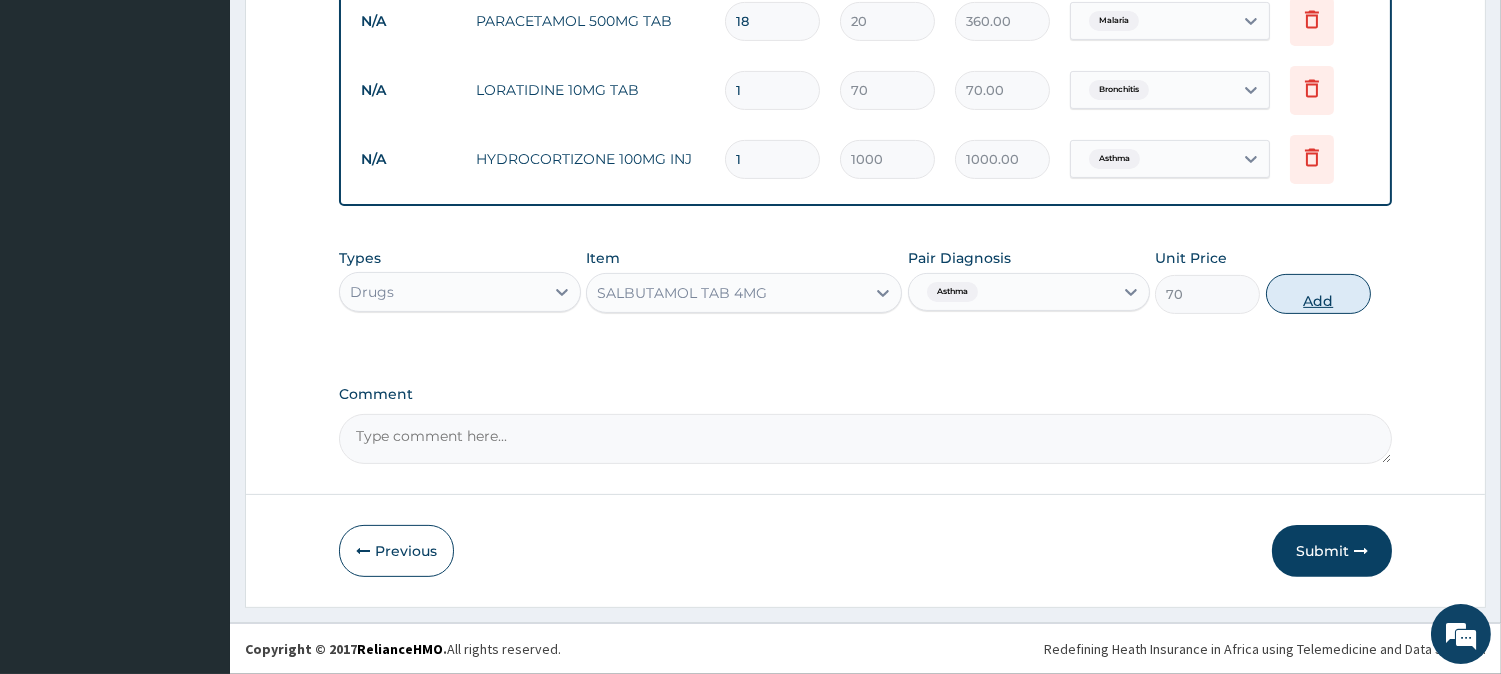 type on "0" 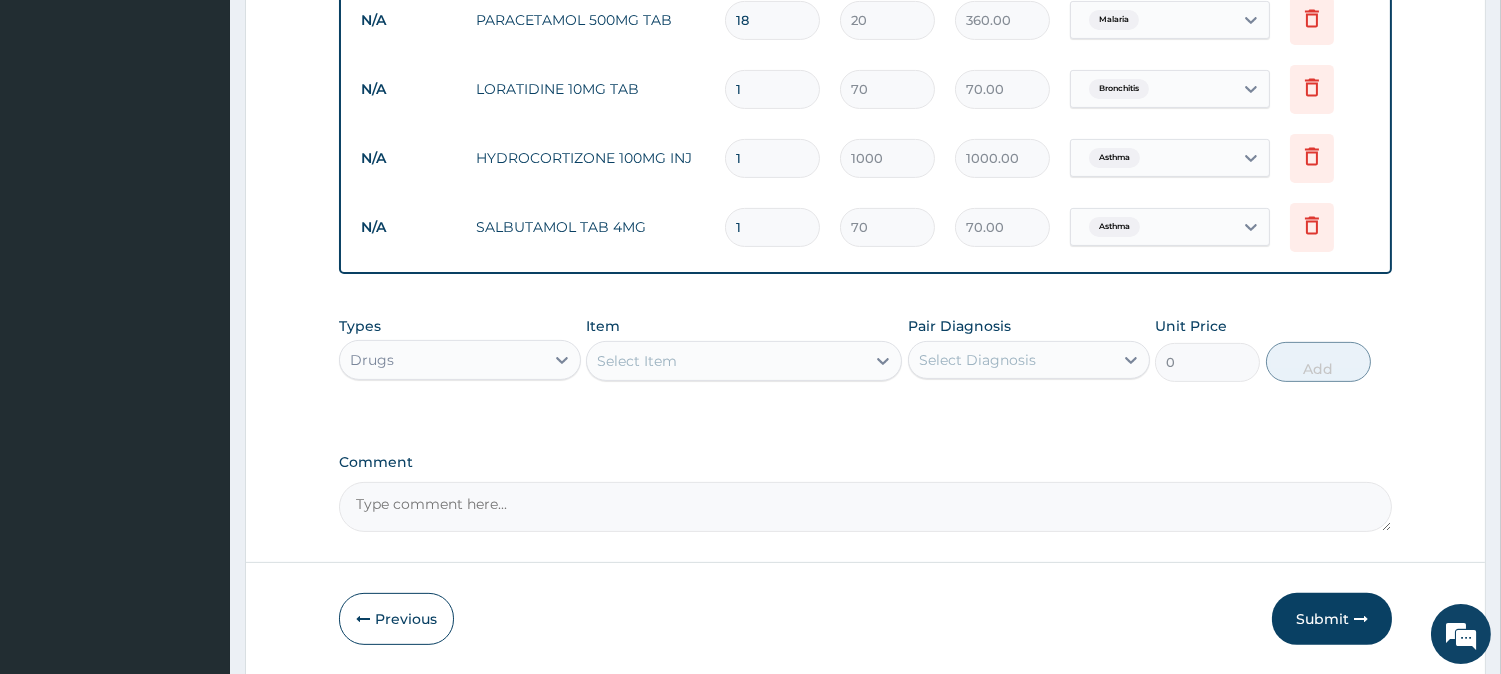 click on "1" at bounding box center (772, 227) 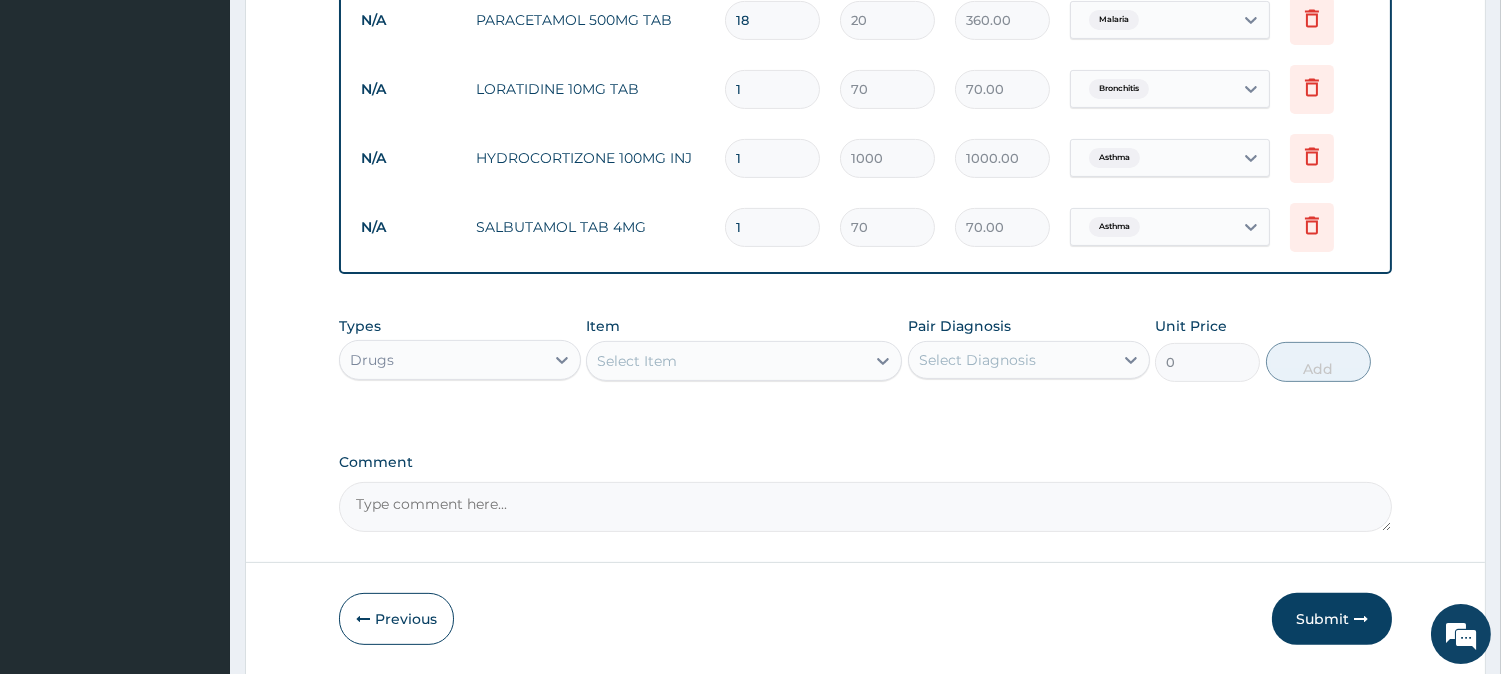 type on "10" 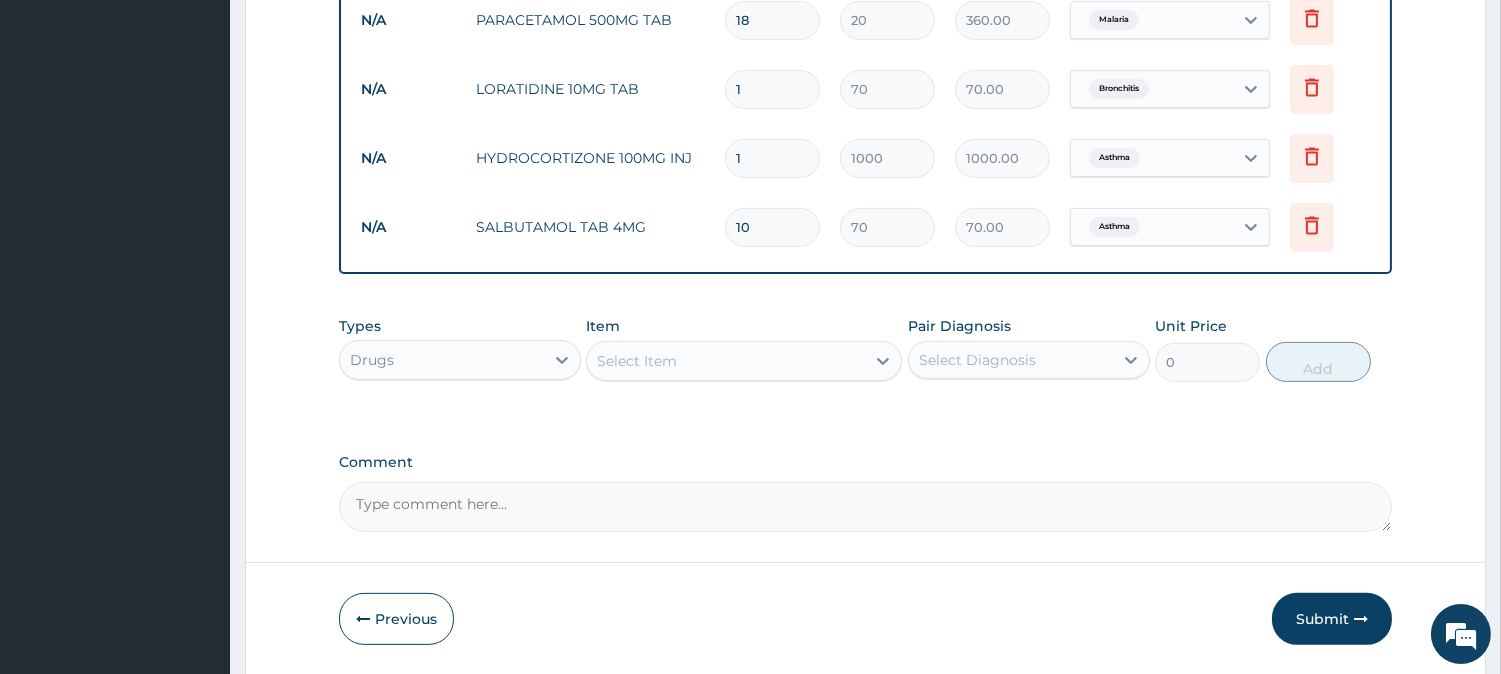type on "700.00" 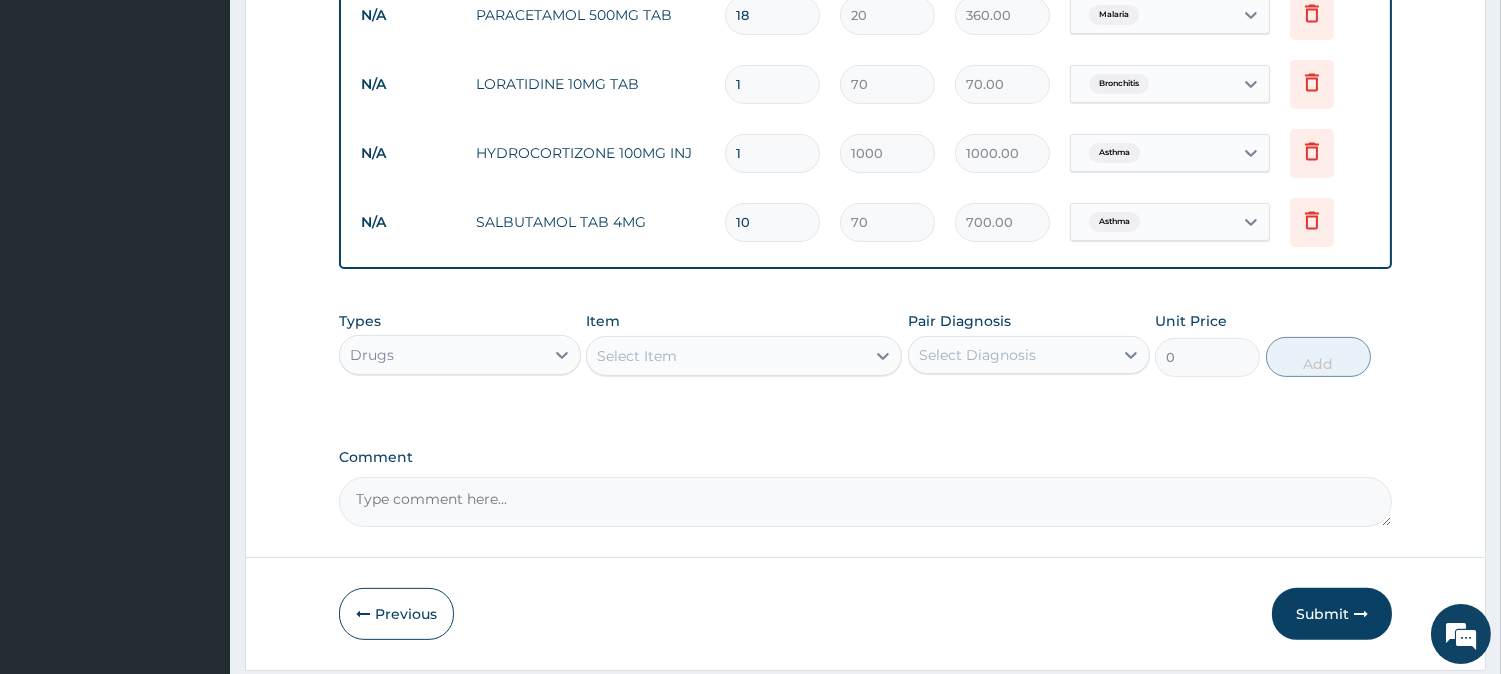 scroll, scrollTop: 1227, scrollLeft: 0, axis: vertical 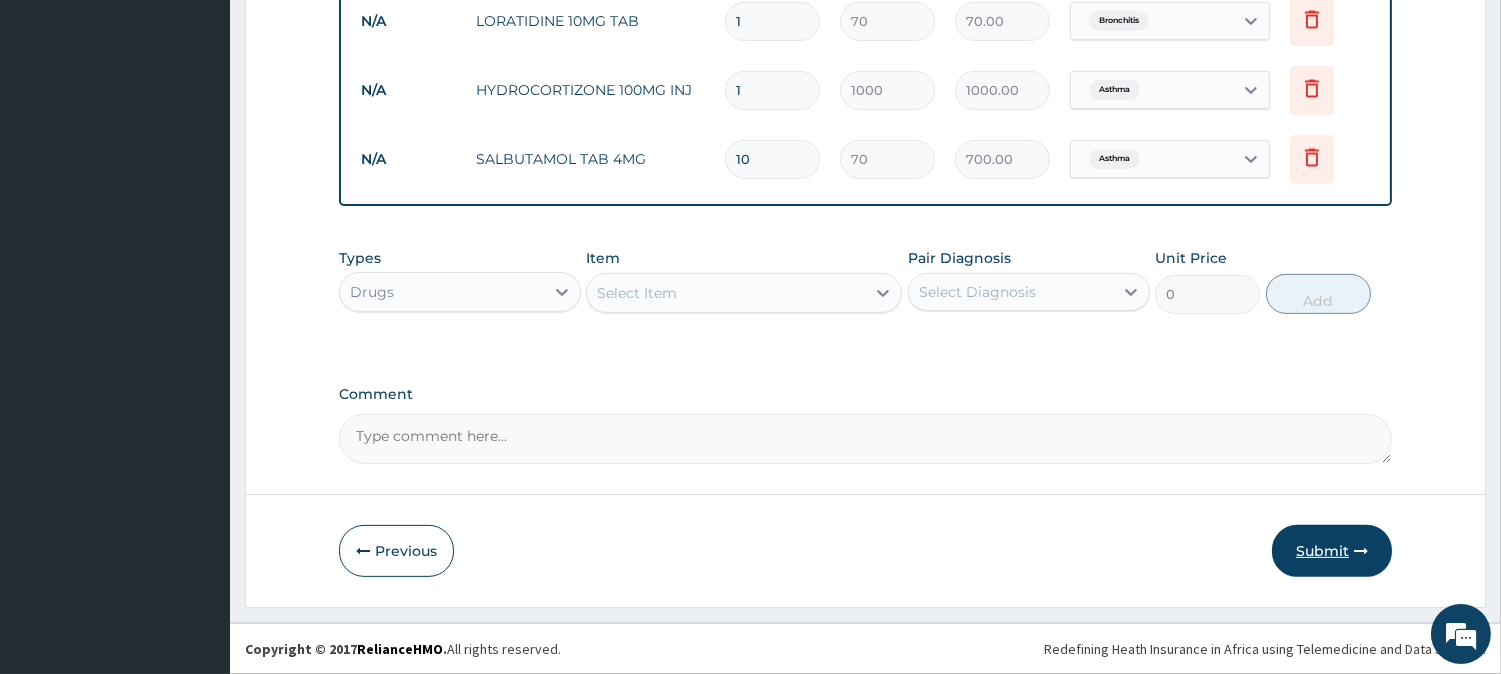 type on "10" 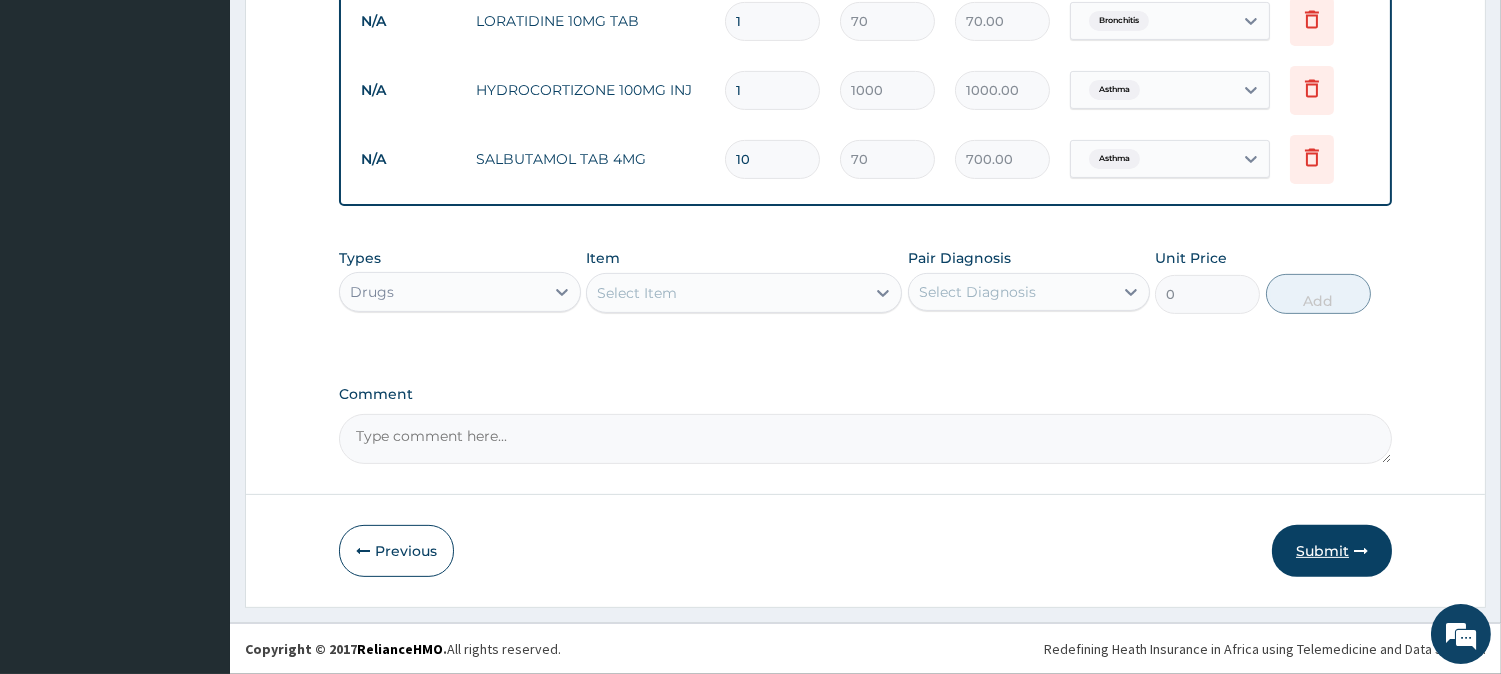 click on "Submit" at bounding box center [1332, 551] 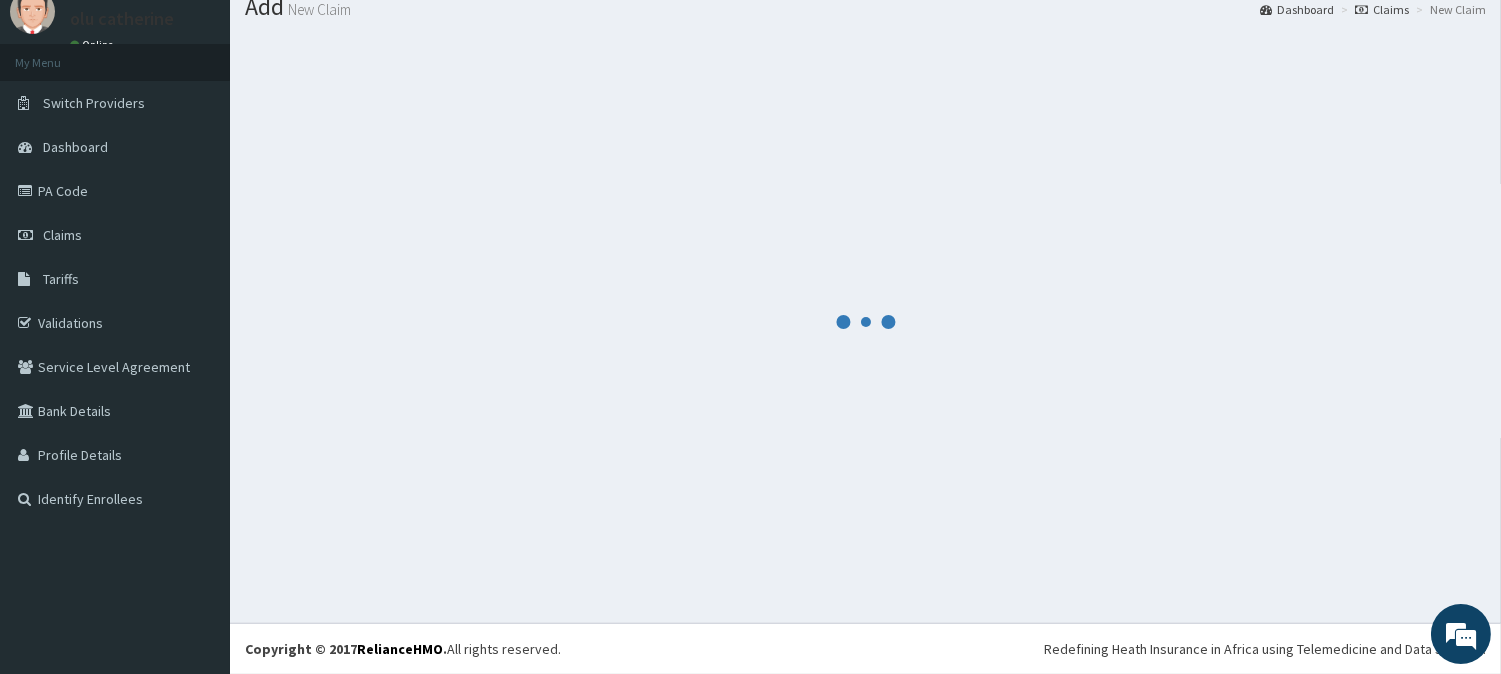 scroll, scrollTop: 1227, scrollLeft: 0, axis: vertical 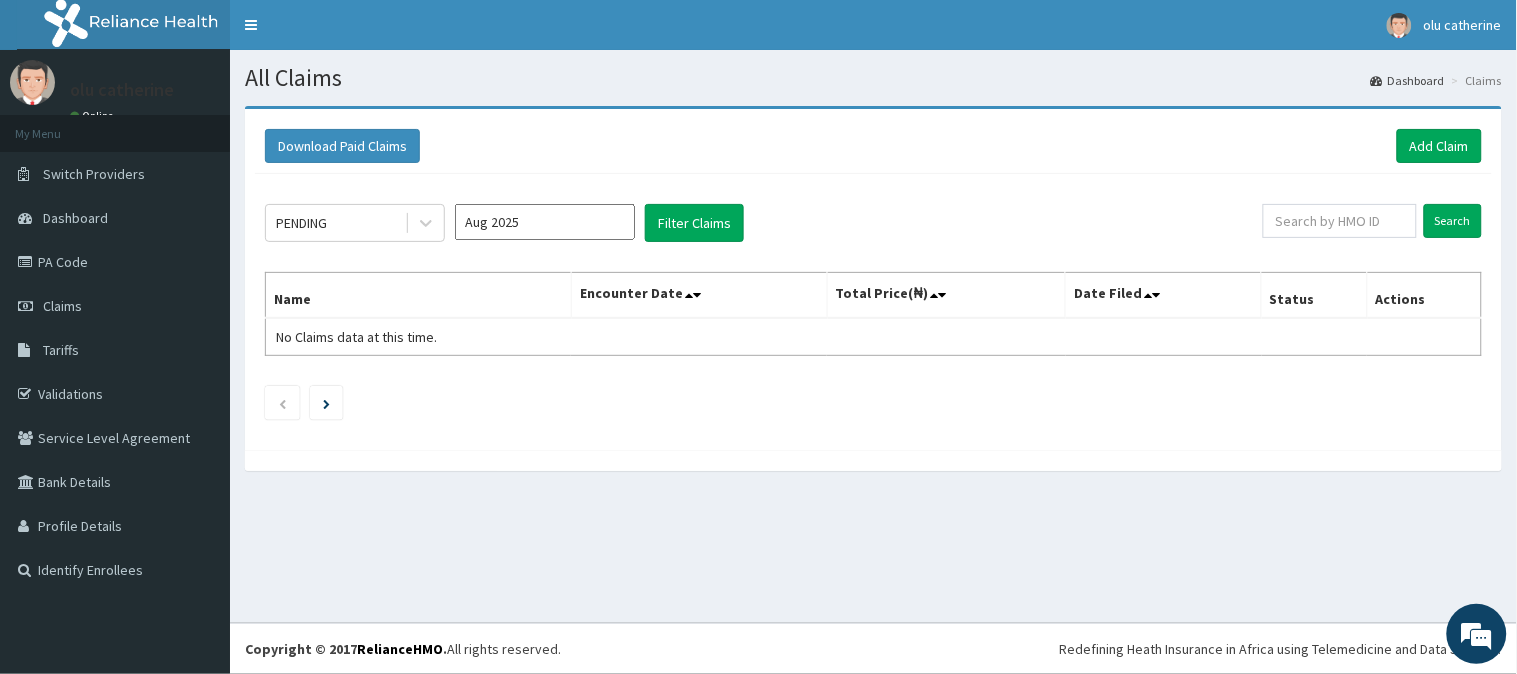 click on "All Claims
Dashboard
Claims
Download Paid Claims Add Claim × Note you can only download claims within a maximum of 1 year and the dates will auto-adjust when you select range that is greater than 1 year From 04-05-2025 To 04-08-2025 Close Download PENDING Aug 2025 Filter Claims Search Name Encounter Date Total Price(₦) Date Filed Status Actions No Claims data at this time." at bounding box center (873, 336) 